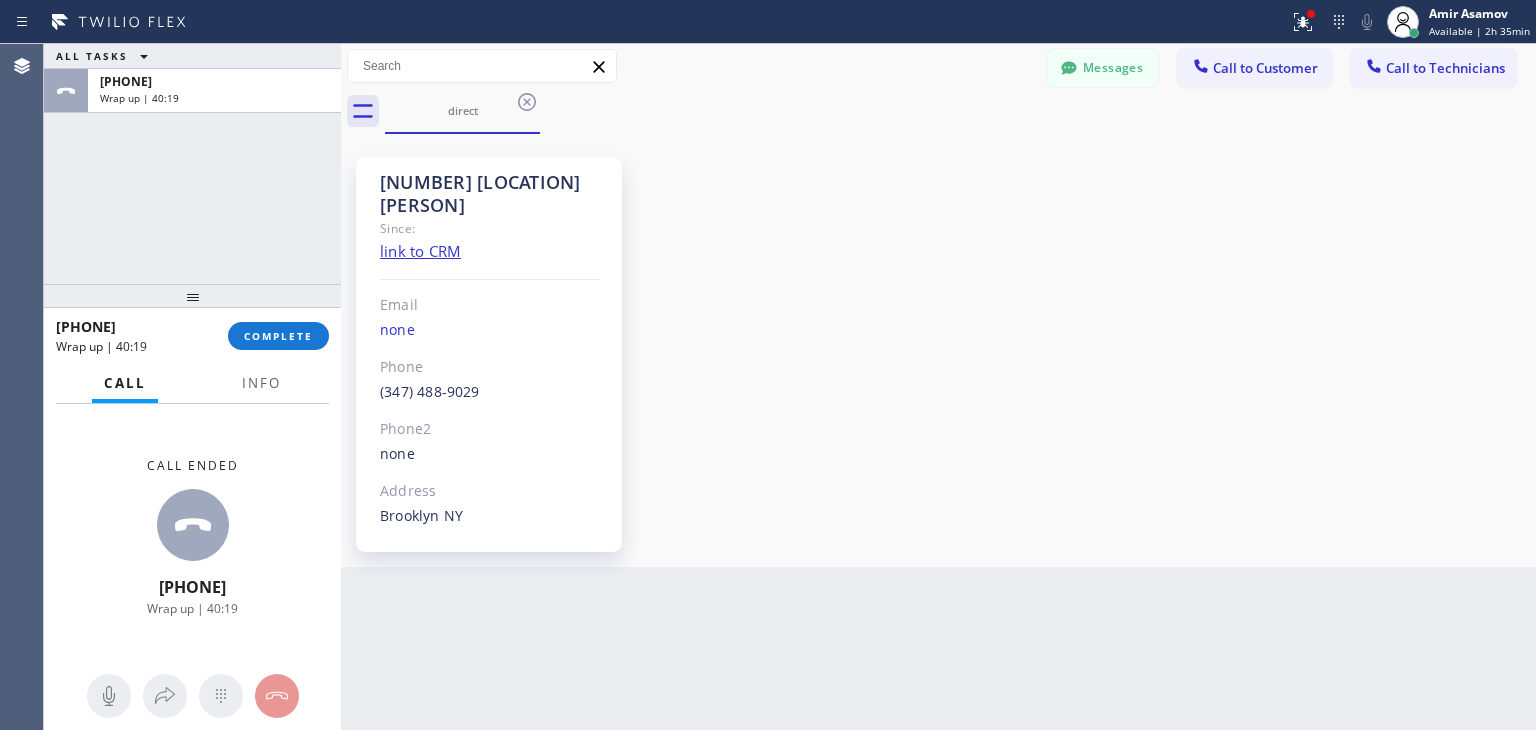 scroll, scrollTop: 0, scrollLeft: 0, axis: both 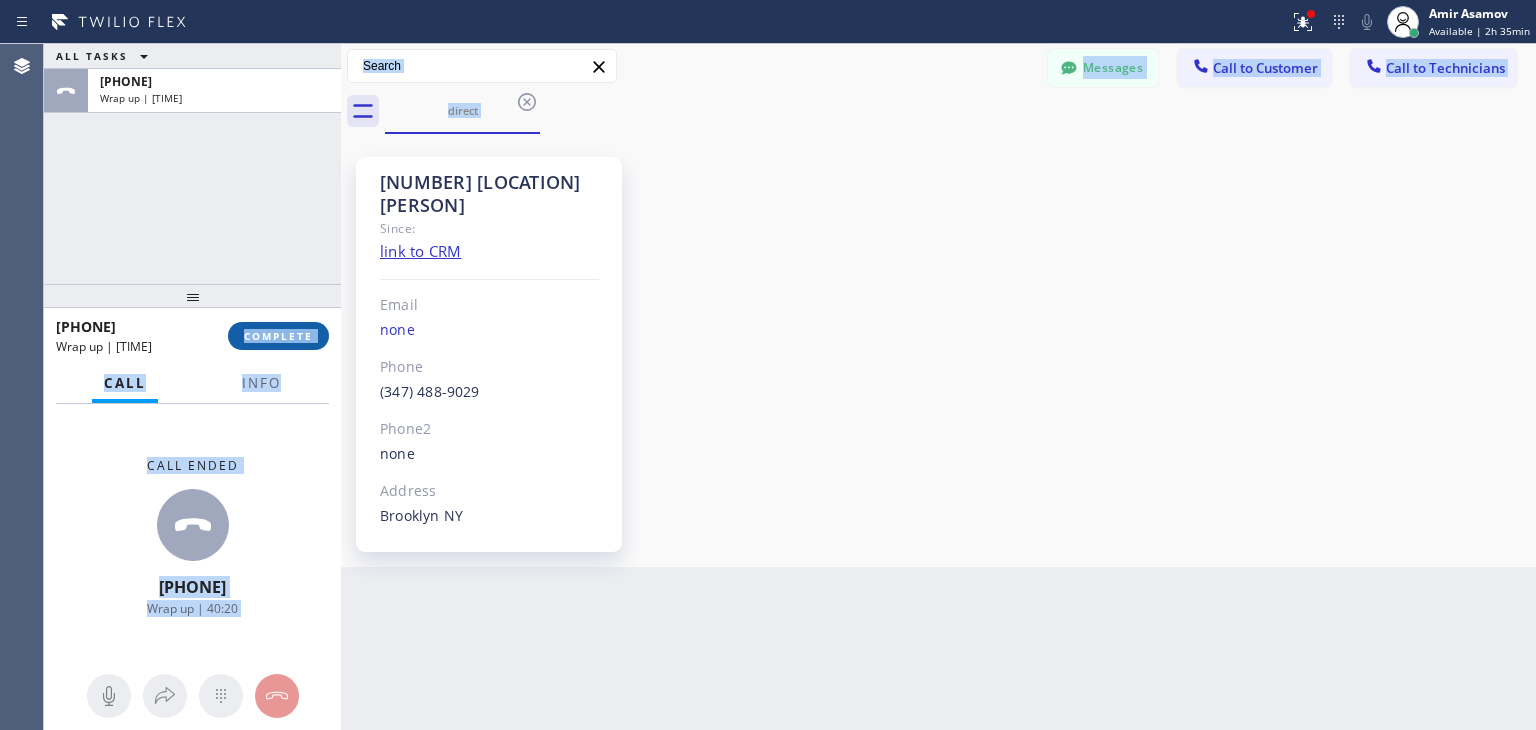 click on "COMPLETE" at bounding box center [278, 336] 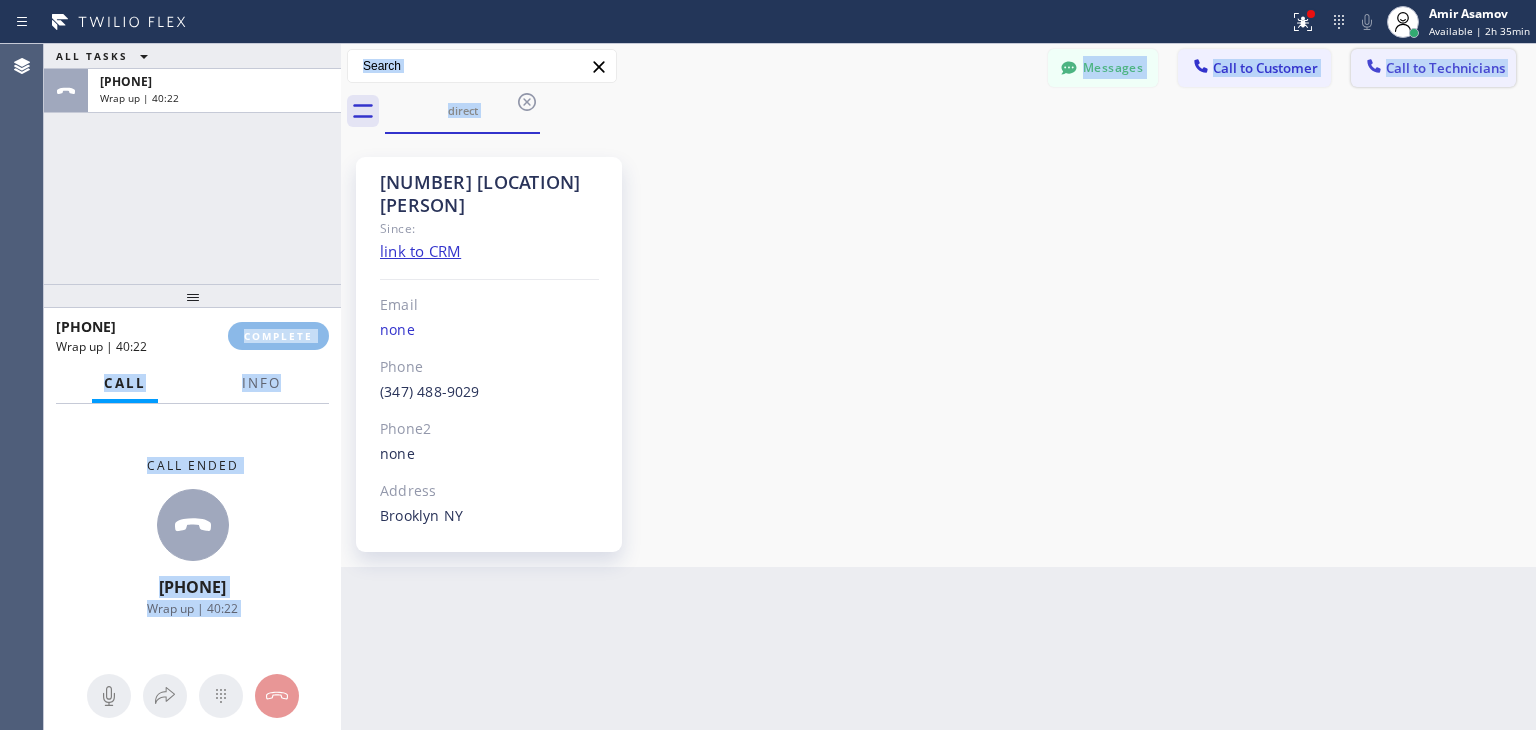 click on "Call to Technicians" at bounding box center [1445, 68] 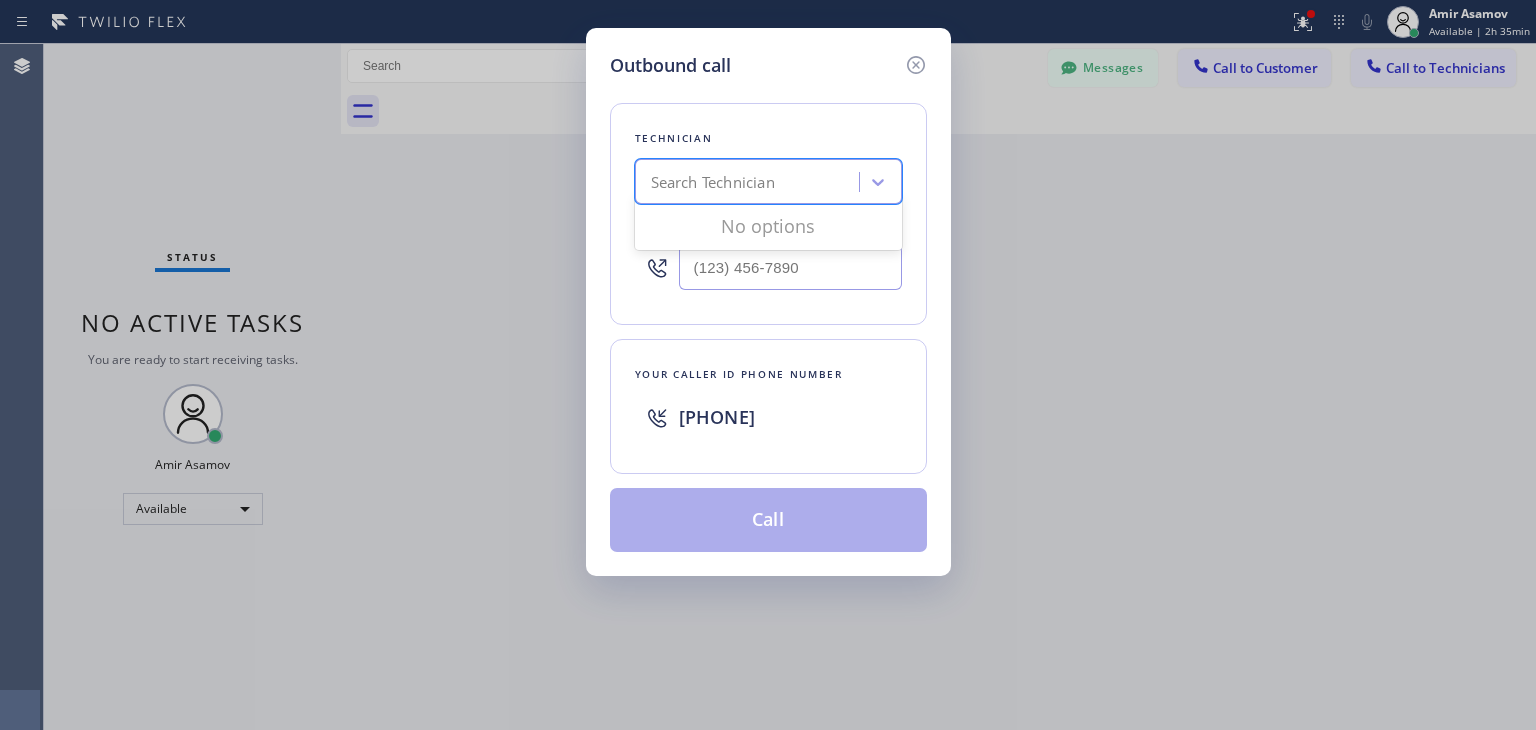 click on "Search Technician" at bounding box center [713, 182] 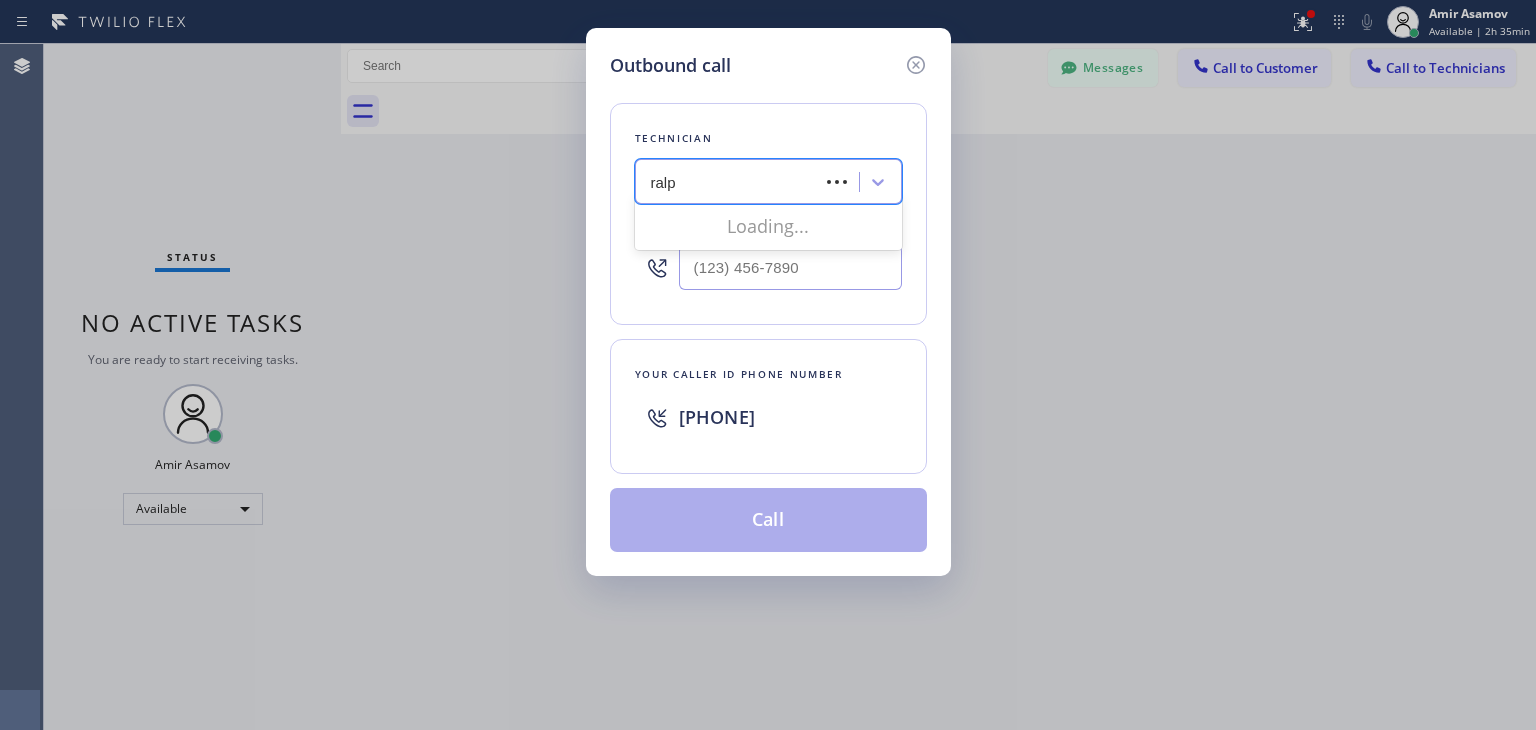type on "ralph" 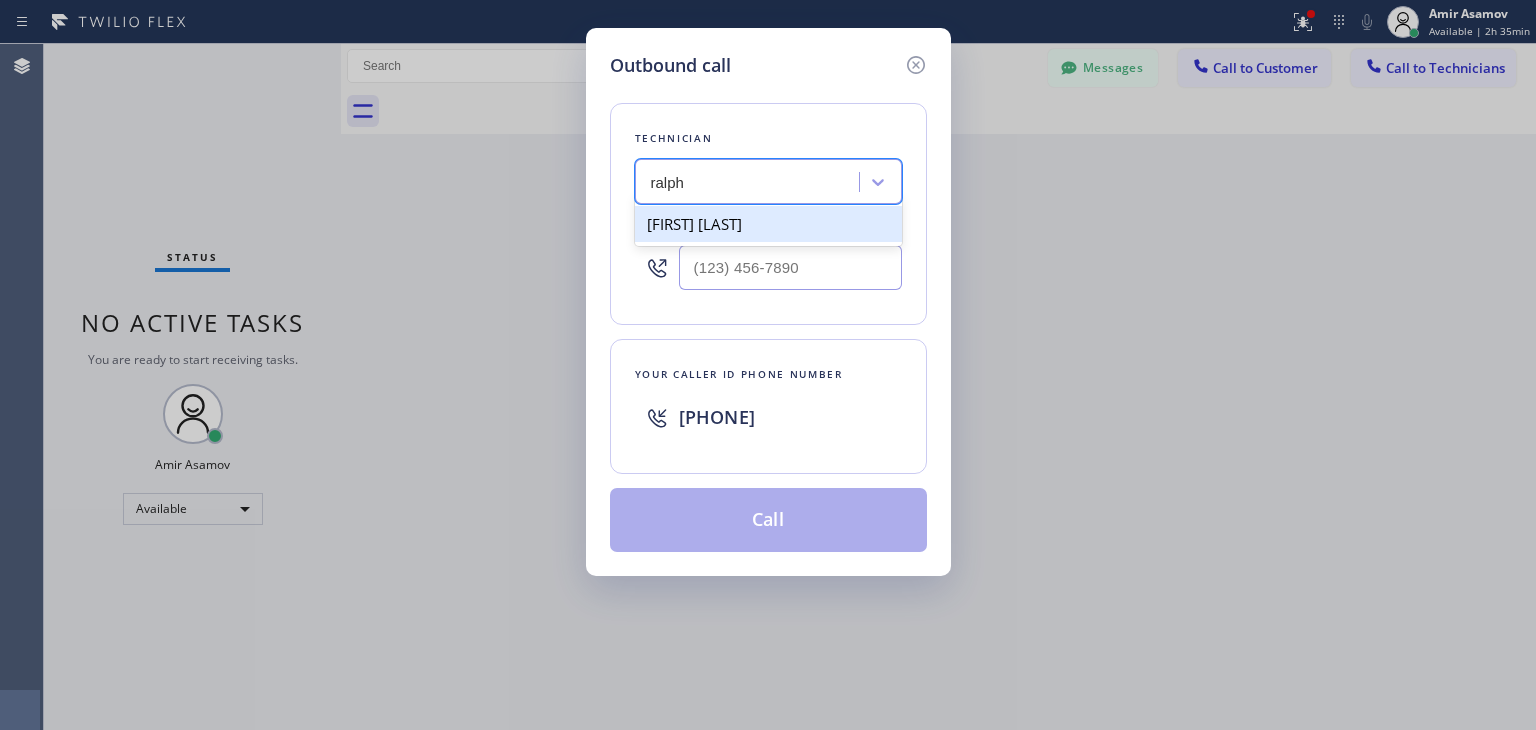 click on "[FIRST] [LAST]" at bounding box center [768, 224] 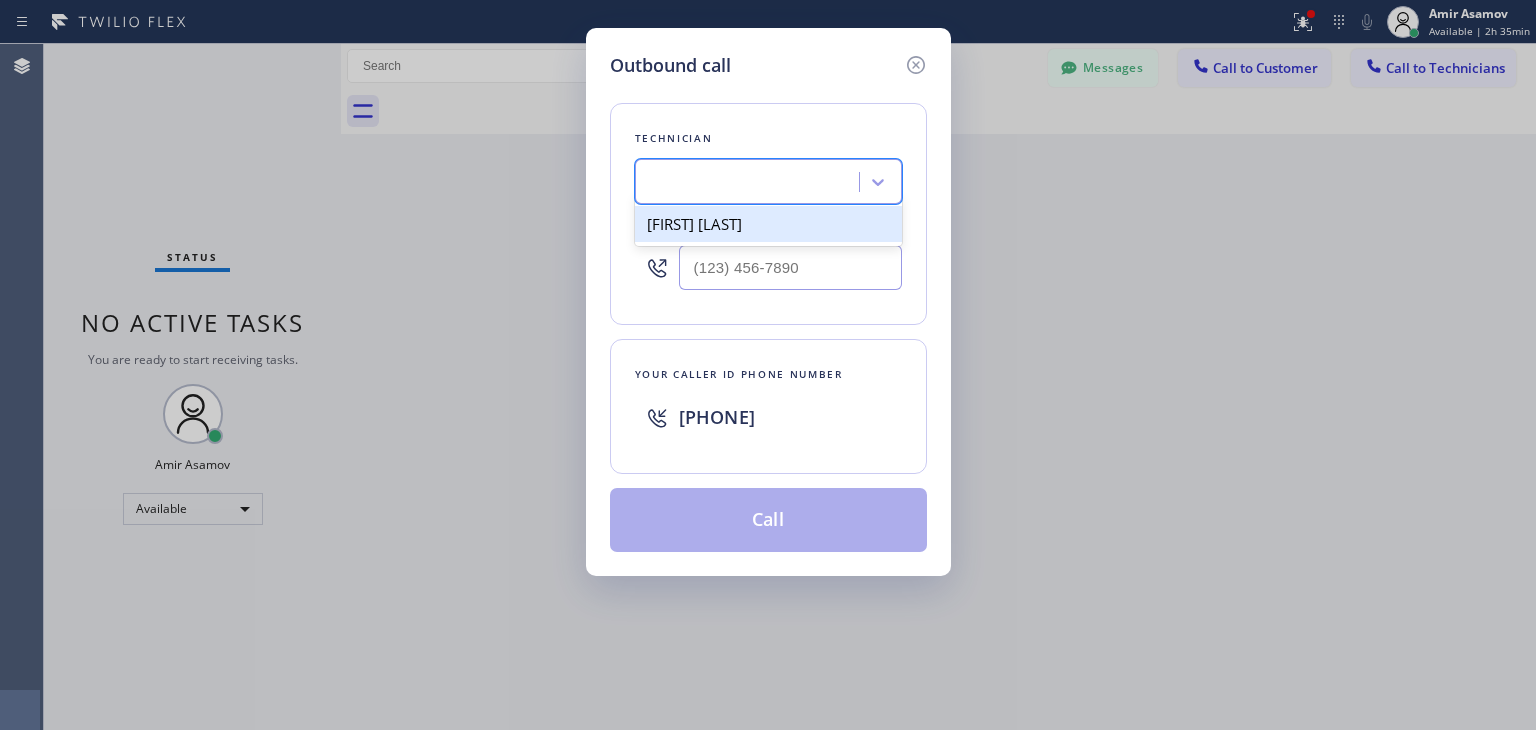 type on "(347) 488-9029" 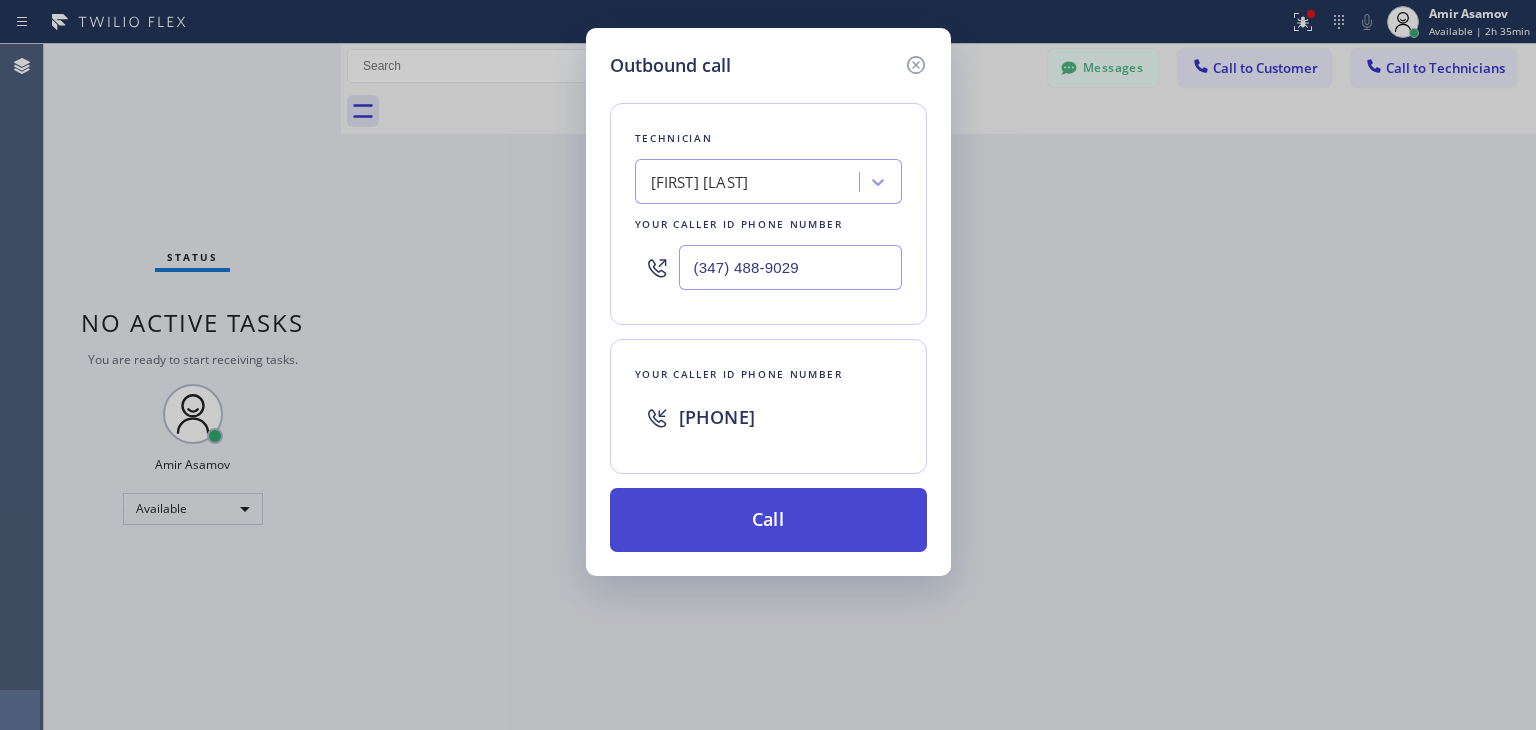 drag, startPoint x: 753, startPoint y: 555, endPoint x: 824, endPoint y: 492, distance: 94.92102 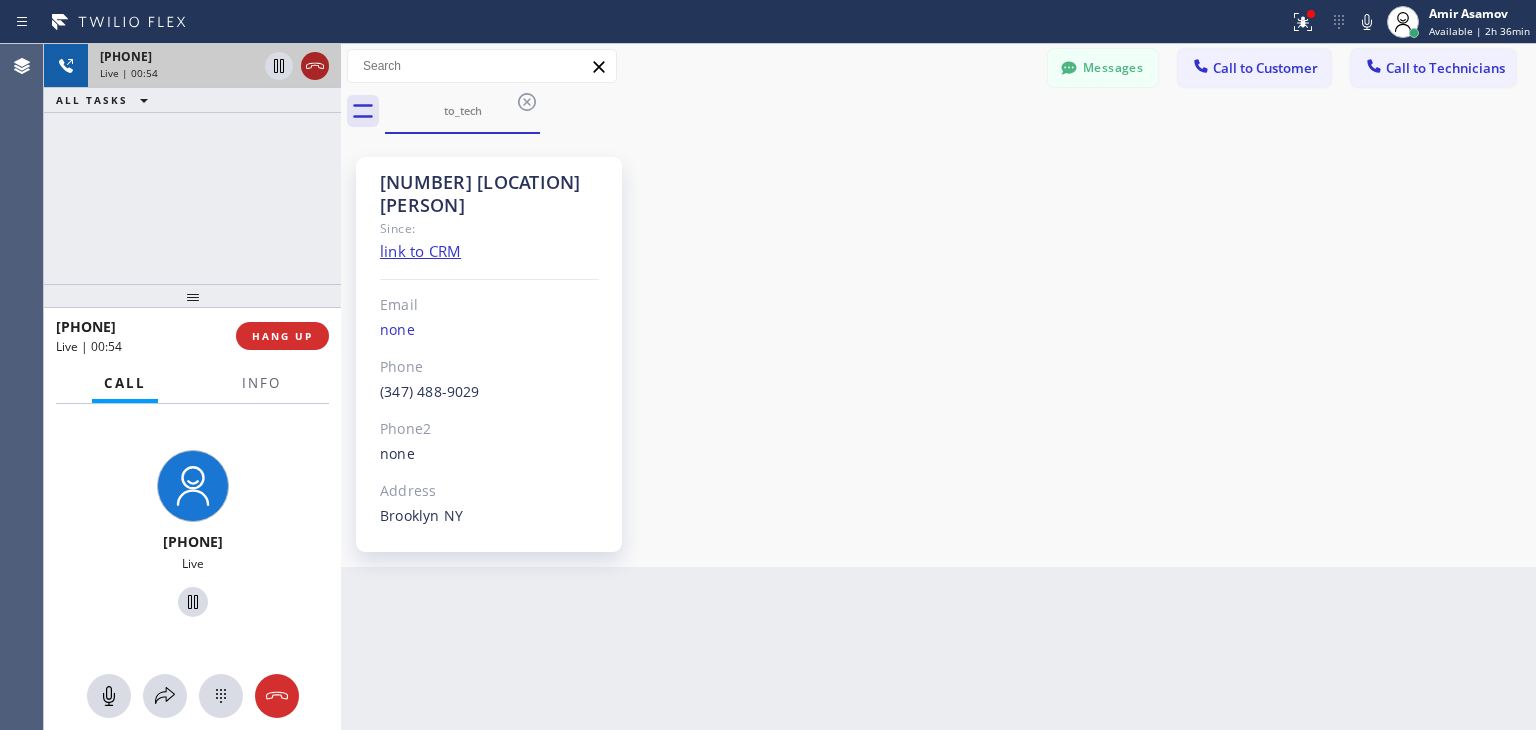 click 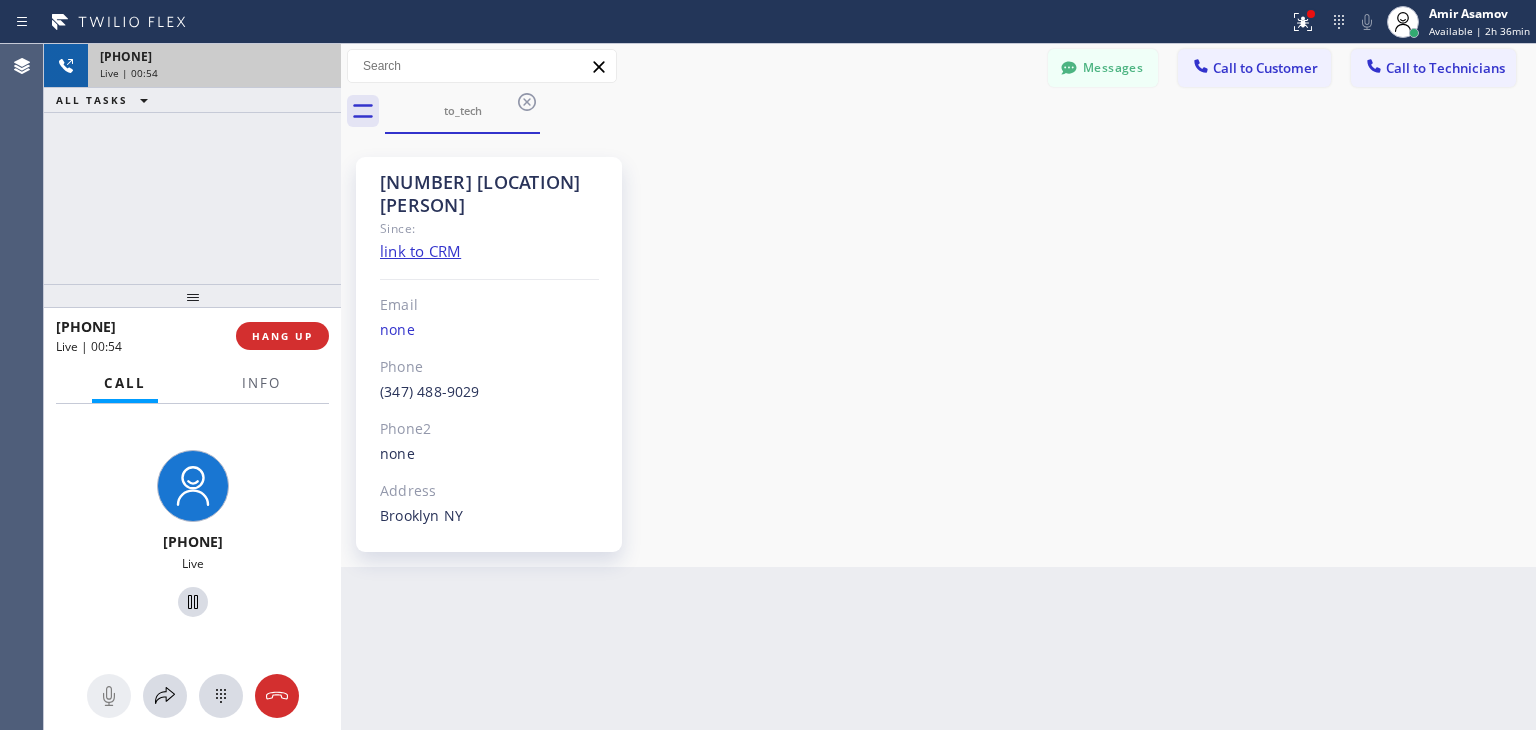 click on "[PHONE]" at bounding box center (214, 56) 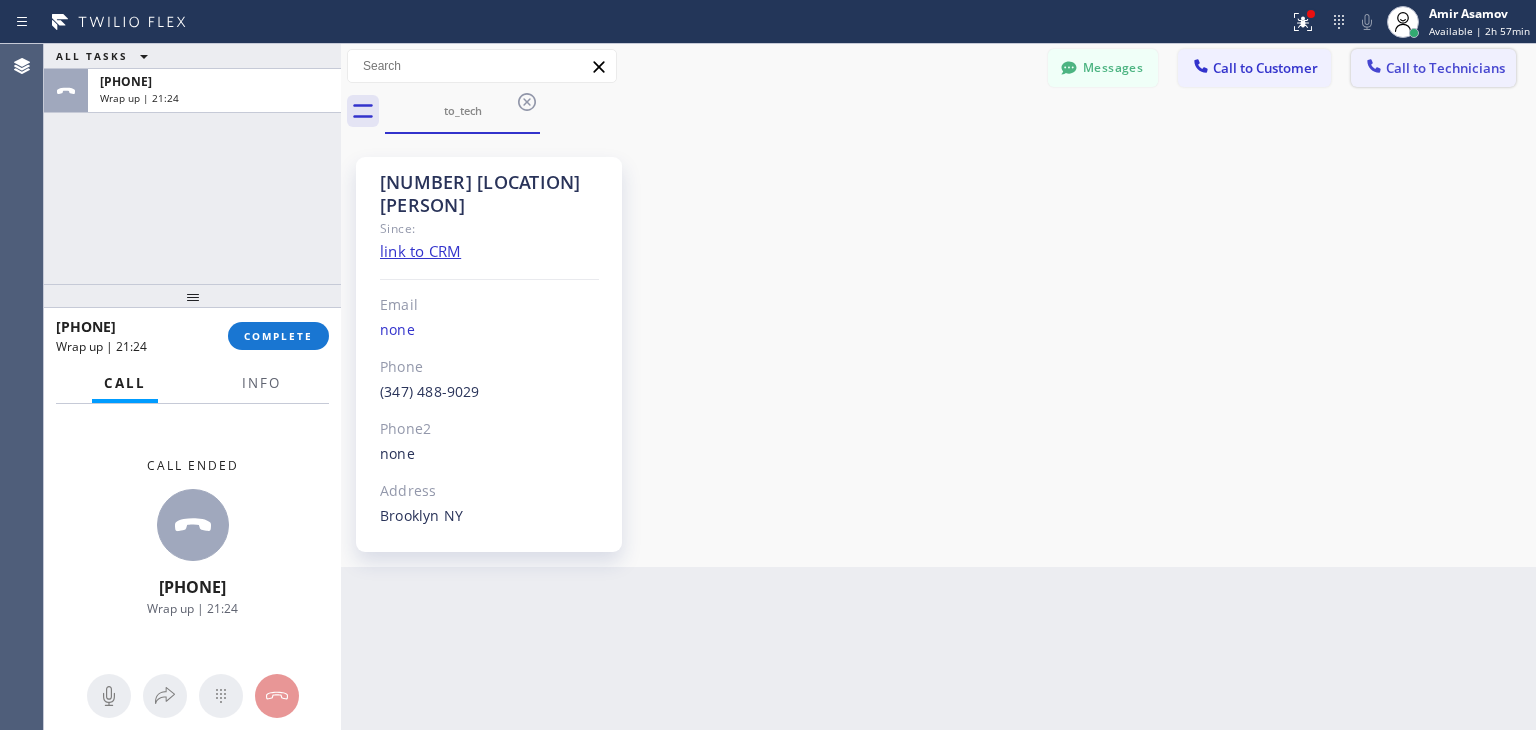 click on "Call to Technicians" at bounding box center (1433, 68) 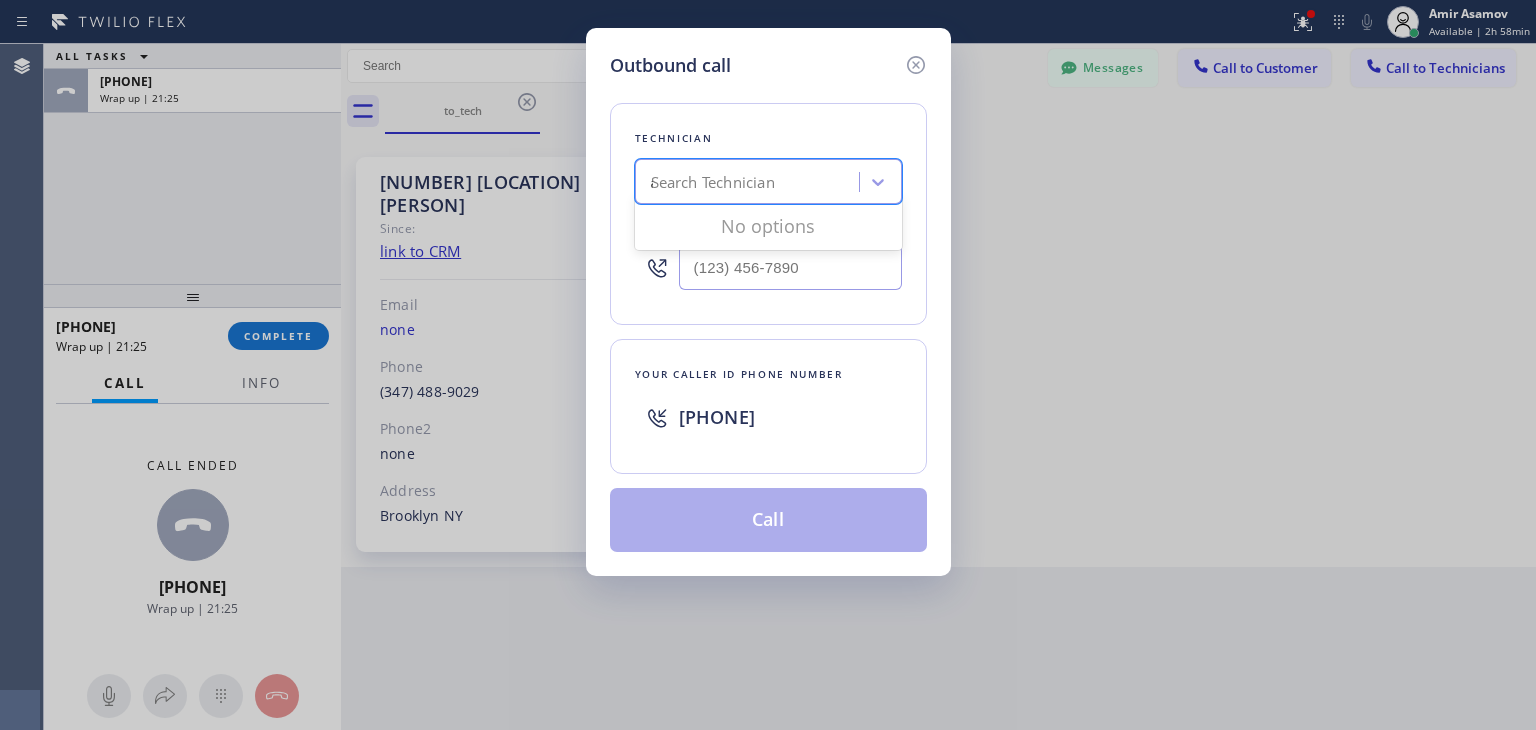 click on "Search Technician a" at bounding box center (750, 182) 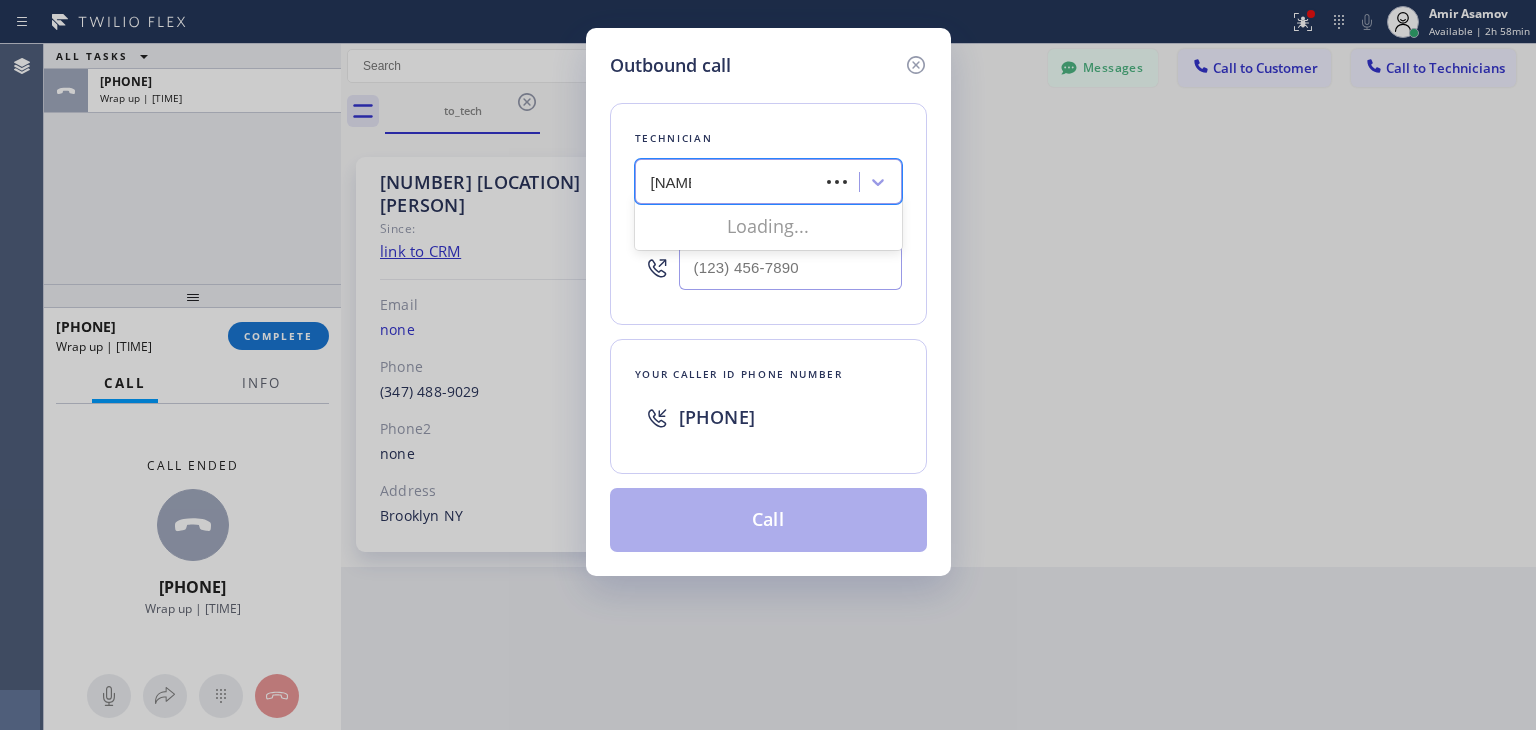 type on "[FIRST]" 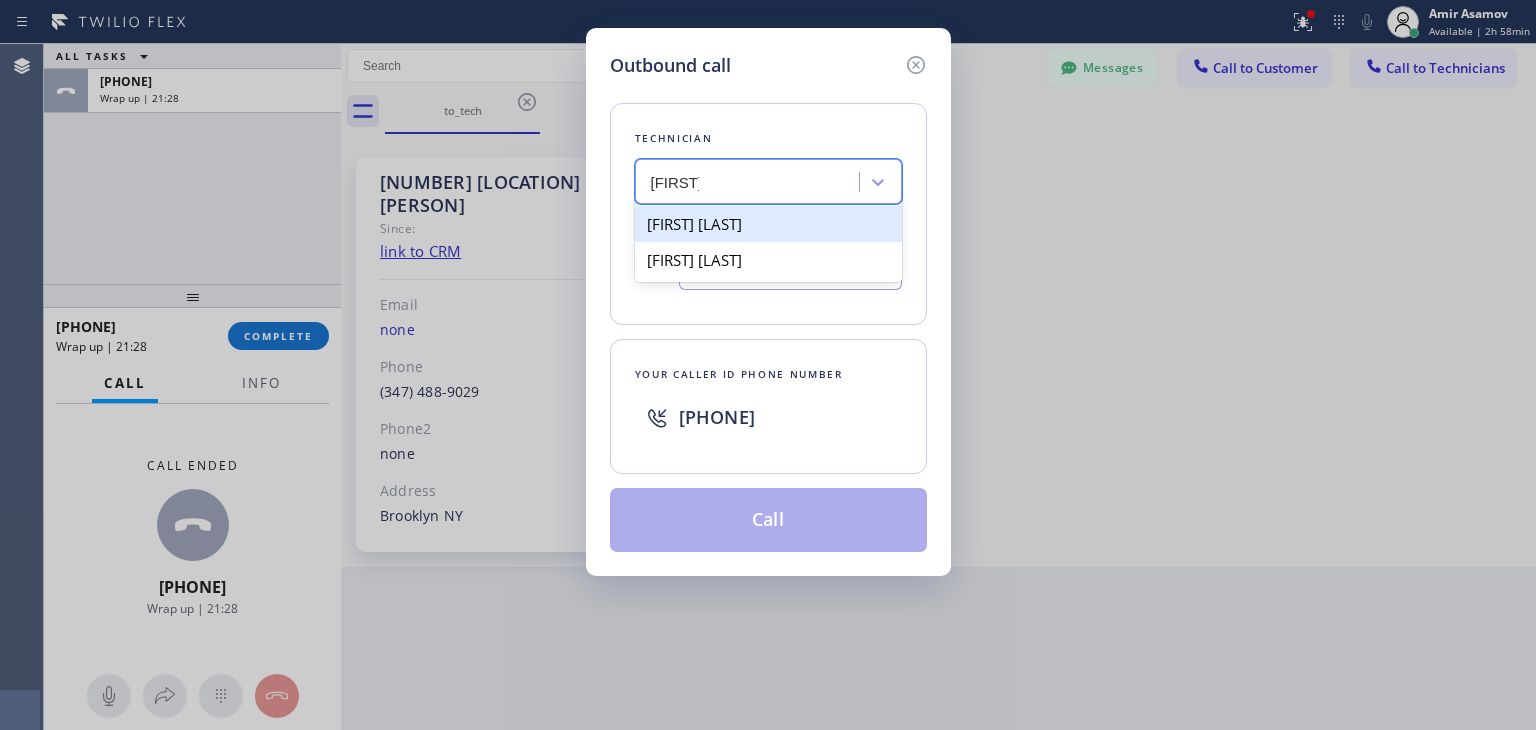 click on "[FIRST] [LAST]" at bounding box center [768, 224] 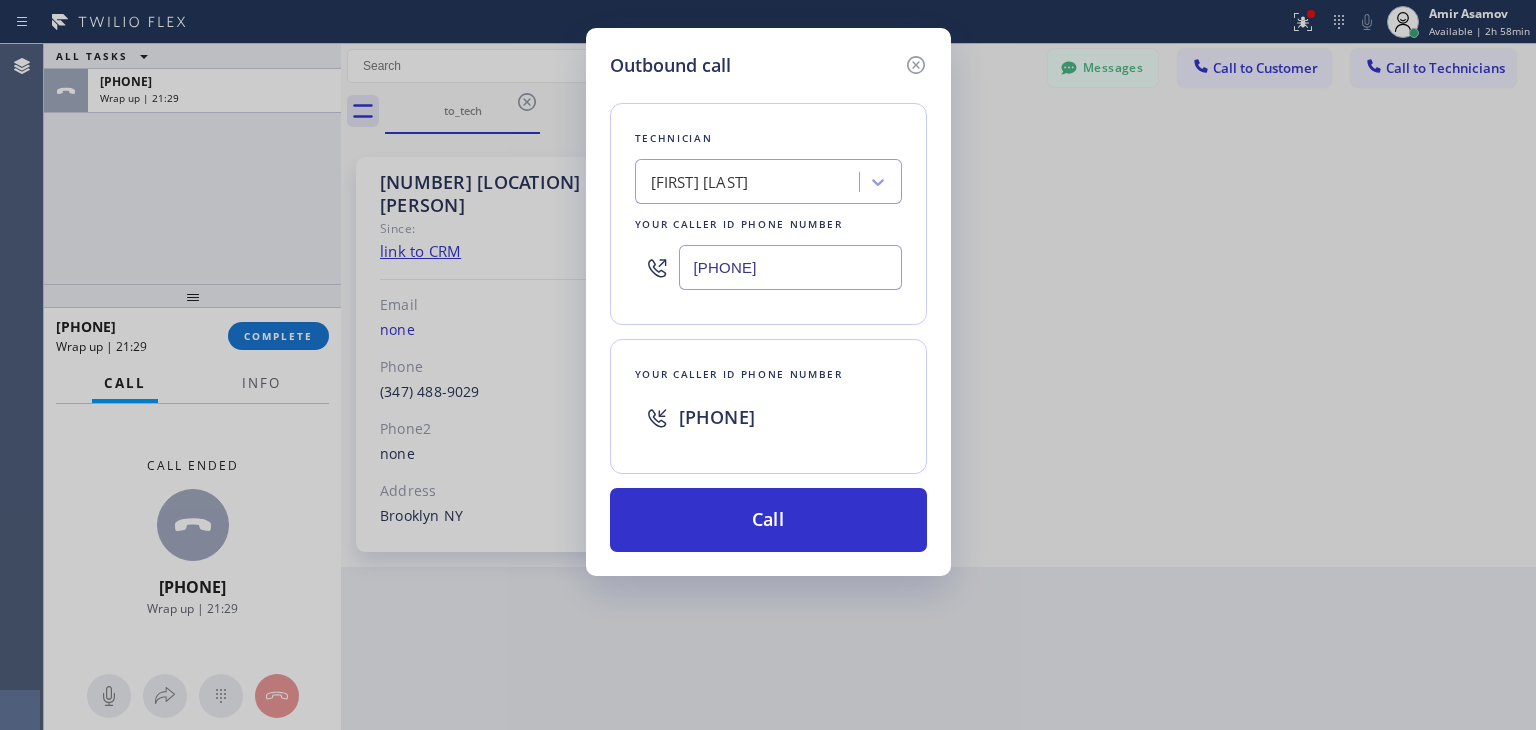 click on "[PHONE]" at bounding box center (790, 267) 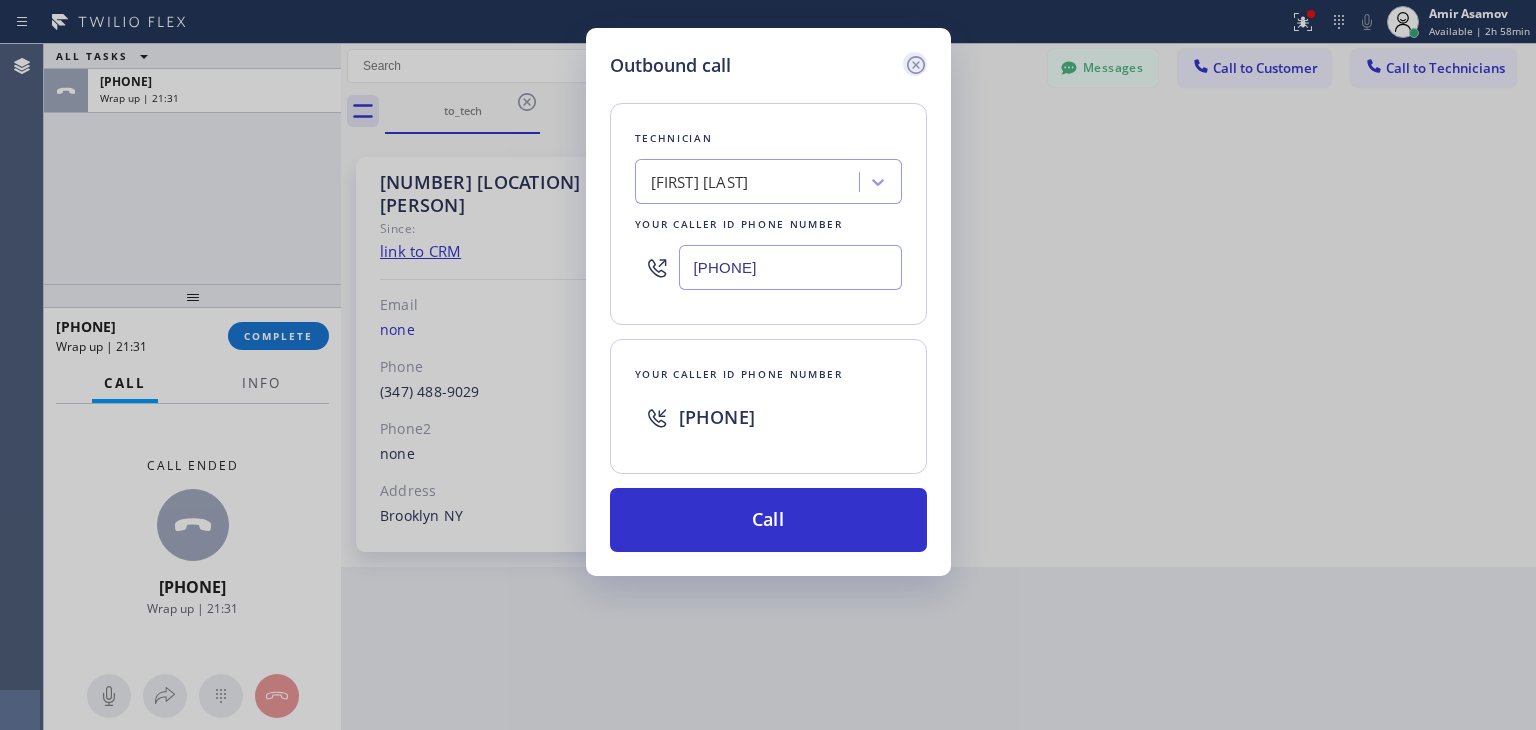 click 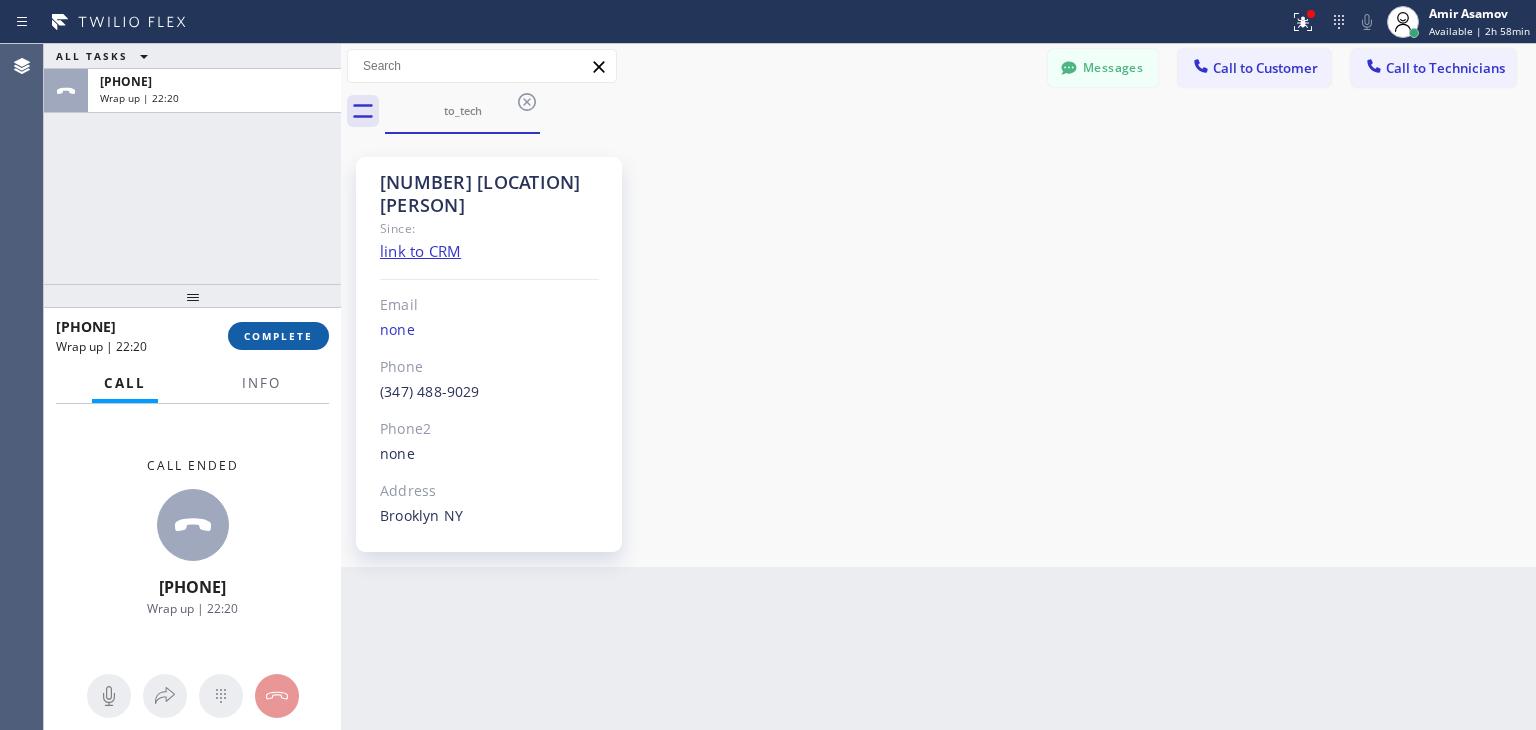 click on "COMPLETE" at bounding box center (278, 336) 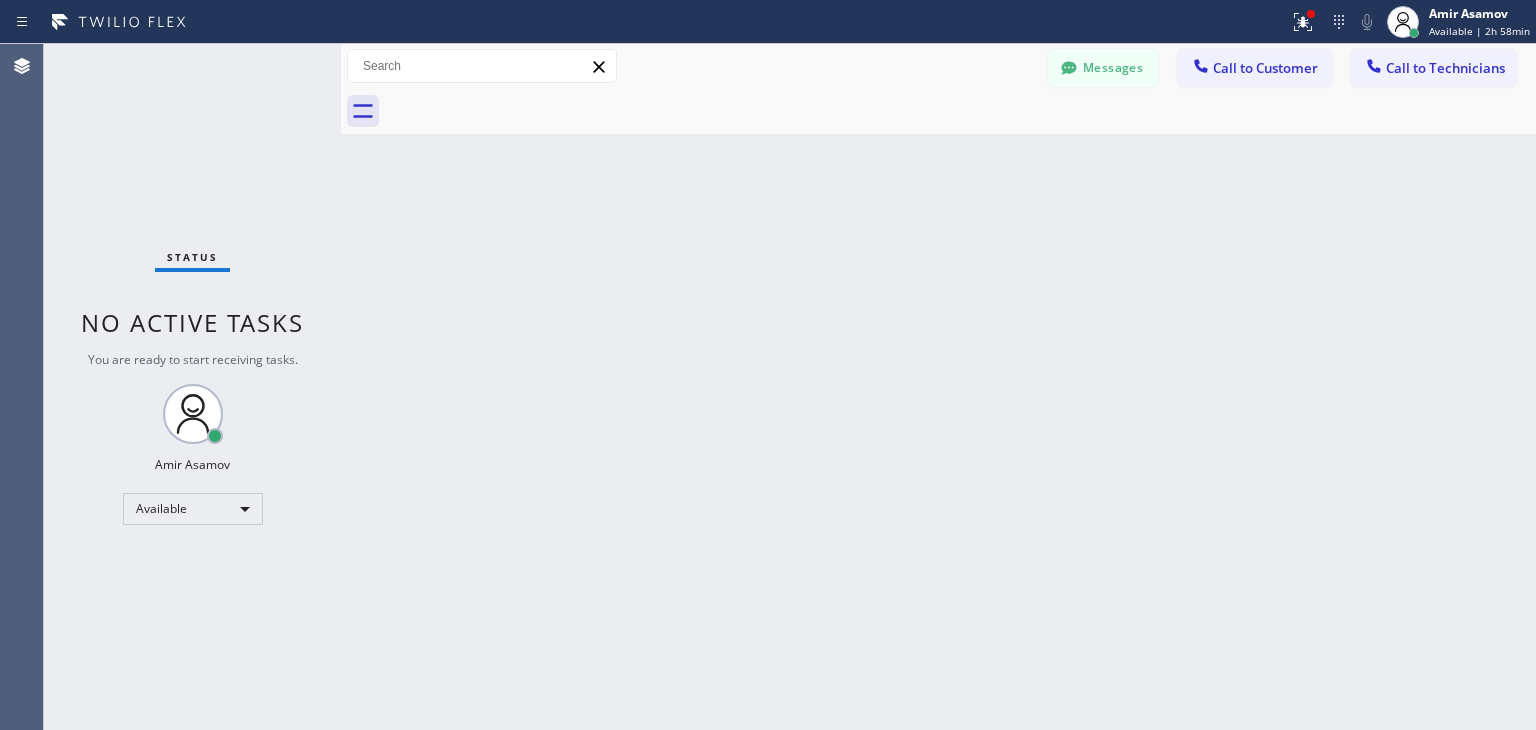 click at bounding box center (960, 111) 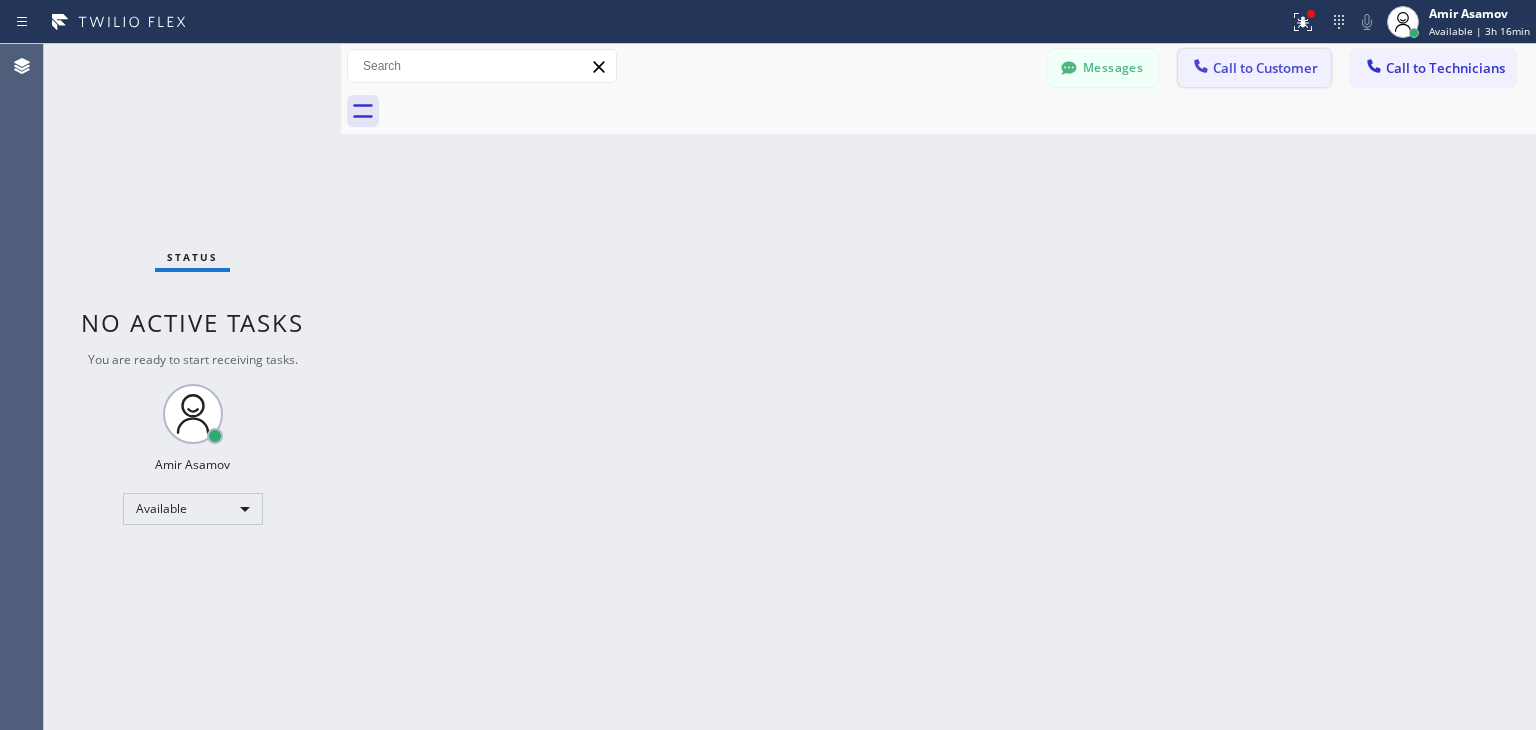 click on "Call to Customer" at bounding box center [1254, 68] 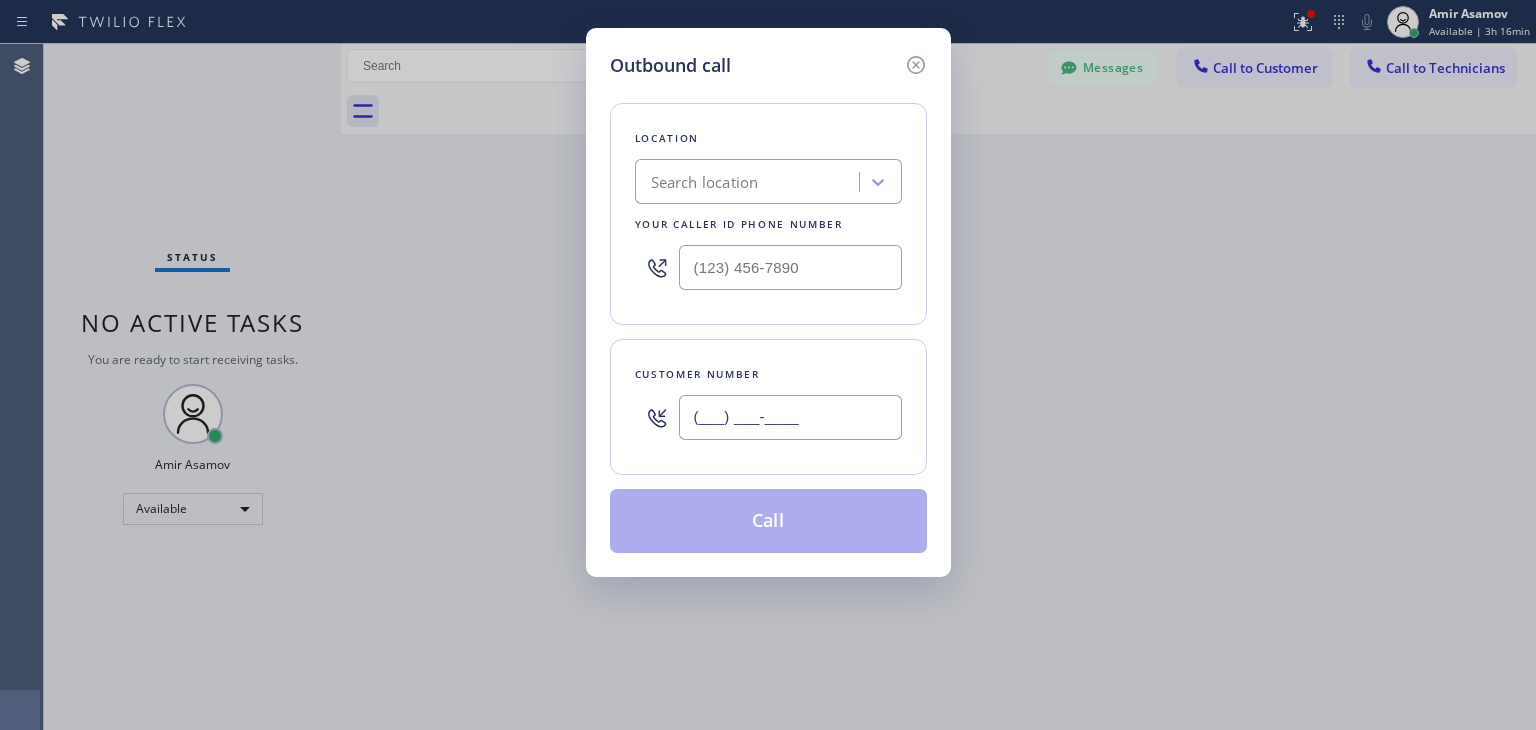 paste on "([PHONE])" 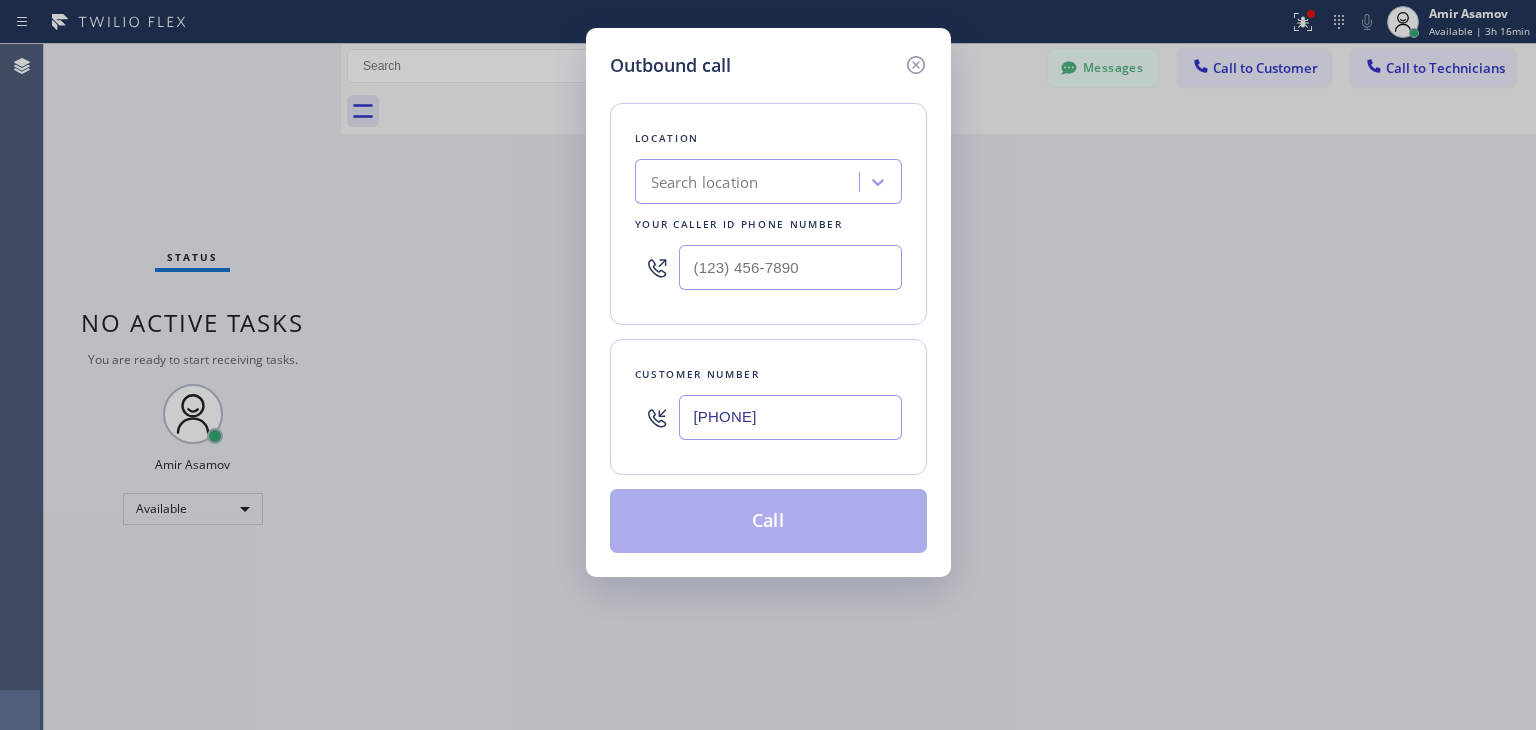 click on "[PHONE]" at bounding box center [790, 417] 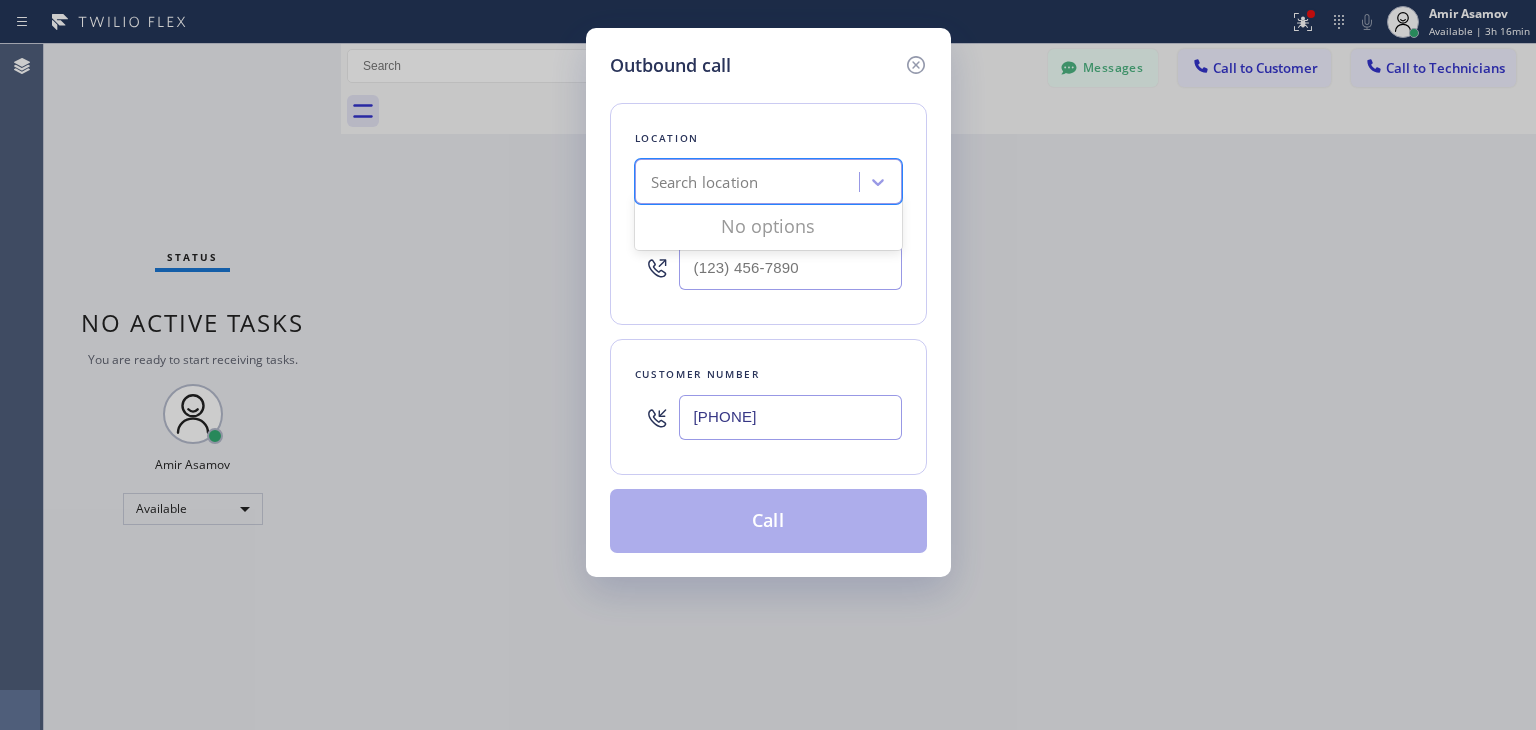 click on "Search location" at bounding box center [750, 182] 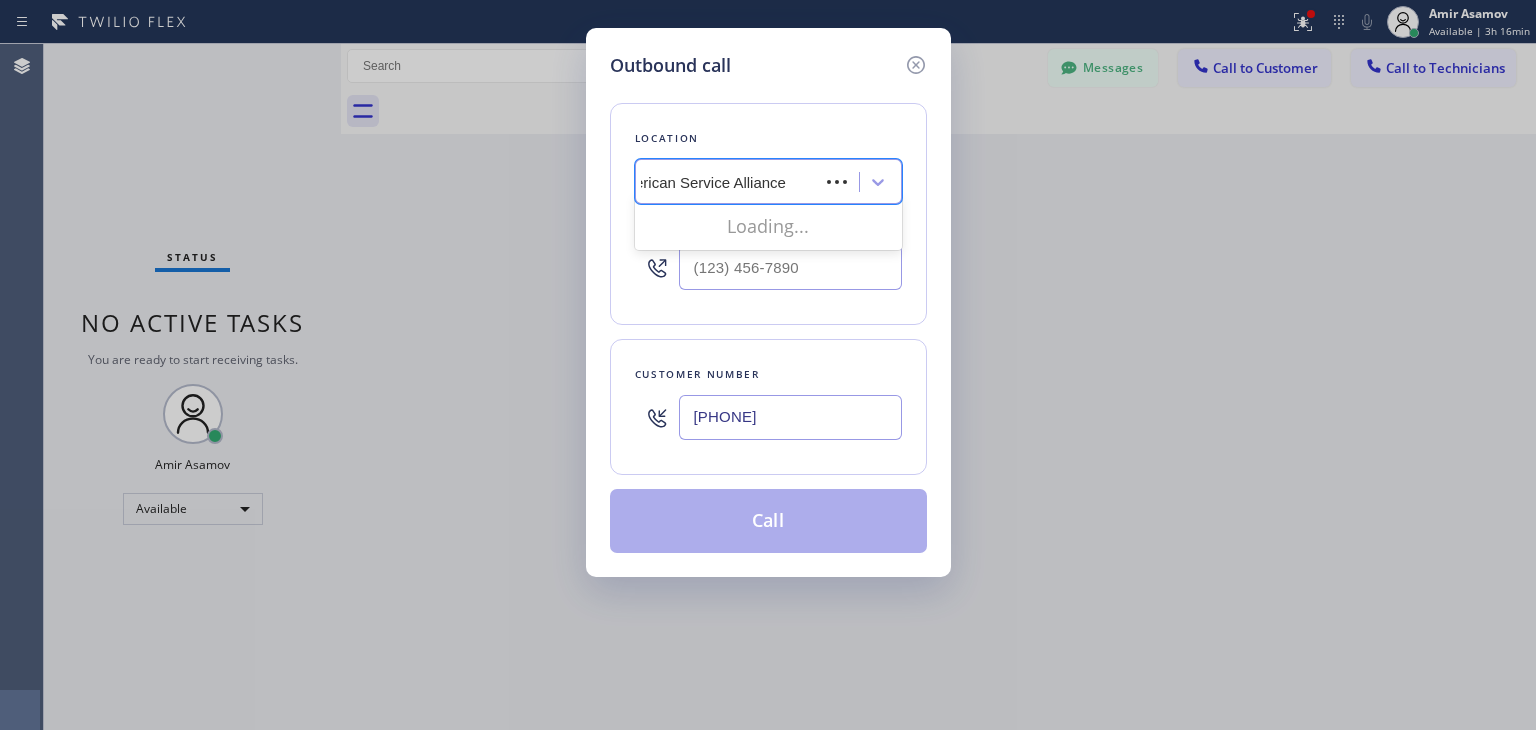 scroll, scrollTop: 0, scrollLeft: 9, axis: horizontal 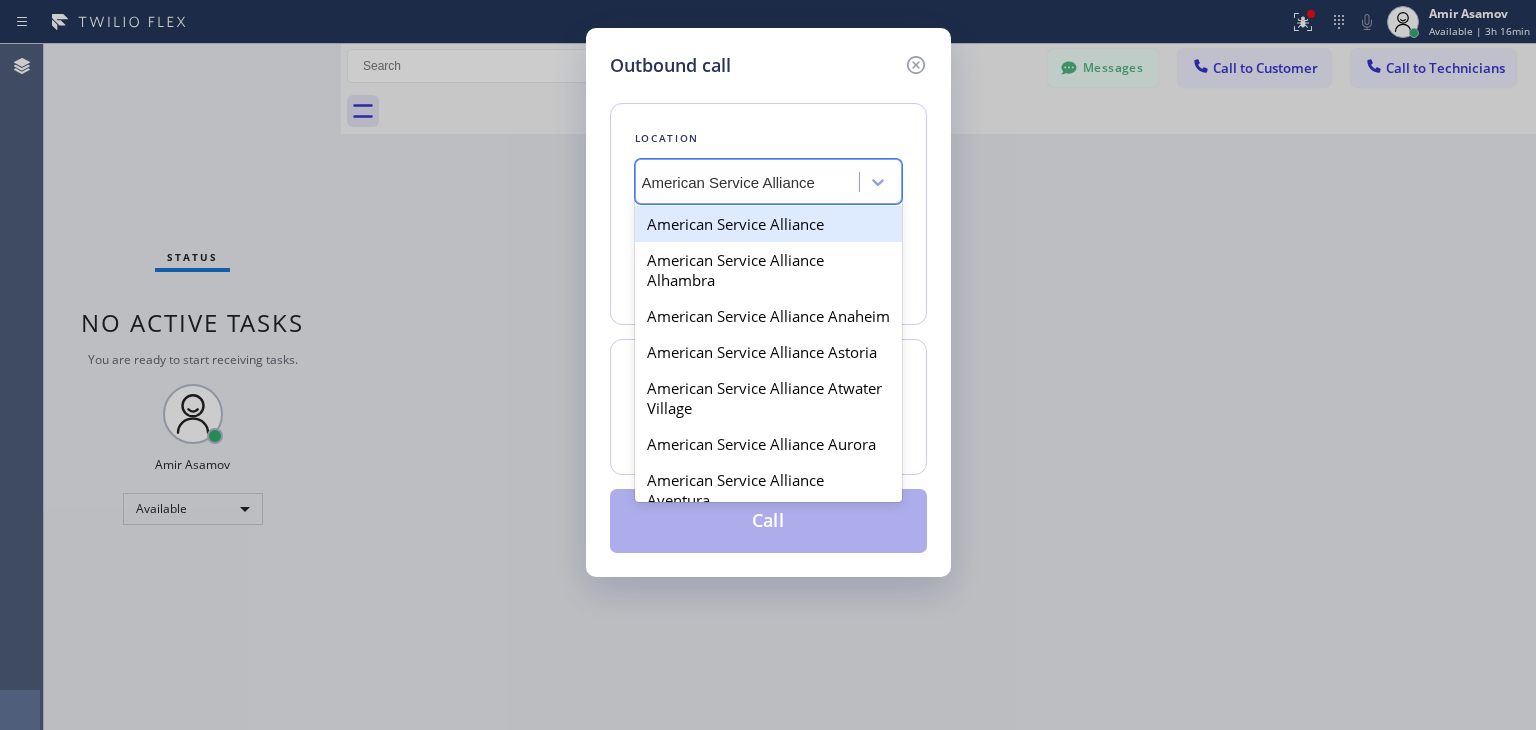click on "American Service Alliance" at bounding box center (768, 224) 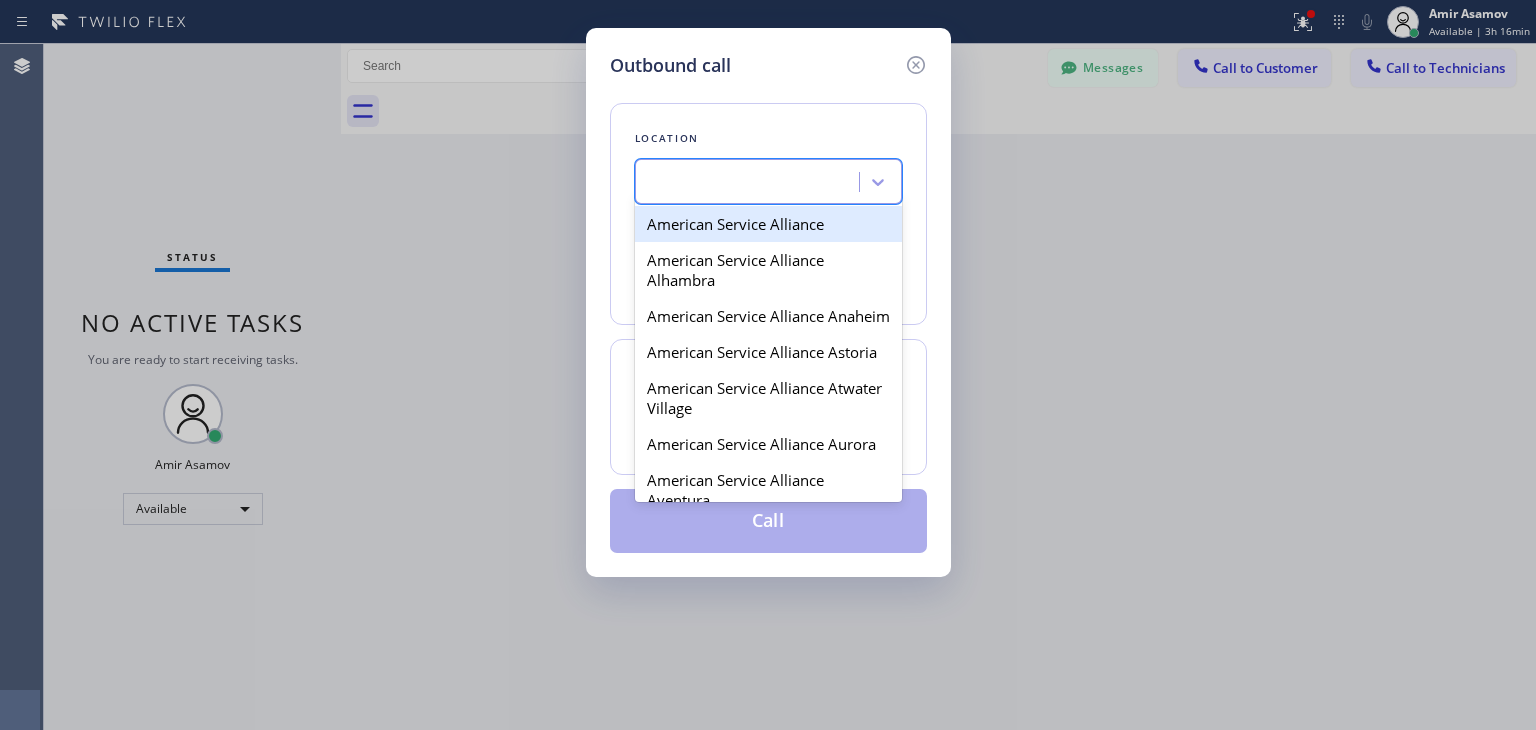 scroll, scrollTop: 0, scrollLeft: 0, axis: both 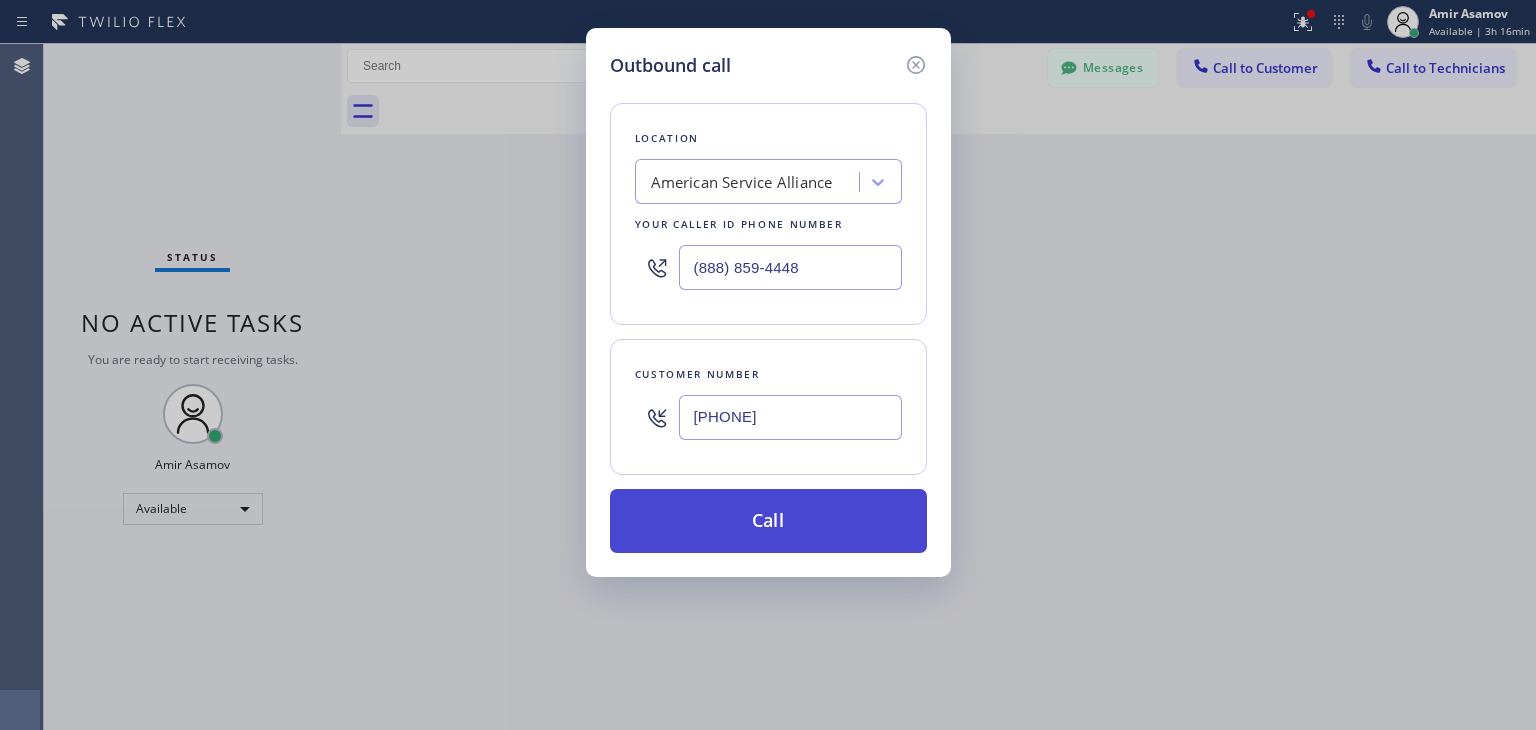 click on "Call" at bounding box center [768, 521] 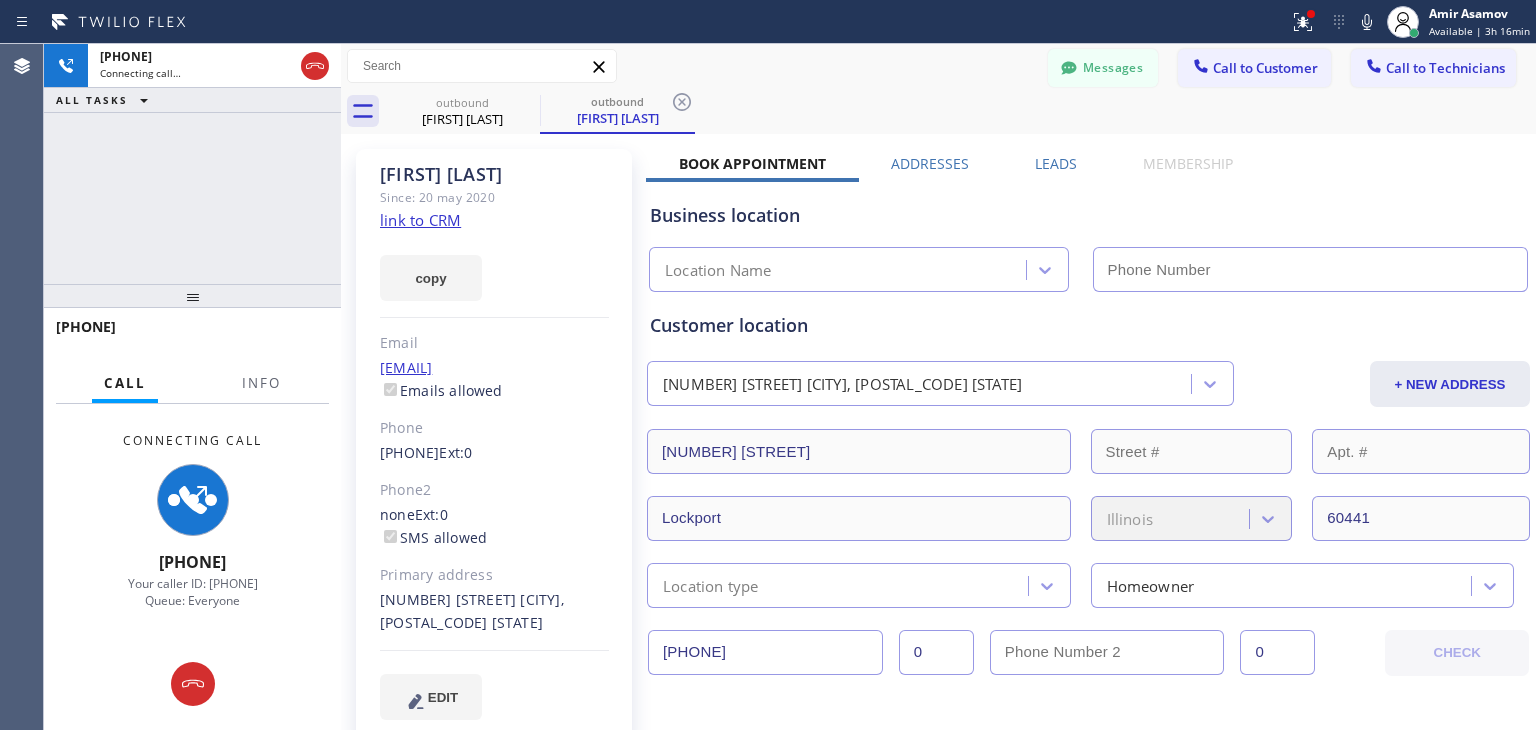 type on "(888) 859-4448" 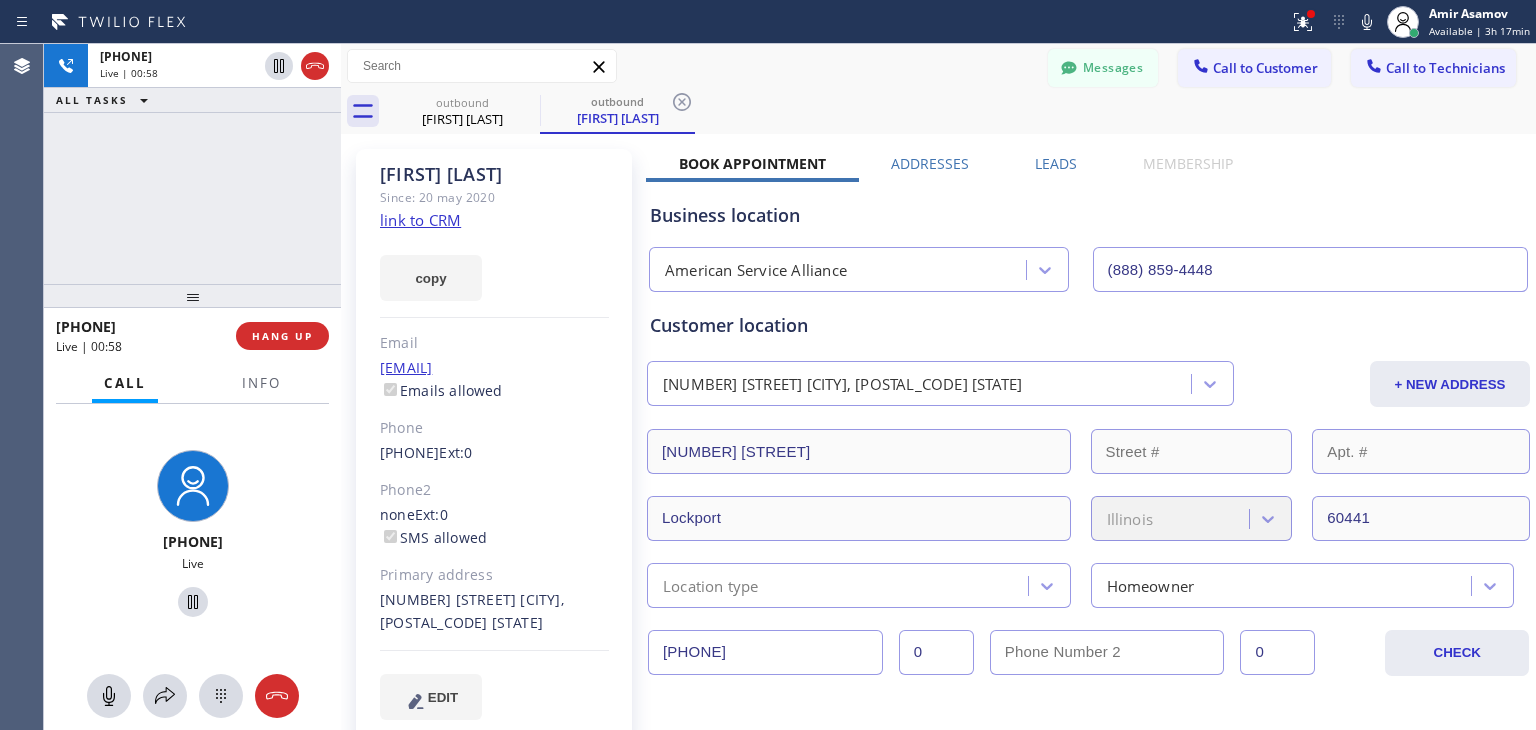 click at bounding box center (341, 387) 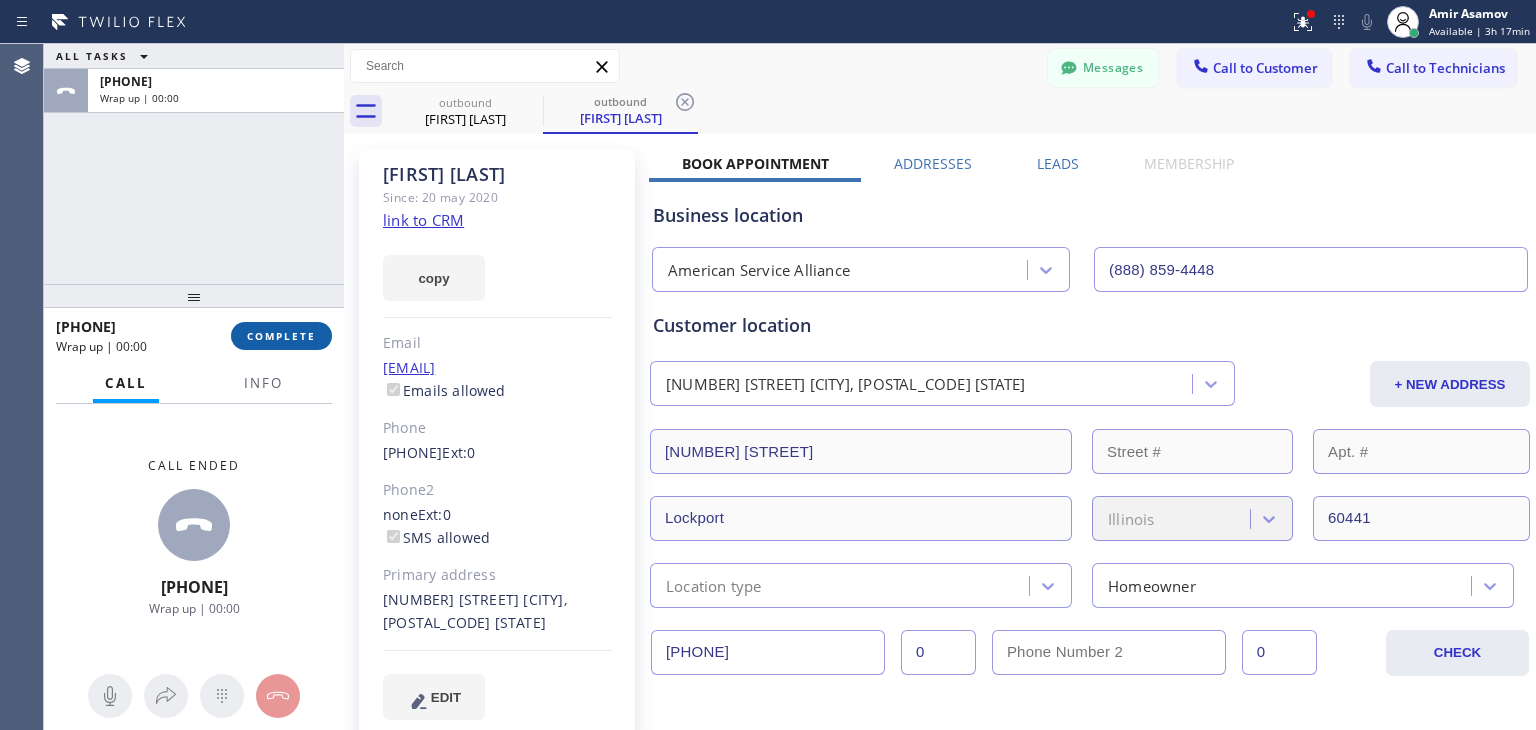 click on "COMPLETE" at bounding box center [281, 336] 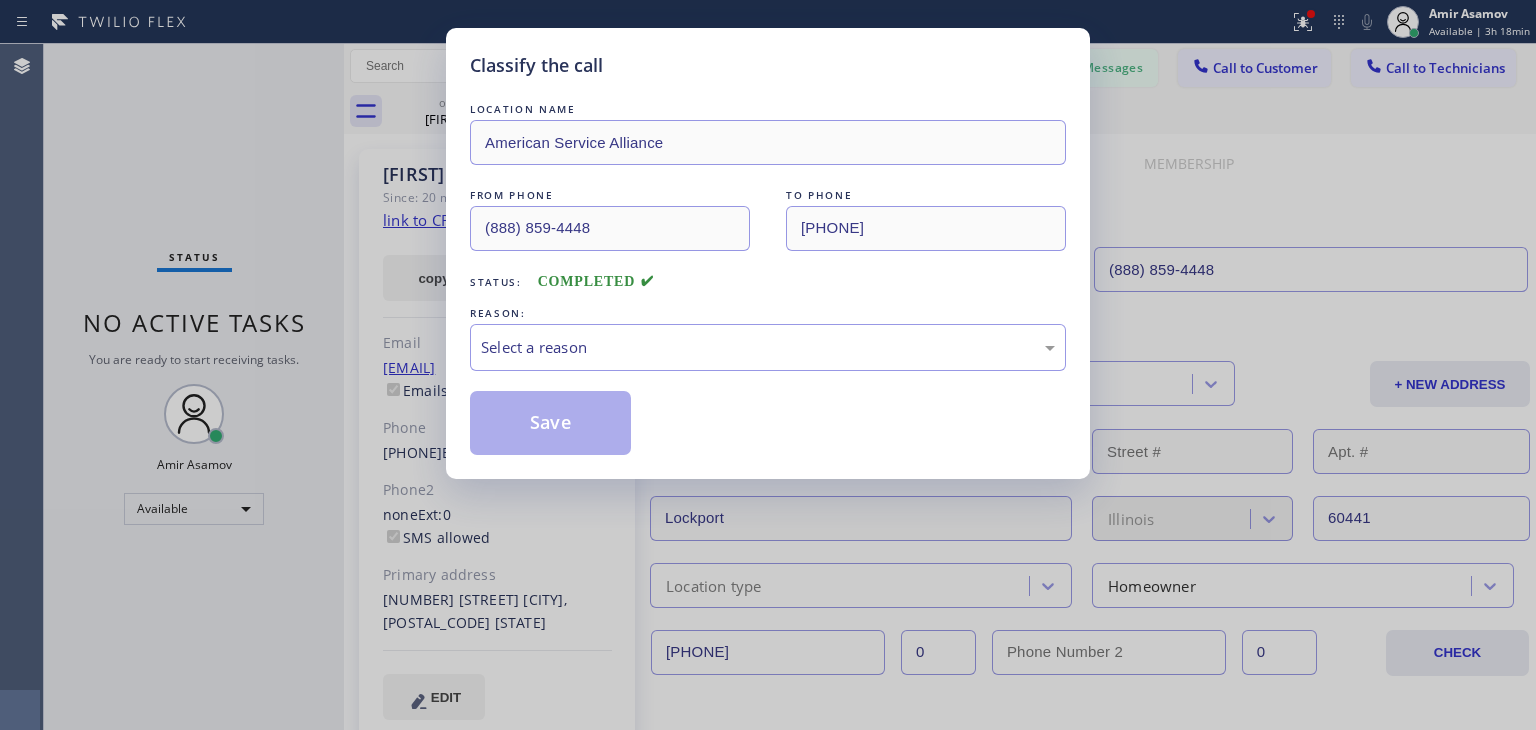 click on "LOCATION NAME American Service Alliance FROM PHONE ([PHONE]) TO PHONE ([PHONE]) Status: COMPLETED REASON: Select a reason Save" at bounding box center (768, 277) 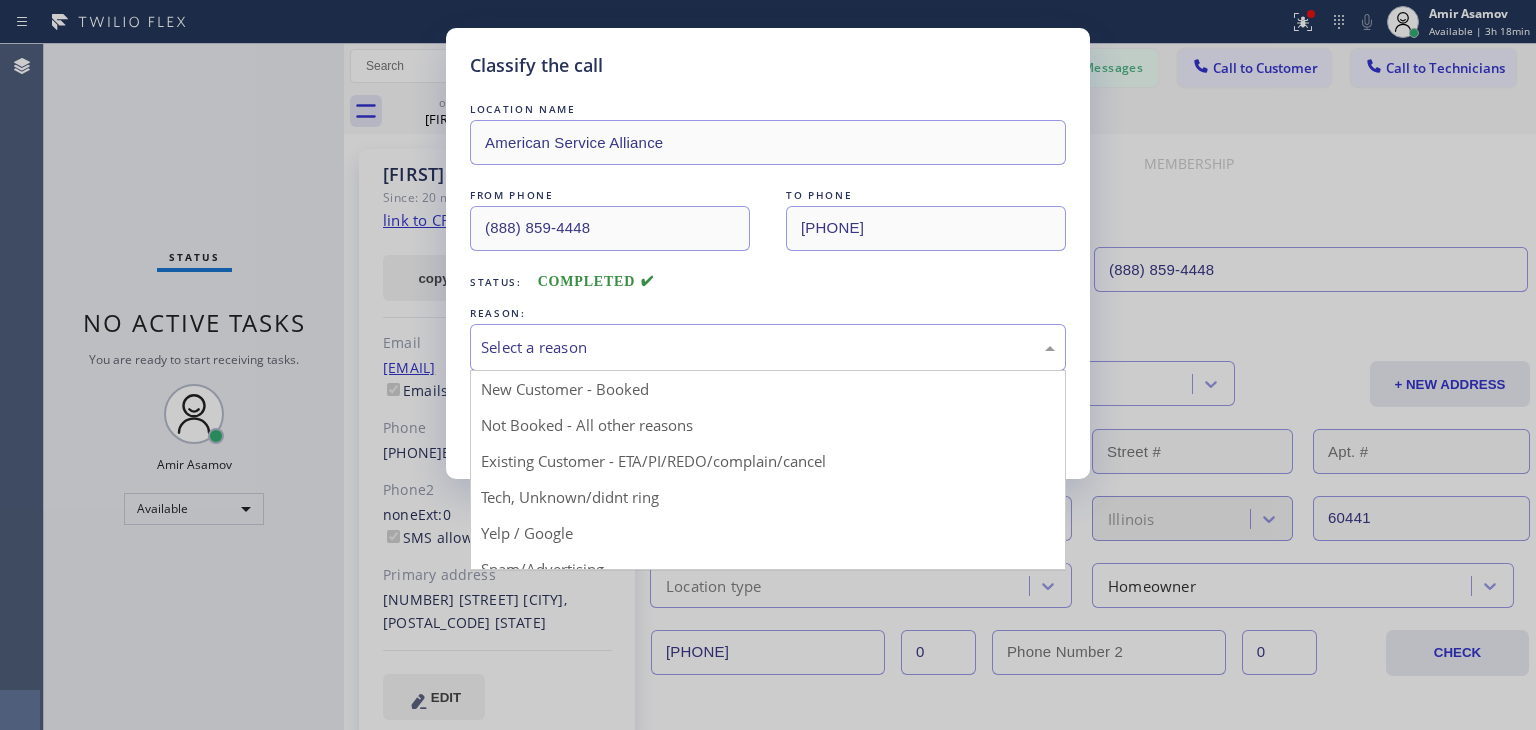 click on "Select a reason" at bounding box center (768, 347) 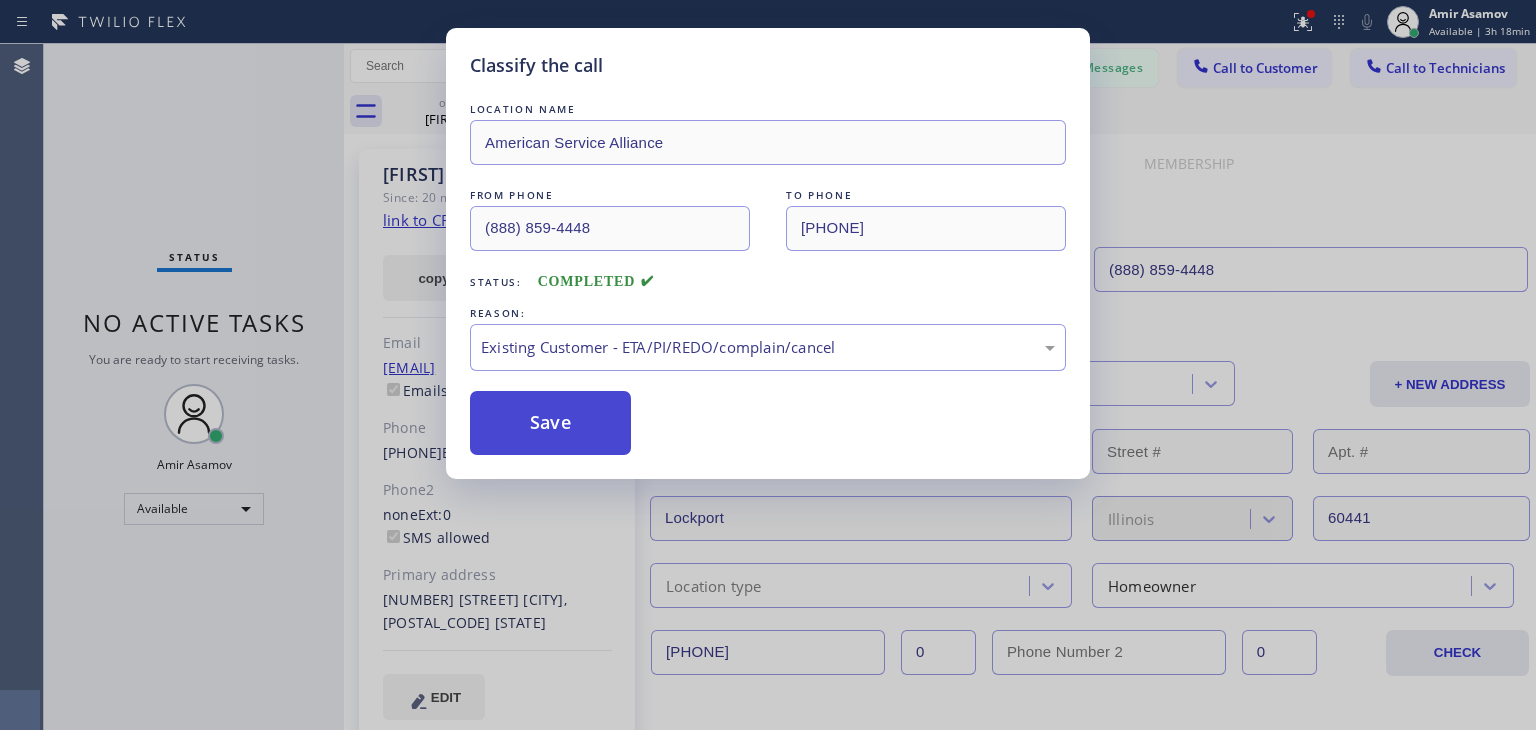 drag, startPoint x: 642, startPoint y: 412, endPoint x: 582, endPoint y: 431, distance: 62.936478 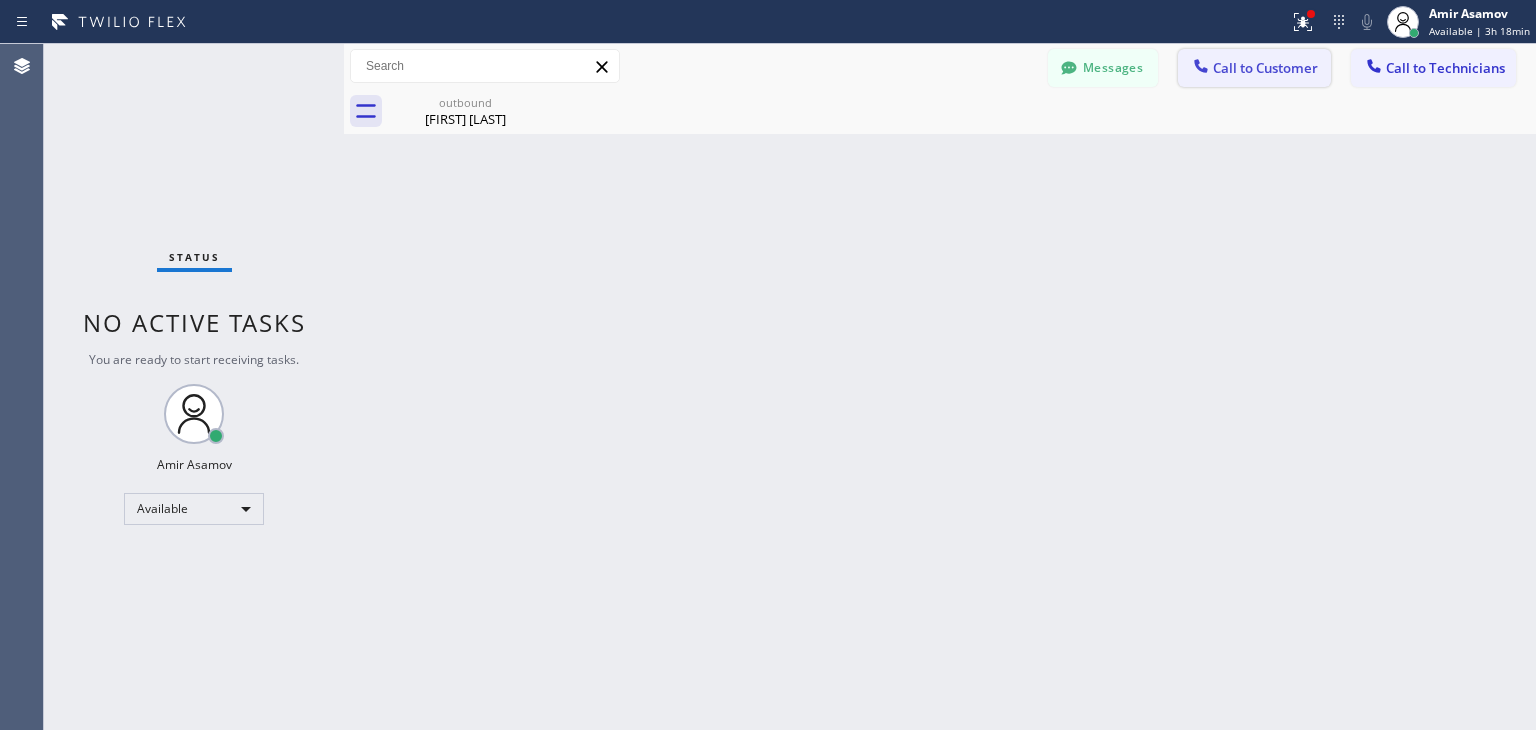 click on "Call to Customer" at bounding box center (1265, 68) 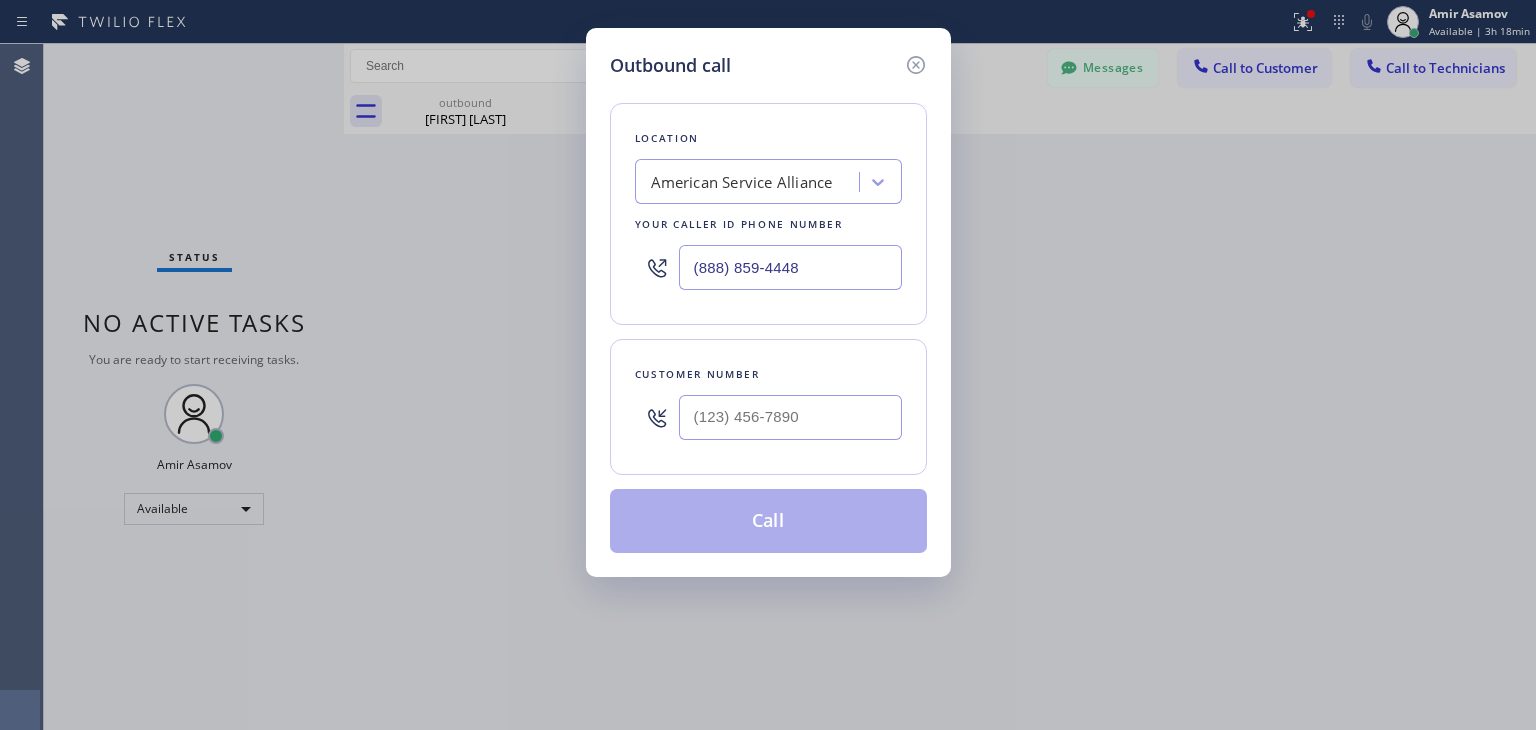 click on "Customer number" at bounding box center (768, 374) 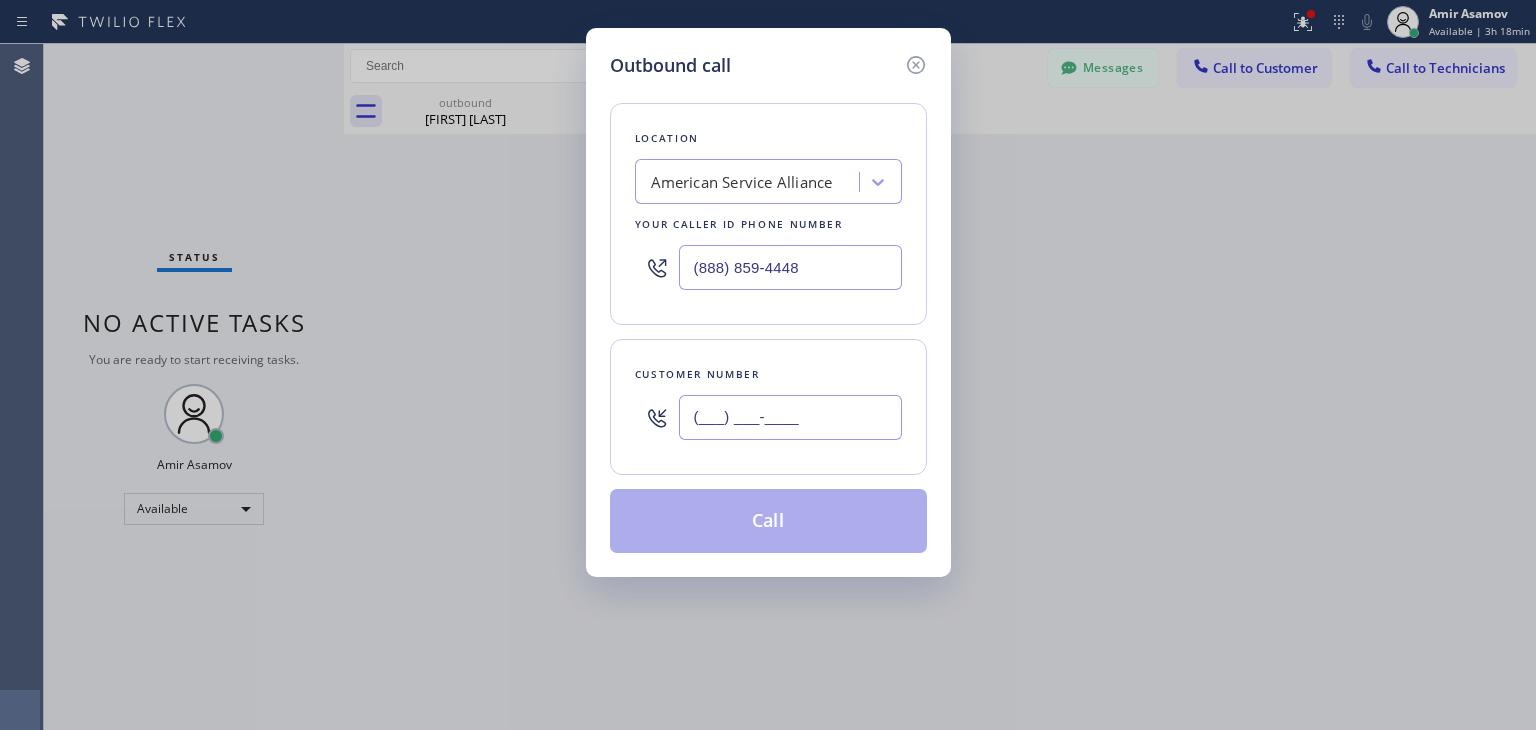 paste on "[PHONE]" 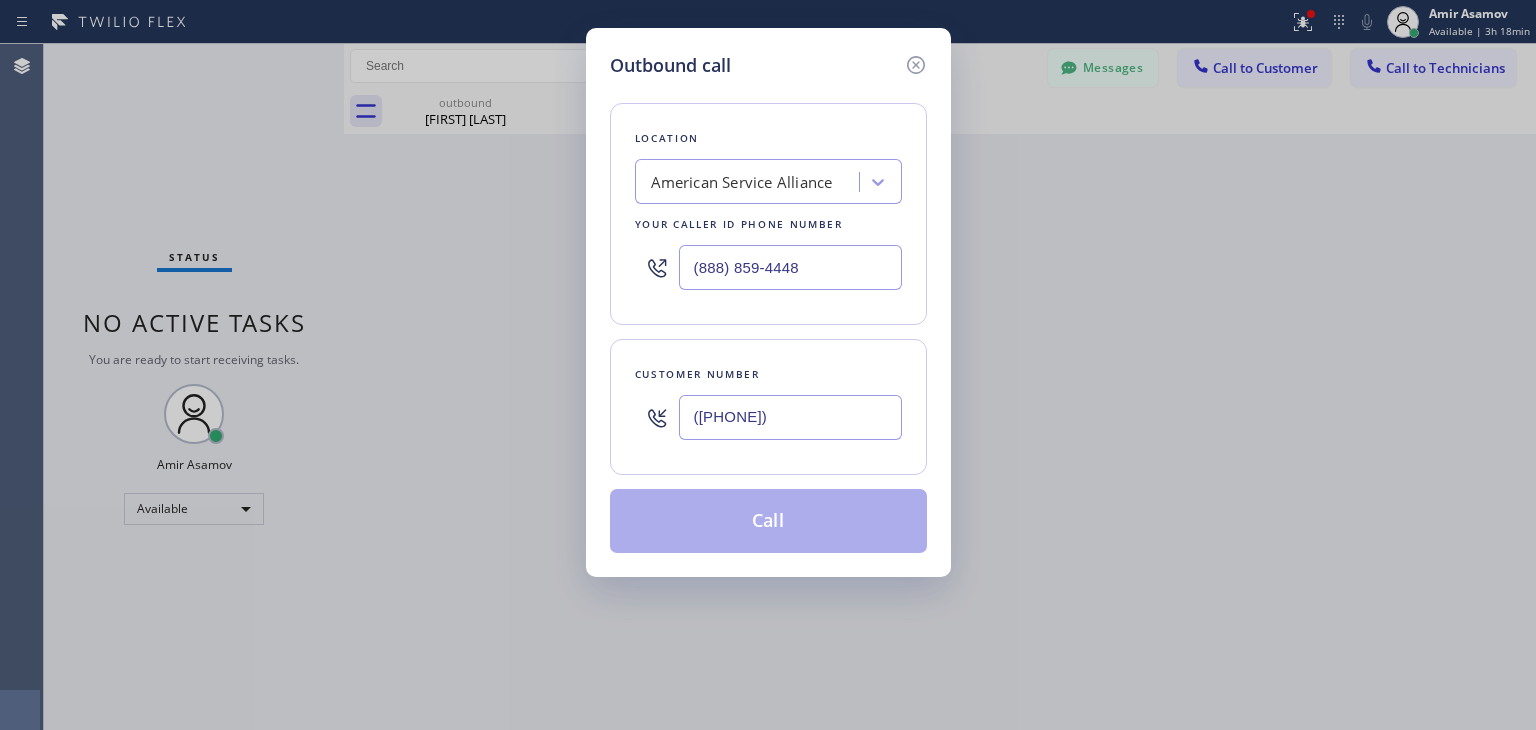 click on "([PHONE])" at bounding box center (790, 417) 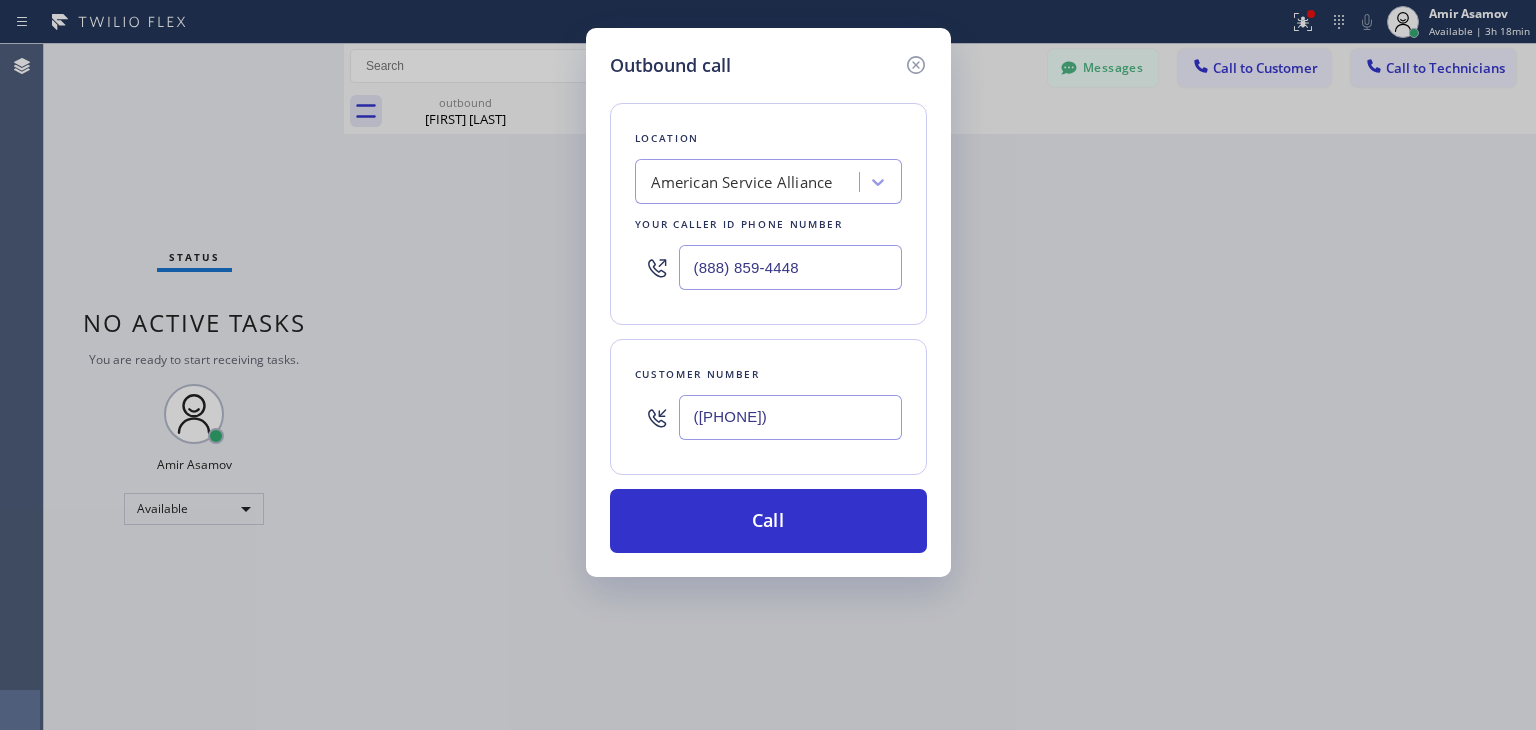 type on "([PHONE])" 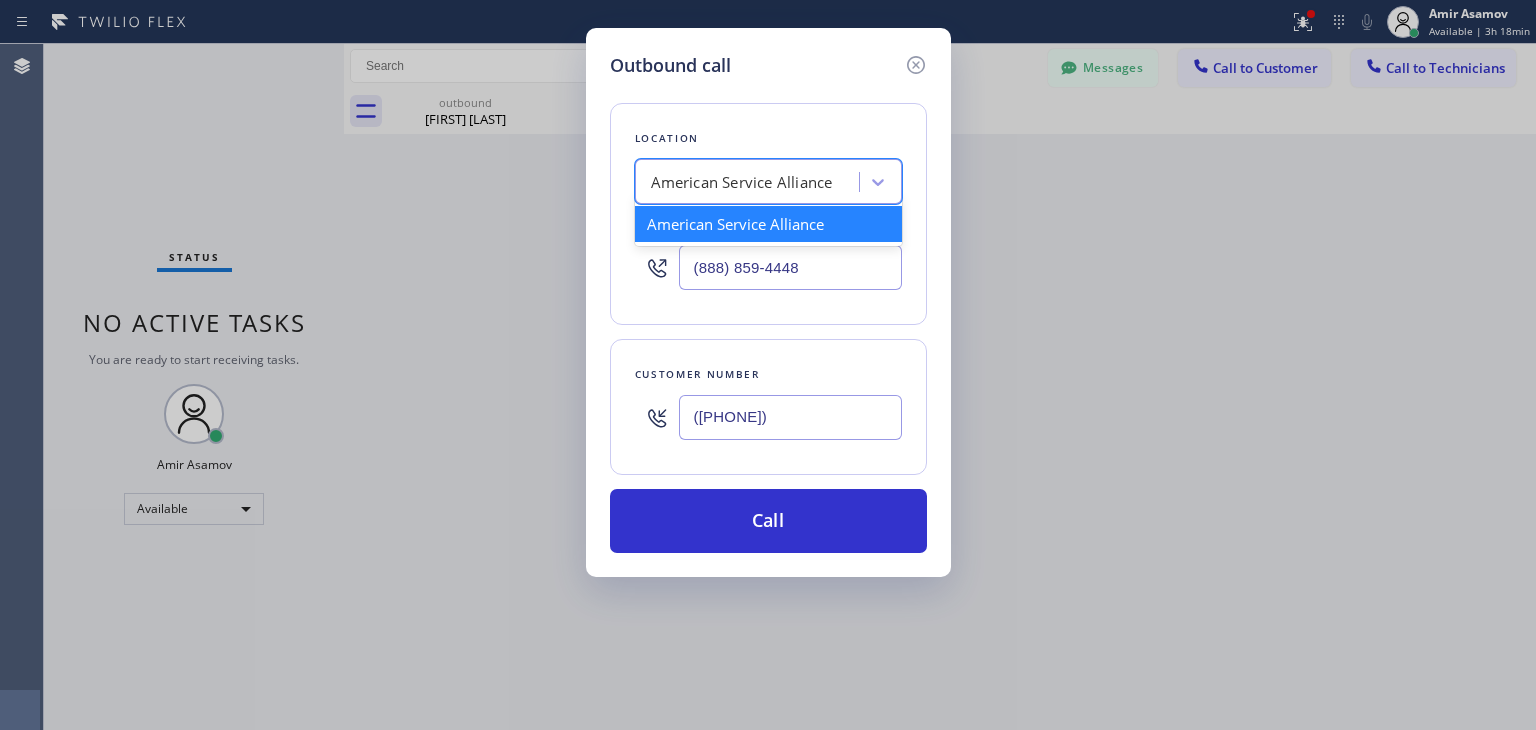 paste on "American Service Alliance" 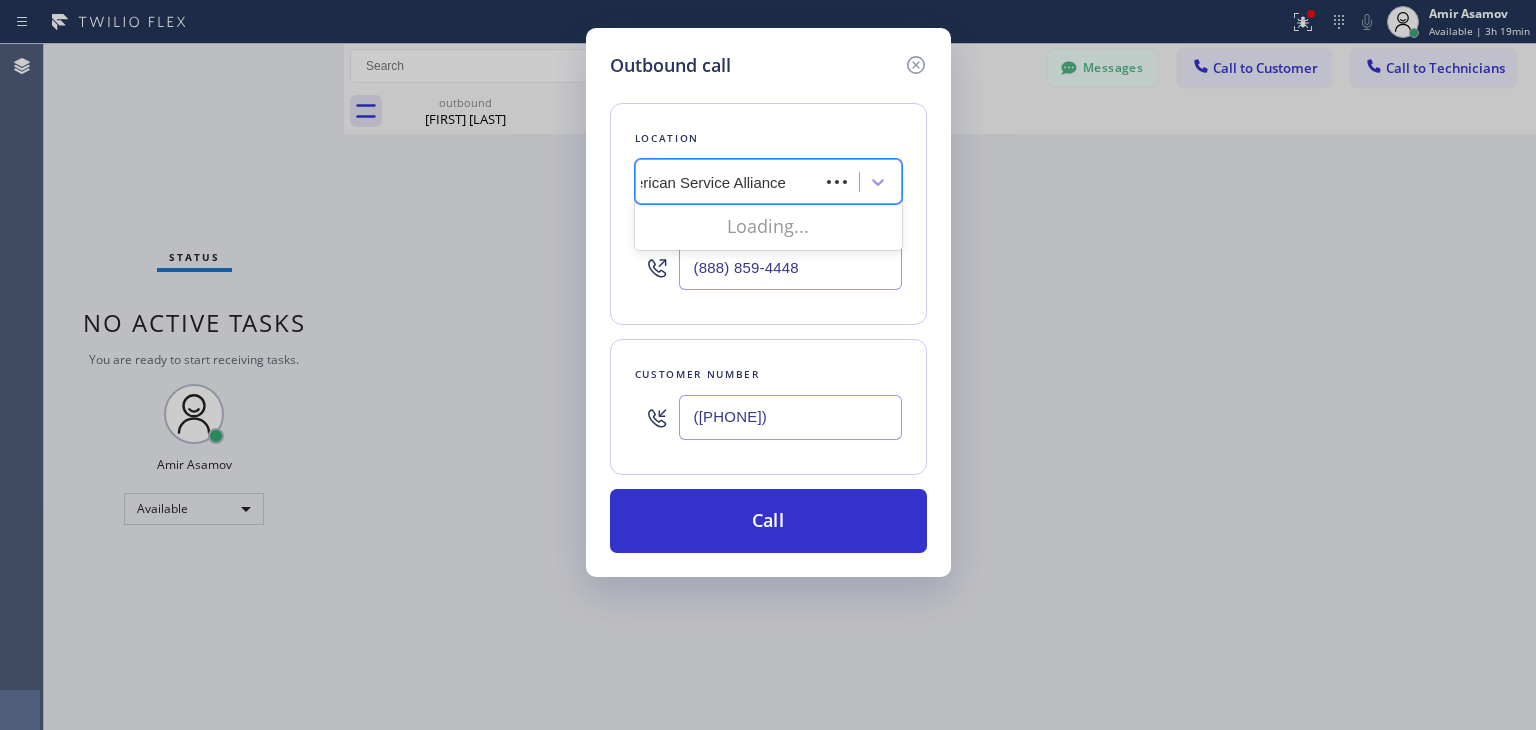 scroll, scrollTop: 0, scrollLeft: 9, axis: horizontal 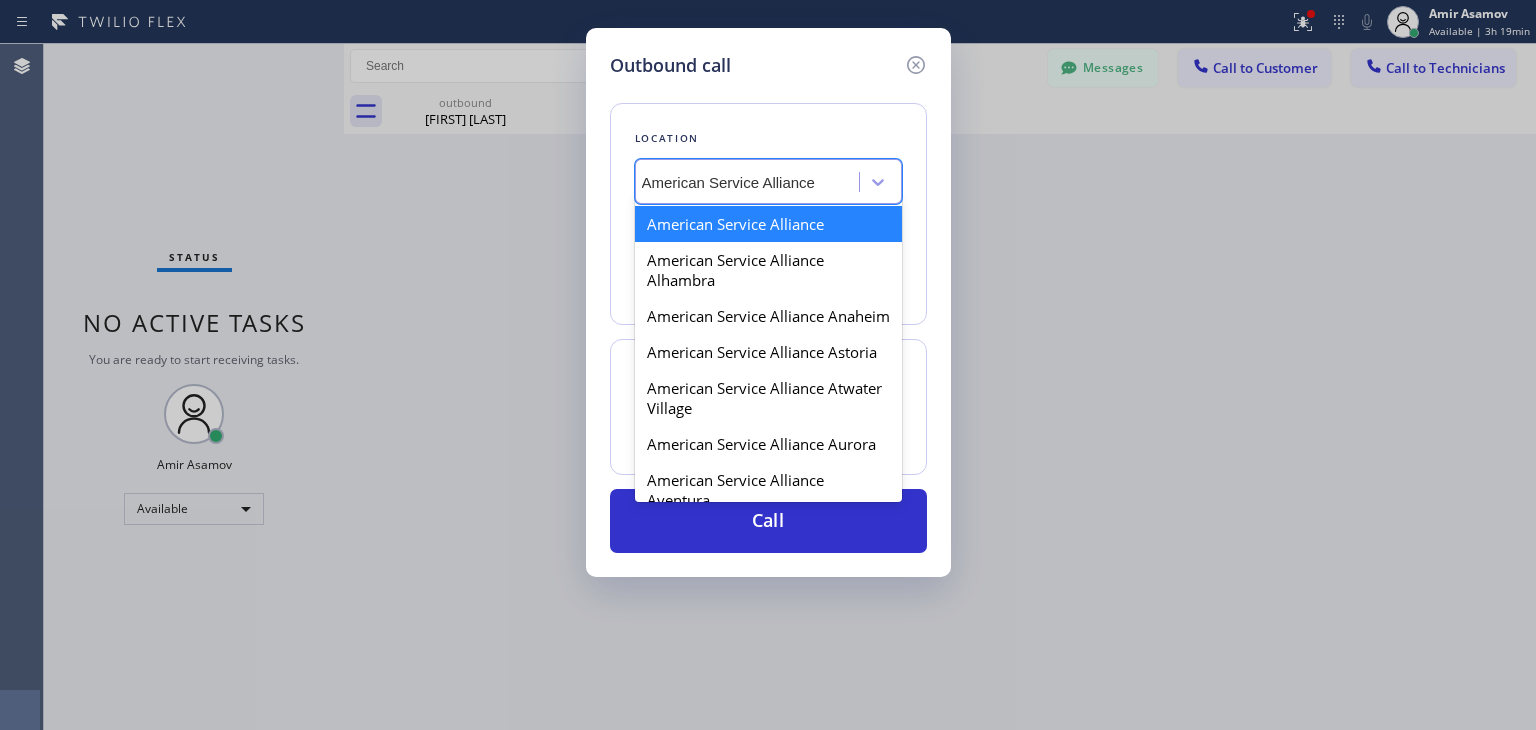 click on "American Service Alliance" at bounding box center [768, 224] 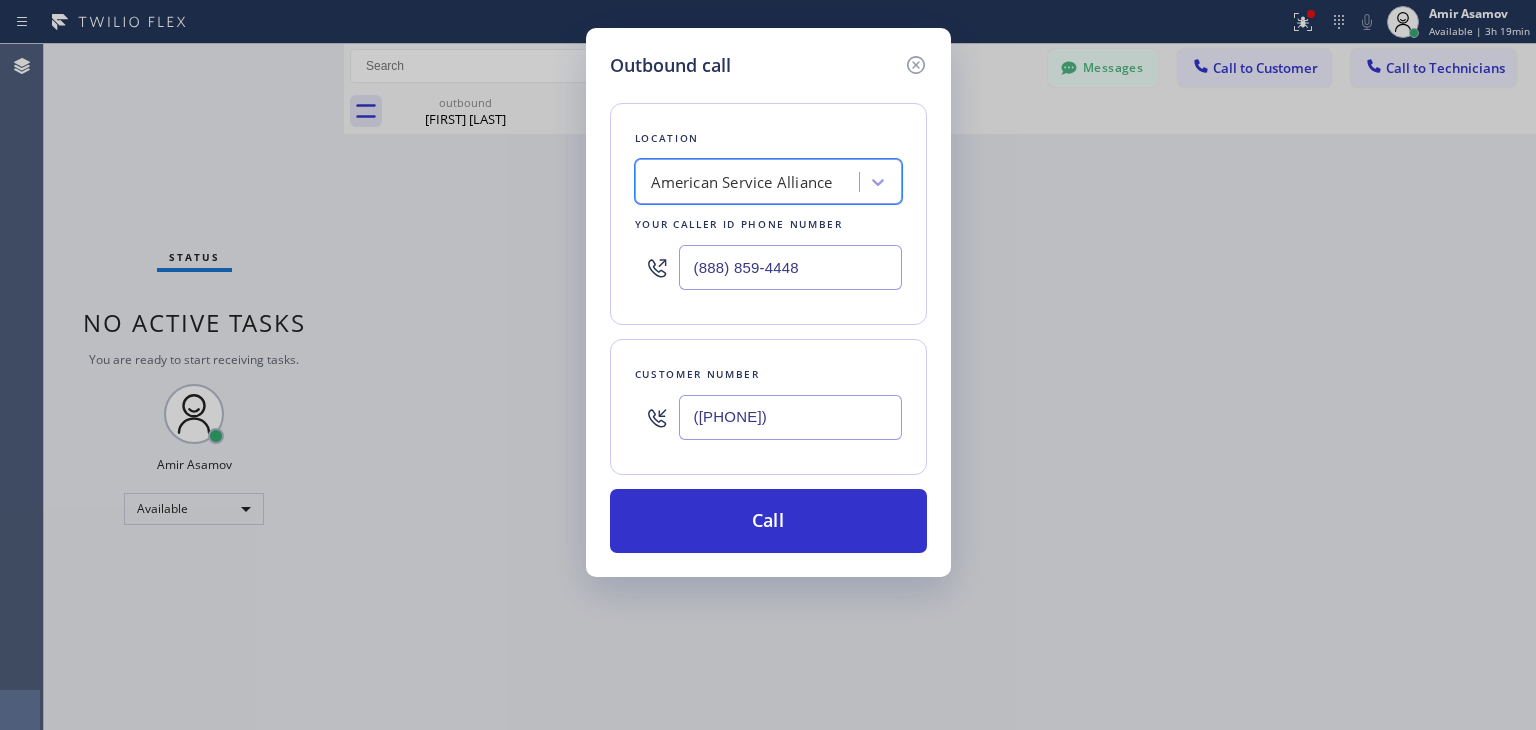 scroll, scrollTop: 0, scrollLeft: 0, axis: both 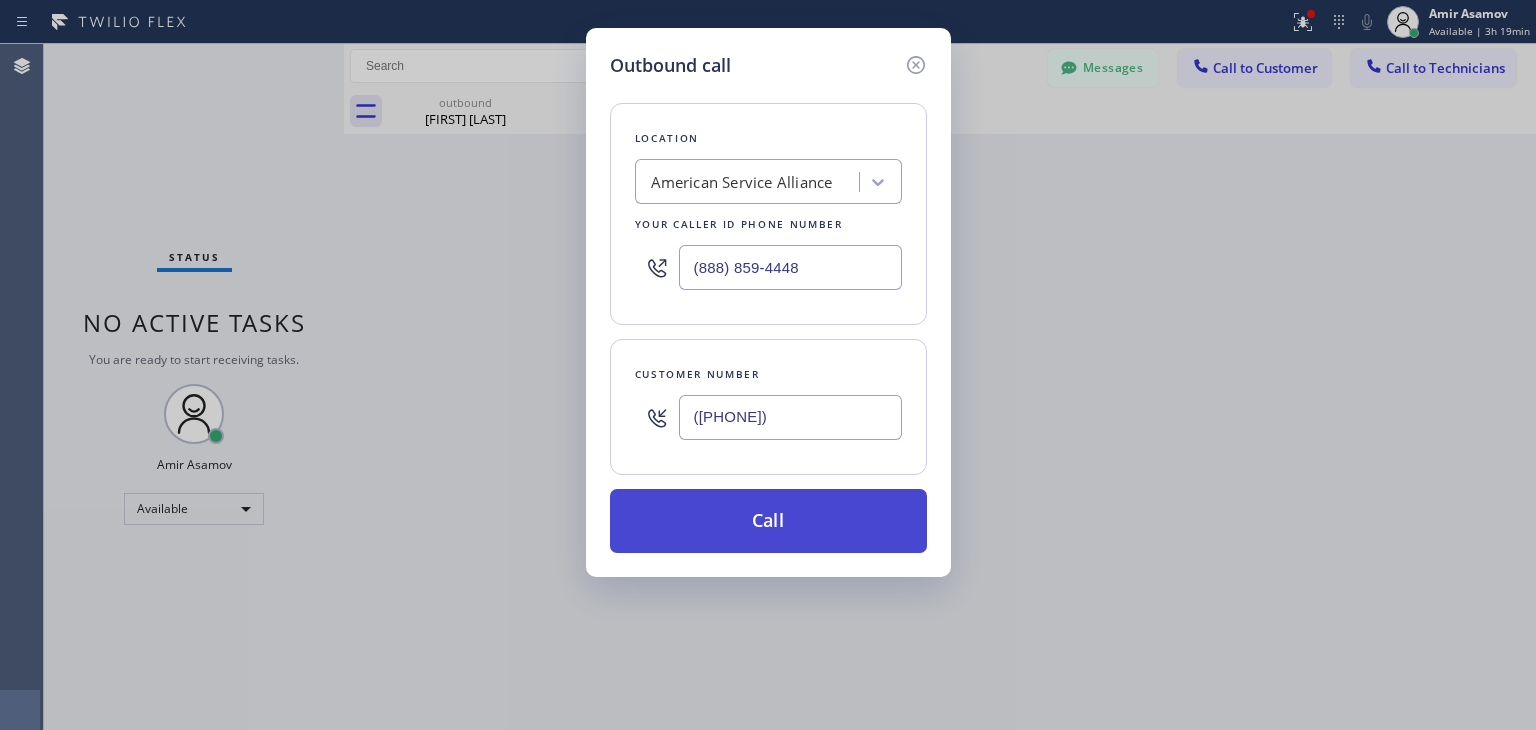 click on "Call" at bounding box center (768, 521) 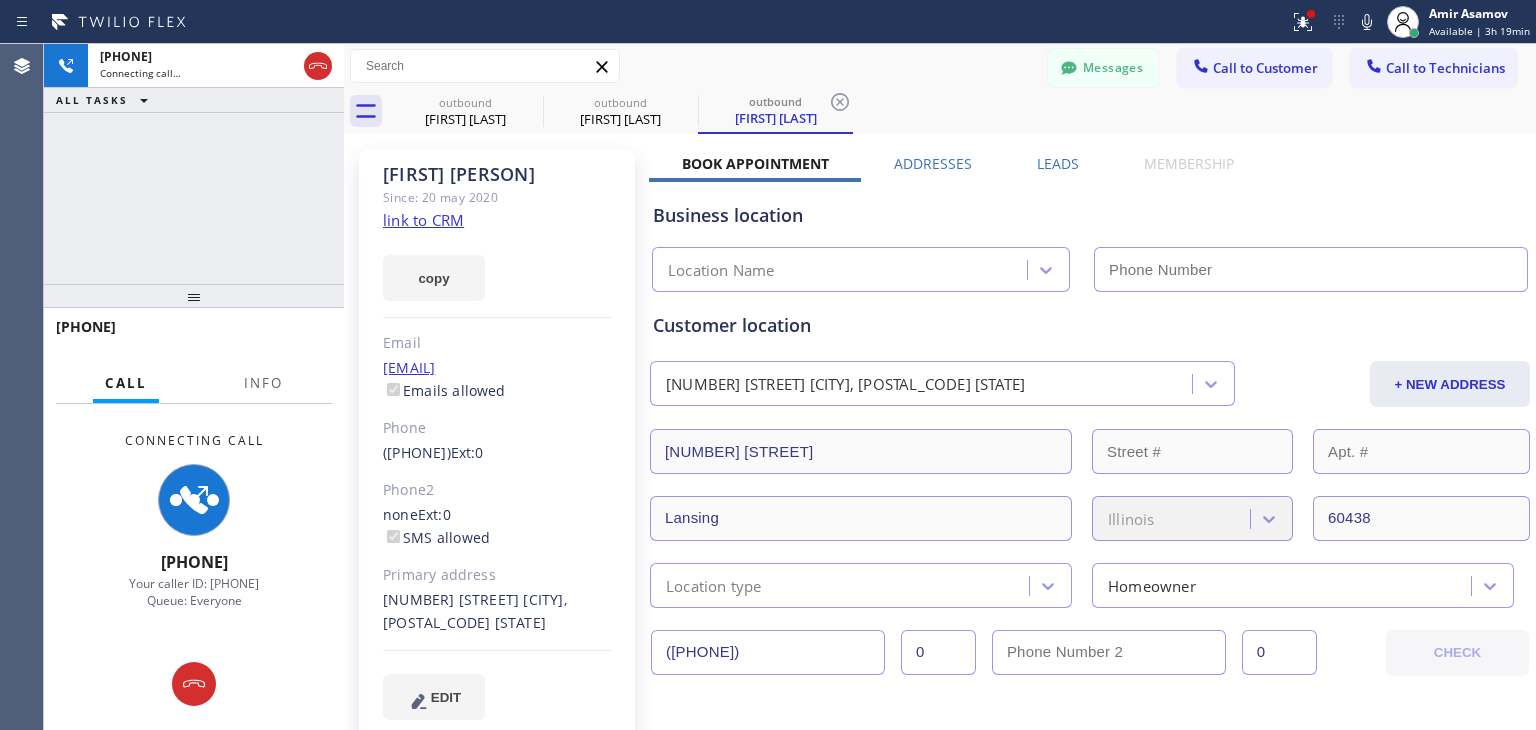 type on "(888) 859-4448" 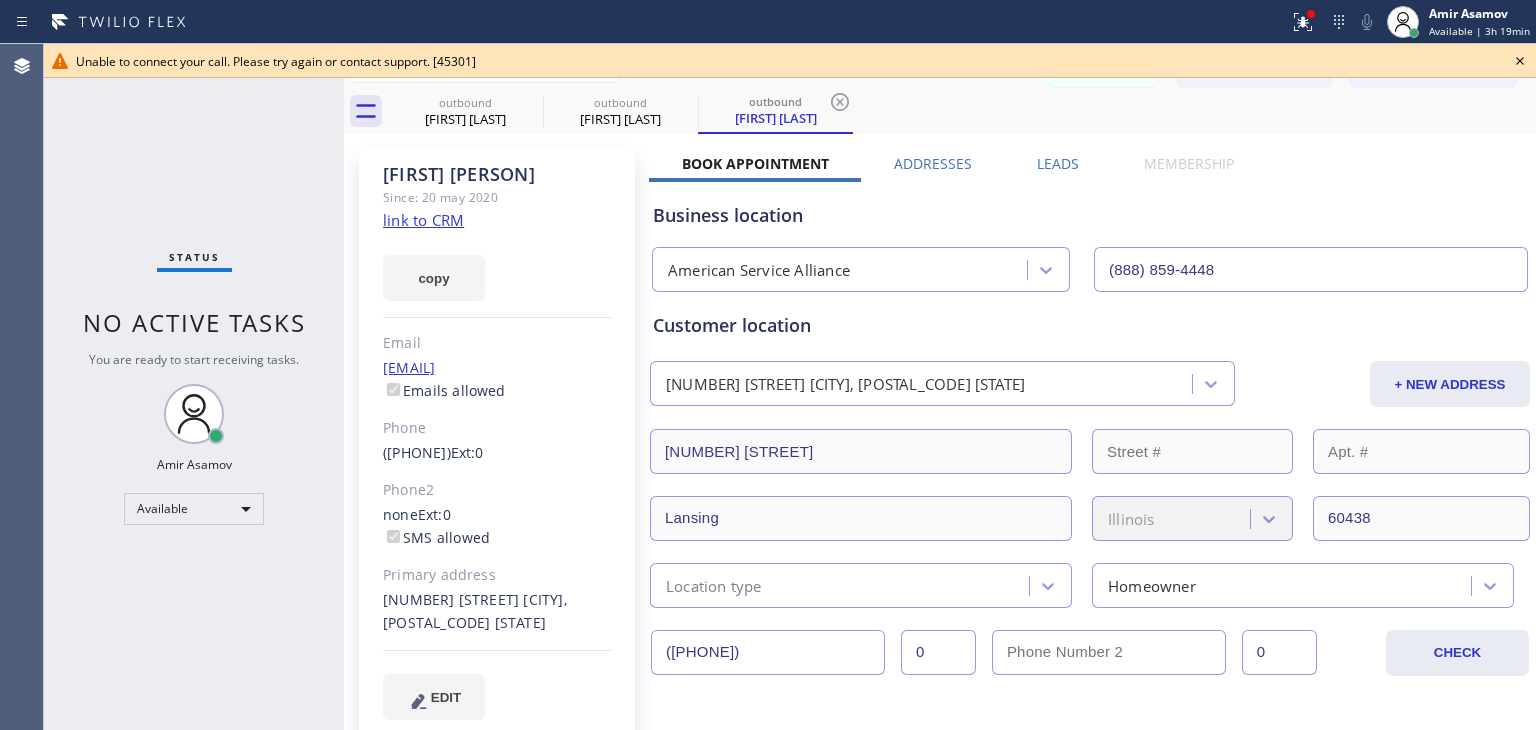 click 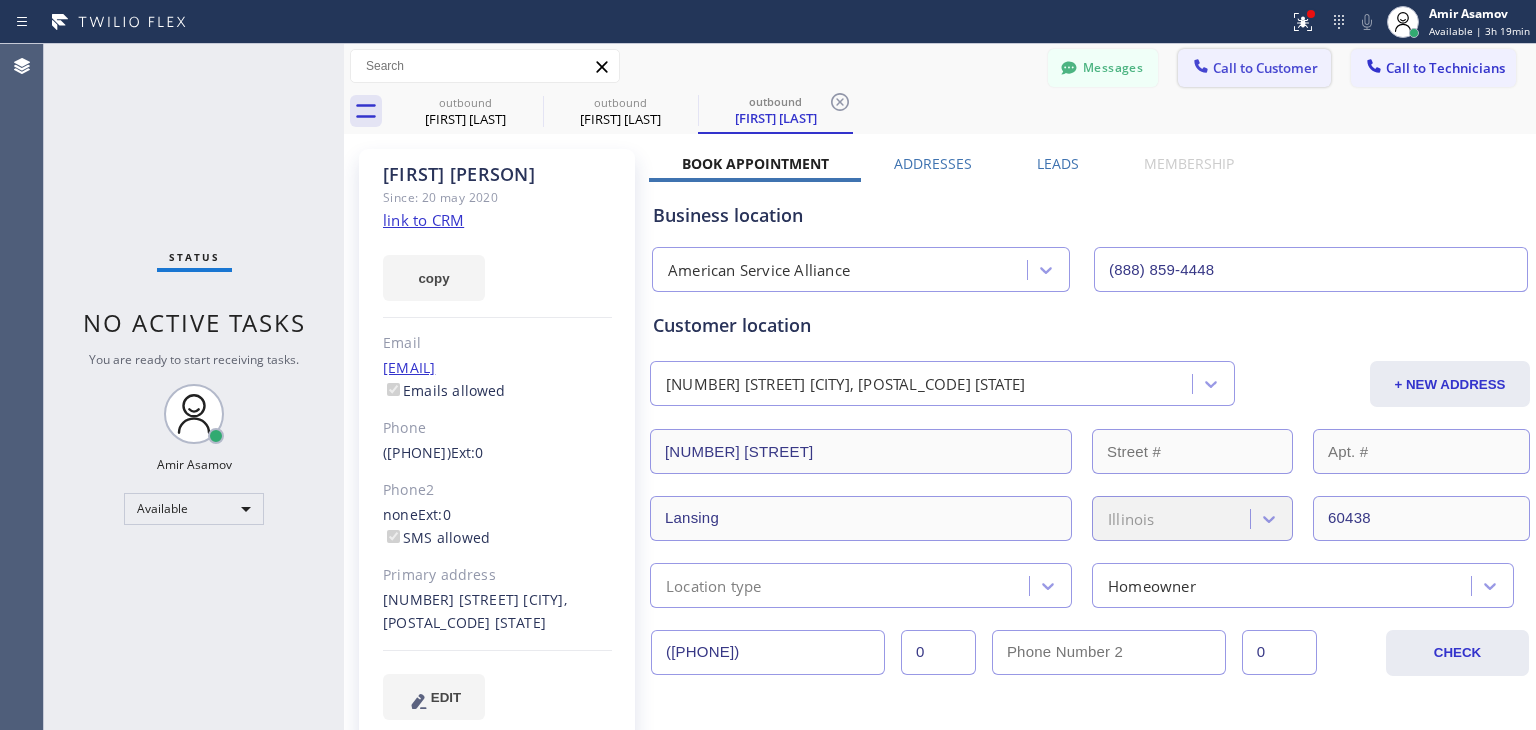 click on "Call to Customer" at bounding box center [1254, 68] 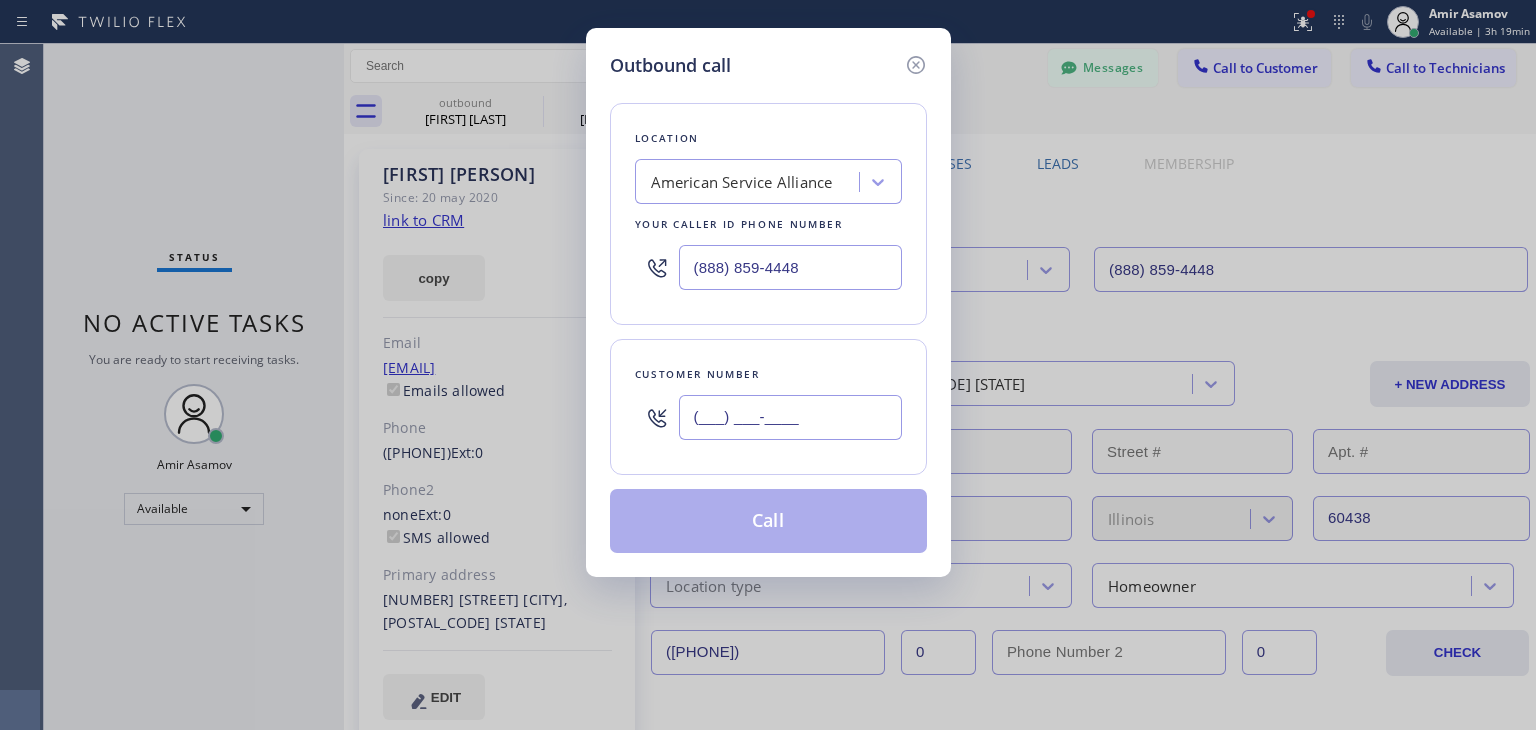 click on "(___) ___-____" at bounding box center (790, 417) 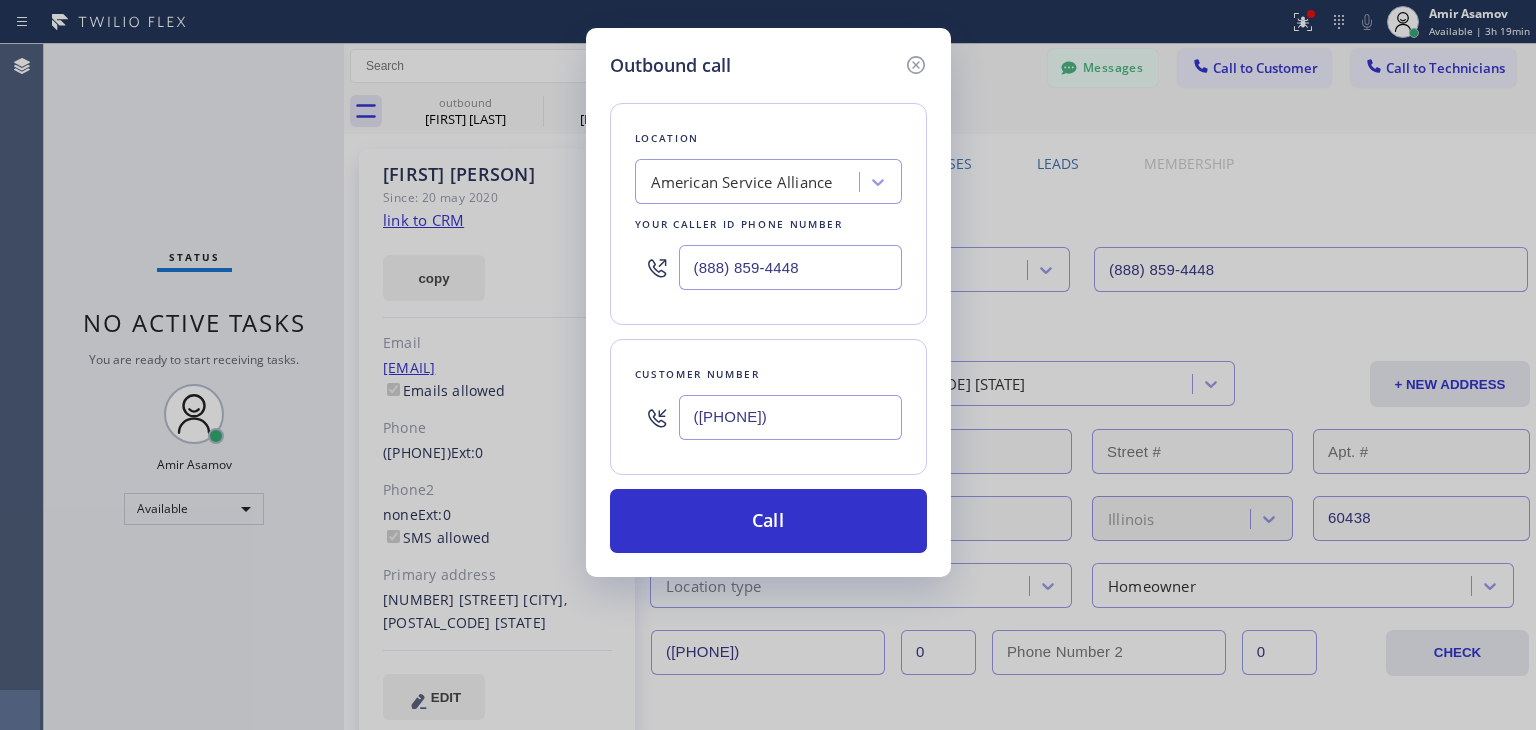type on "([PHONE])" 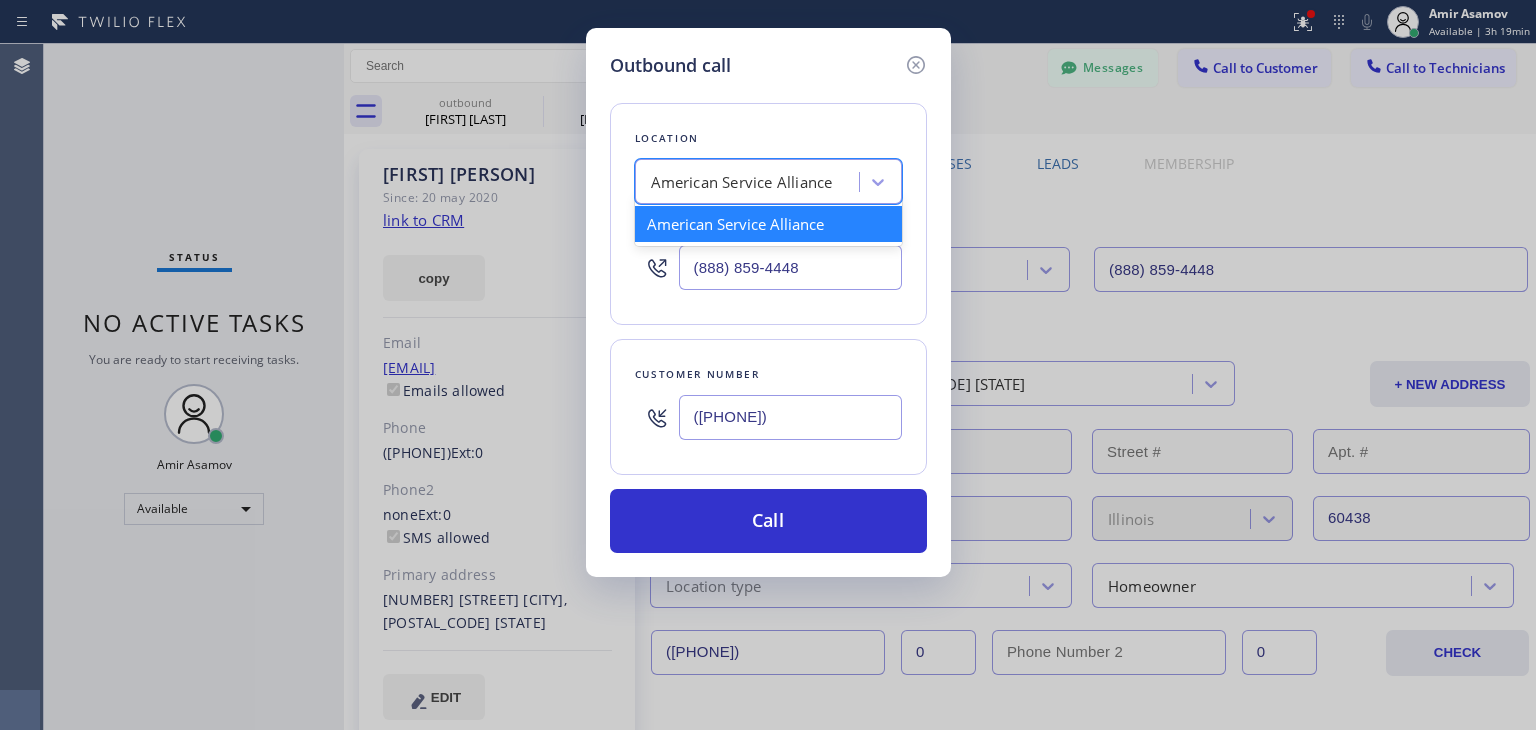 click on "American Service Alliance" at bounding box center (768, 181) 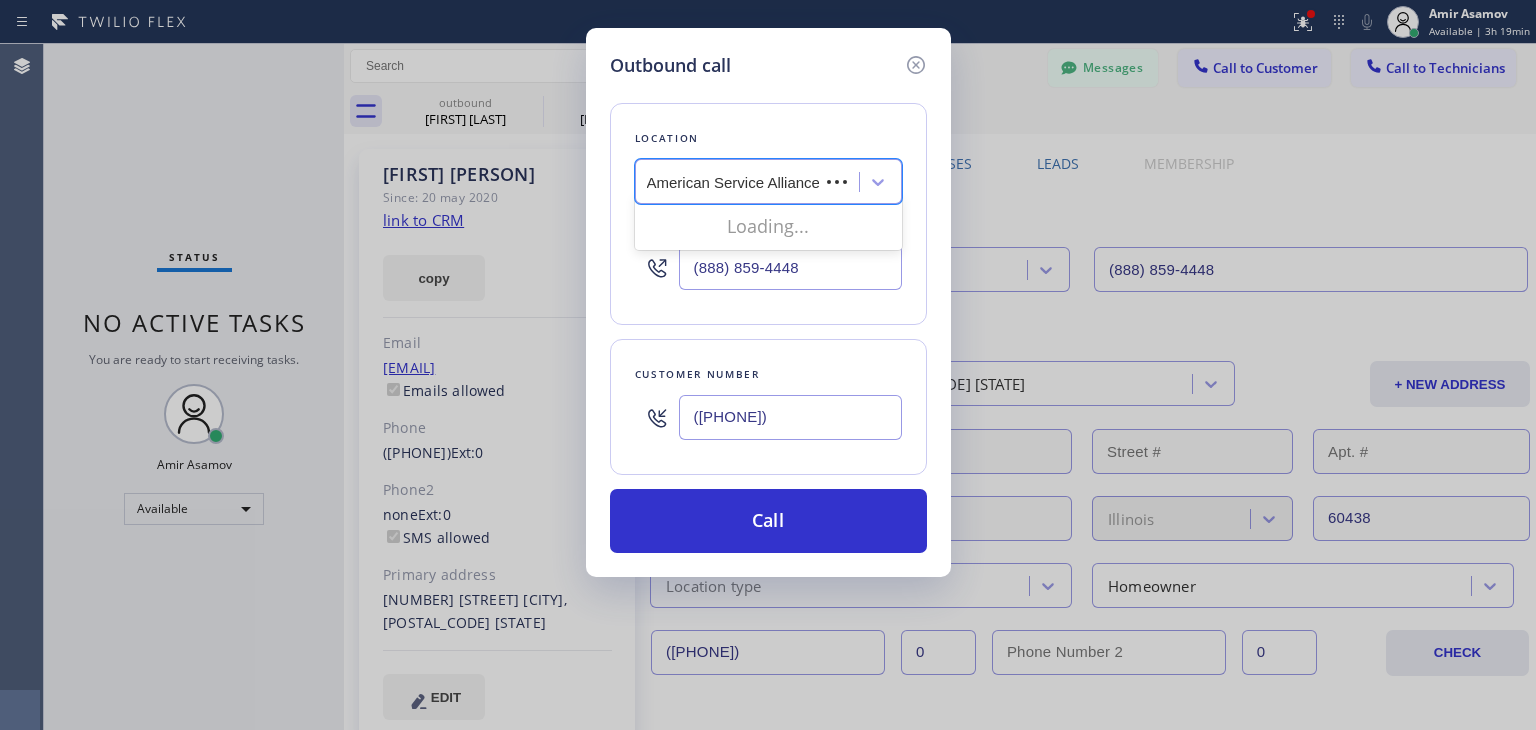 scroll, scrollTop: 0, scrollLeft: 0, axis: both 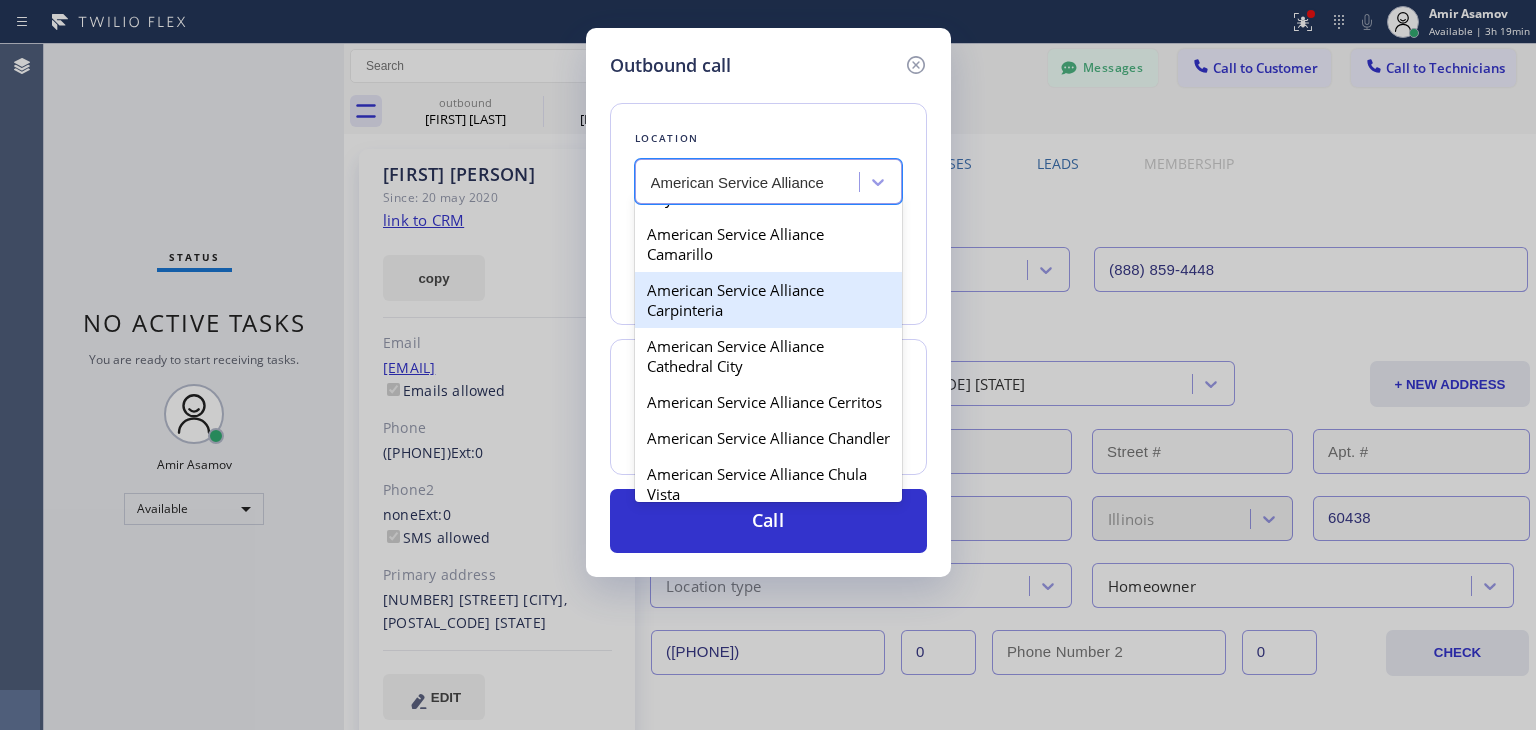 click on "American Service Alliance Carpinteria" at bounding box center [768, 300] 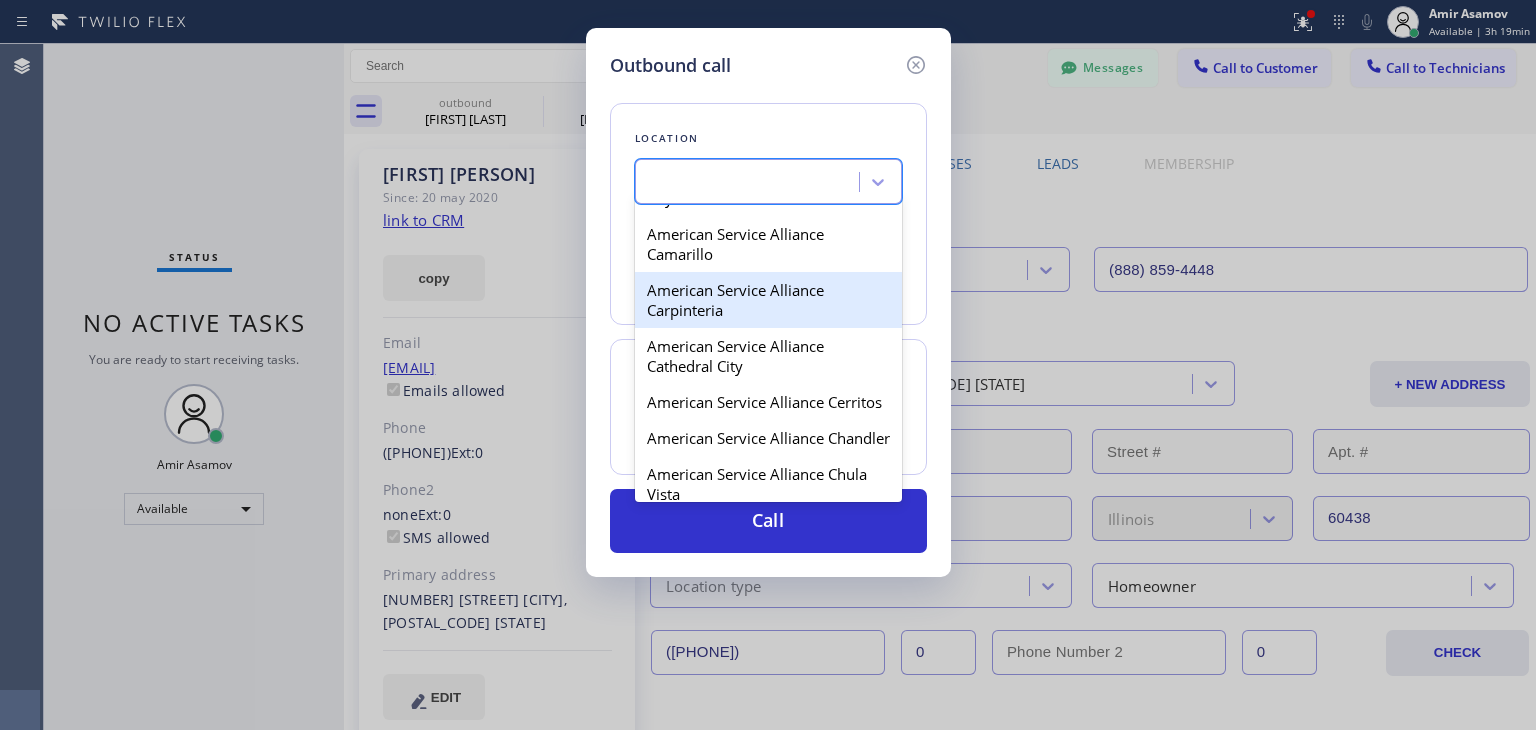 type on "([PHONE])" 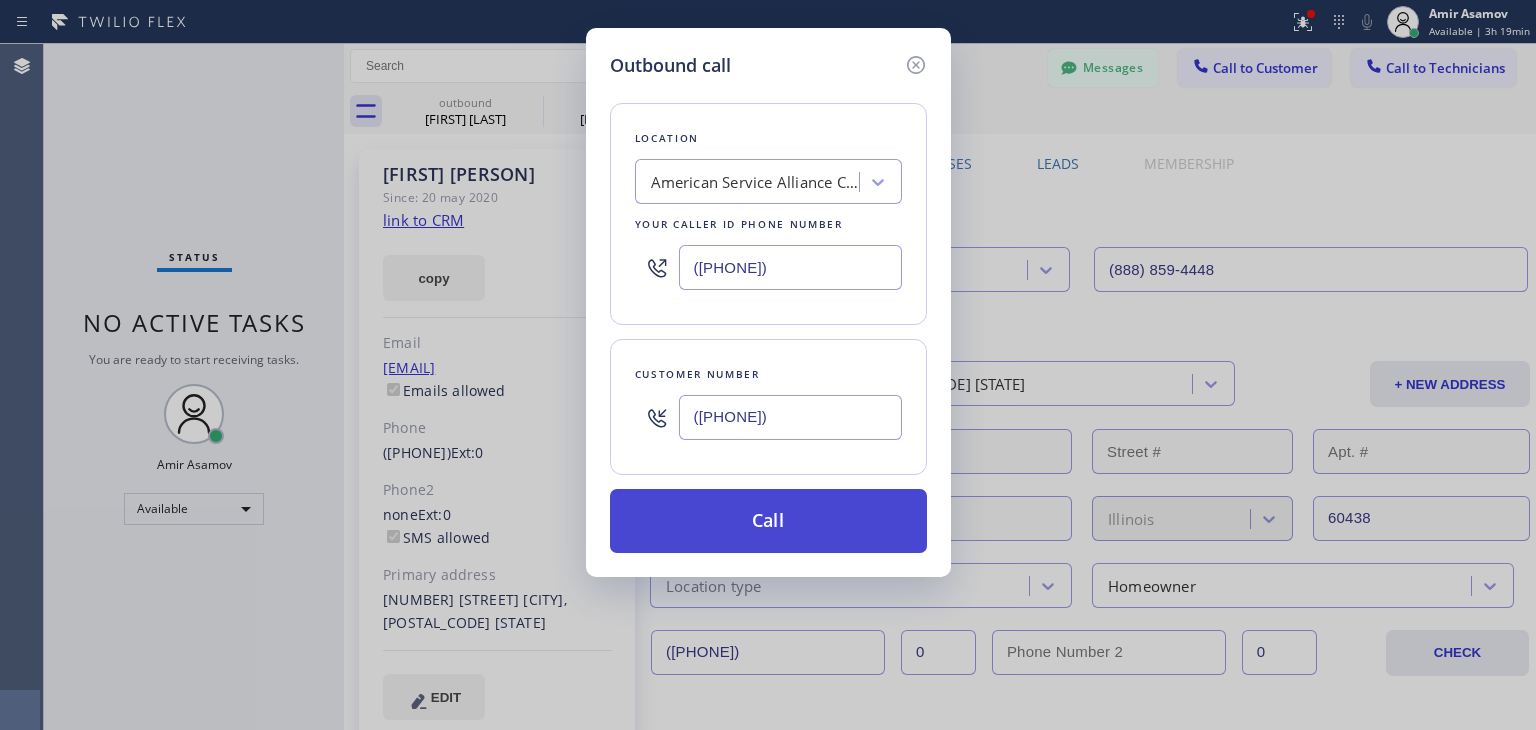 click on "Call" at bounding box center [768, 521] 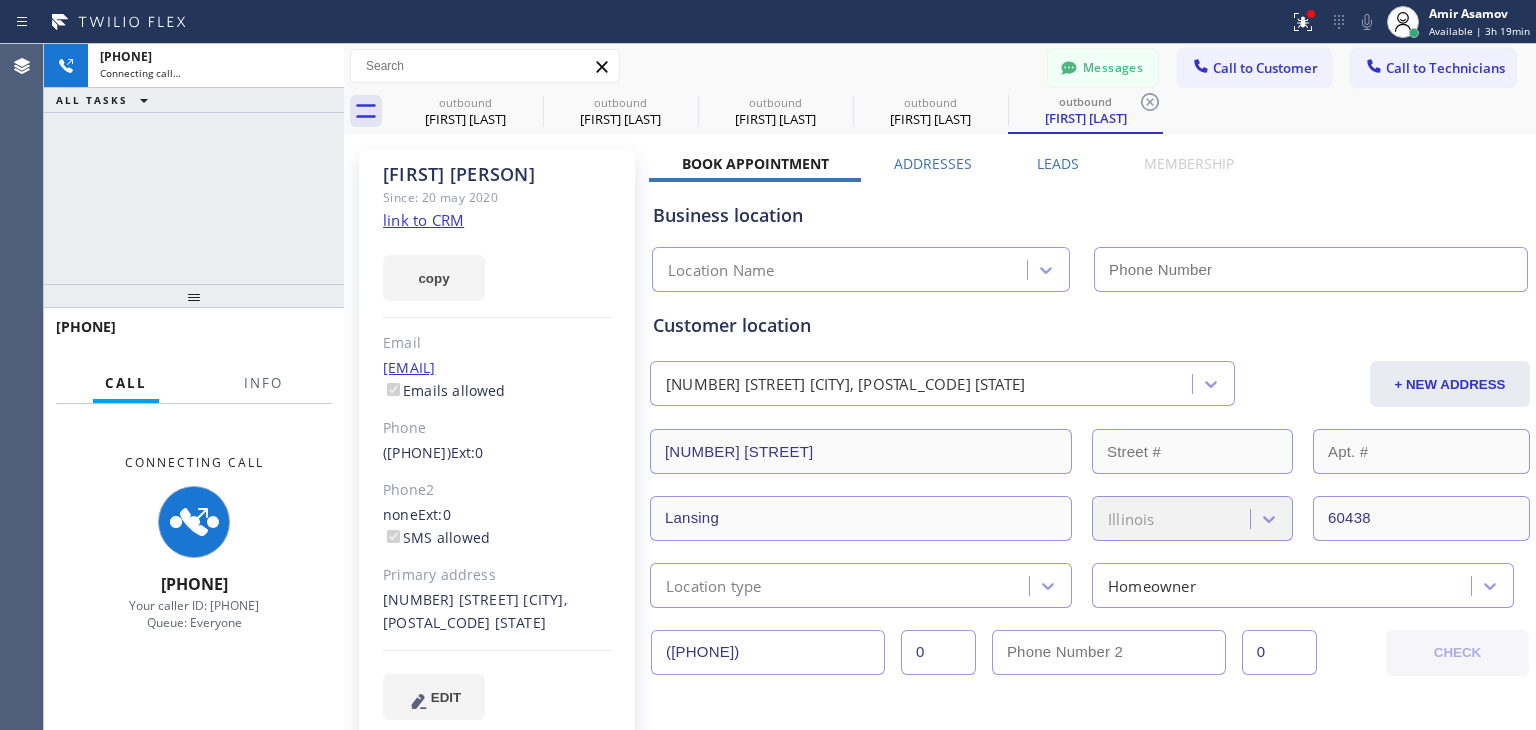 type on "([PHONE])" 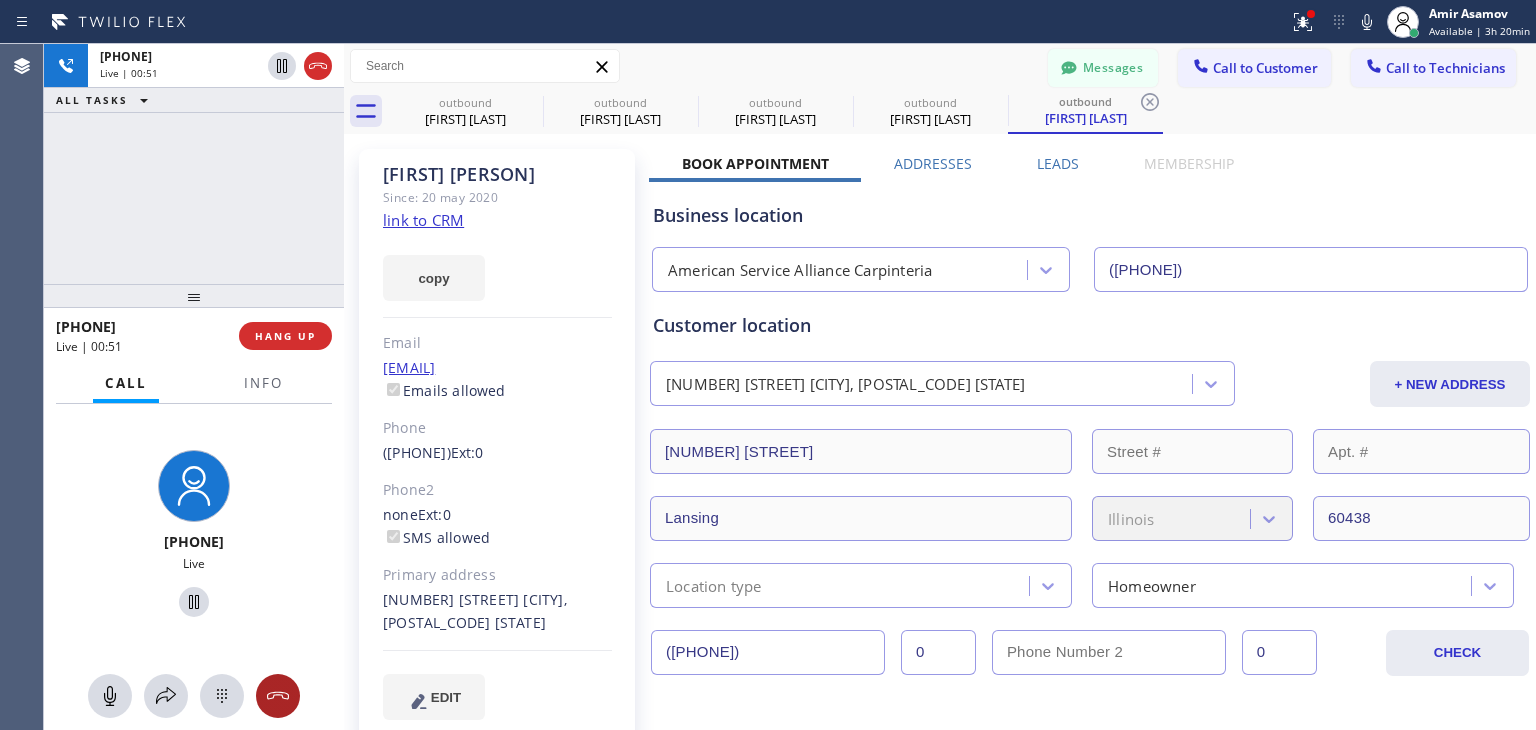 click at bounding box center (278, 696) 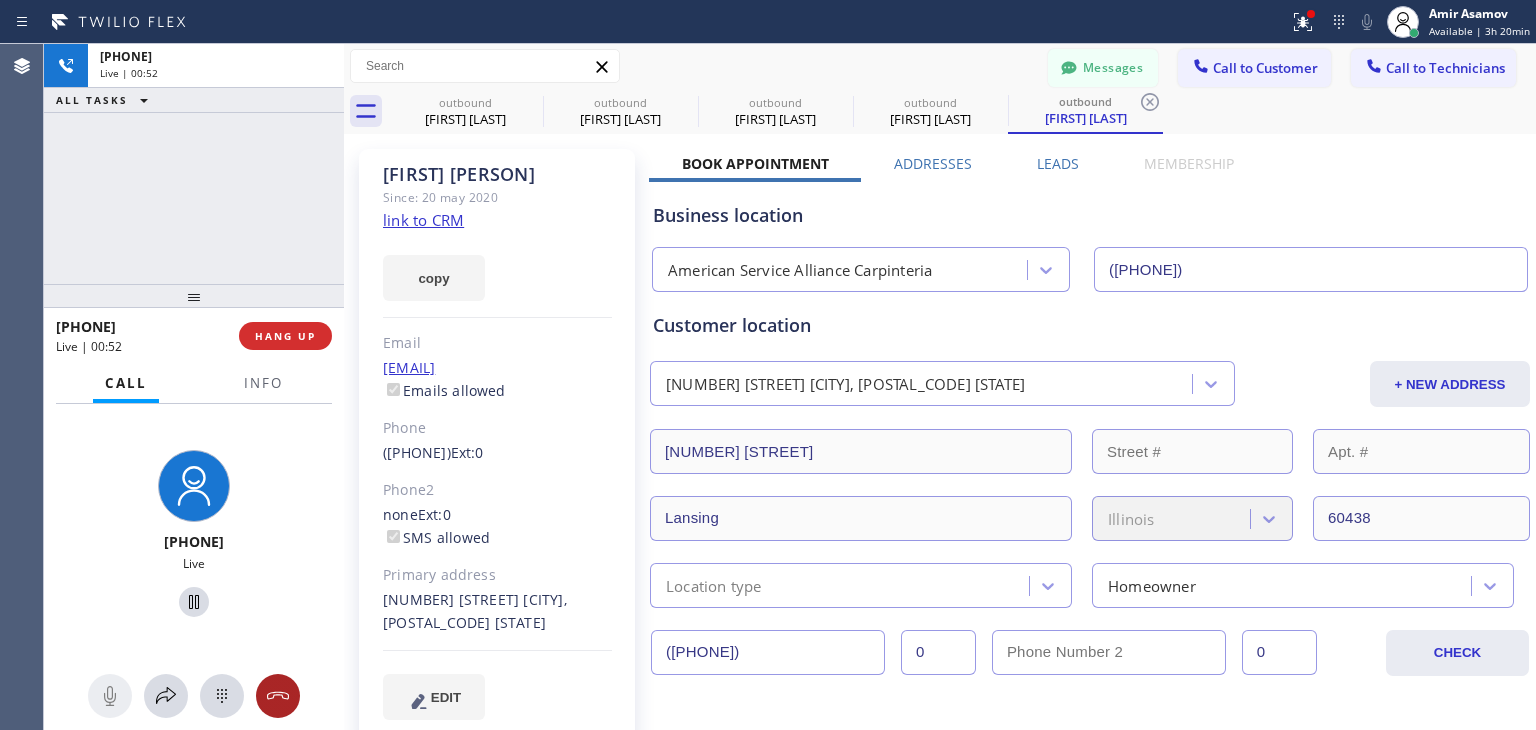 click at bounding box center (278, 696) 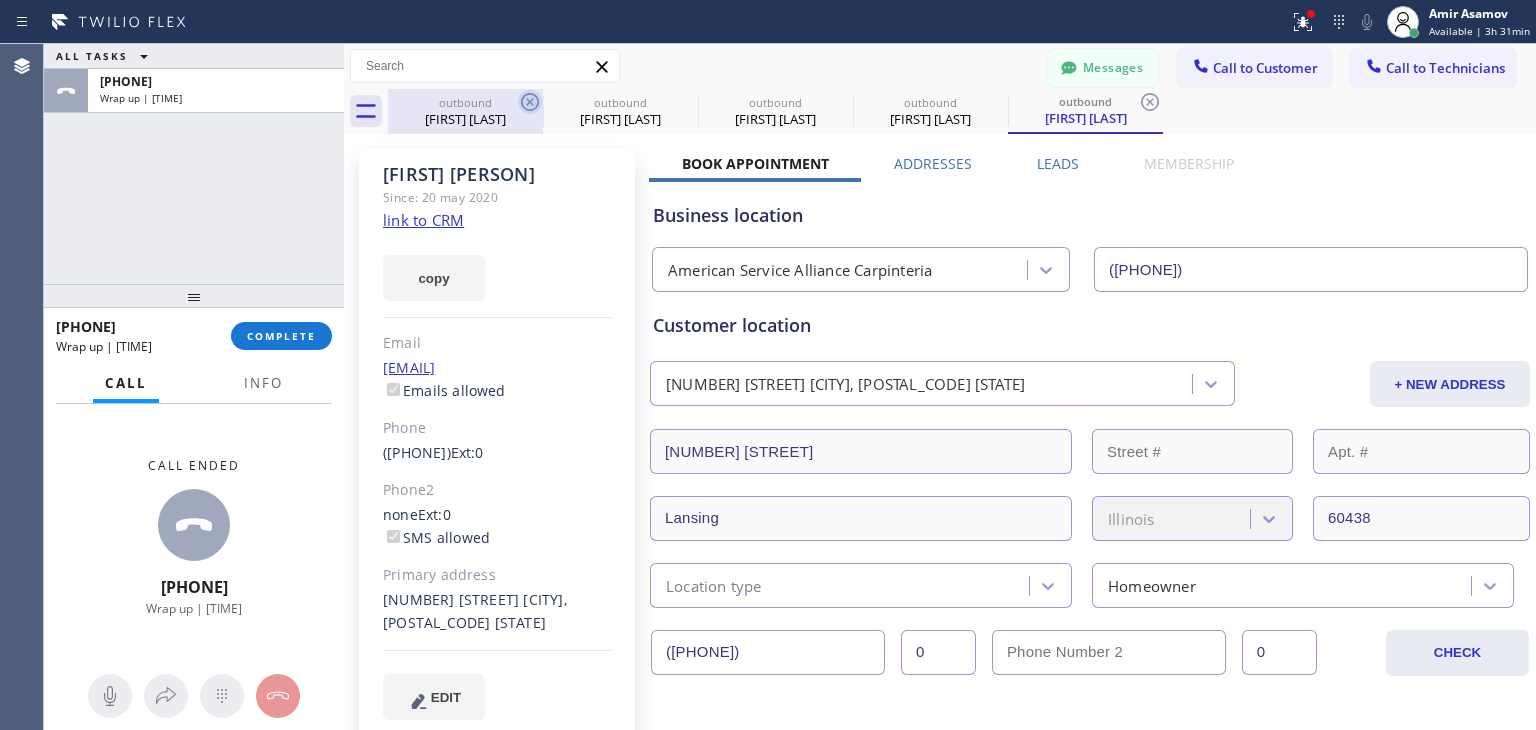 click 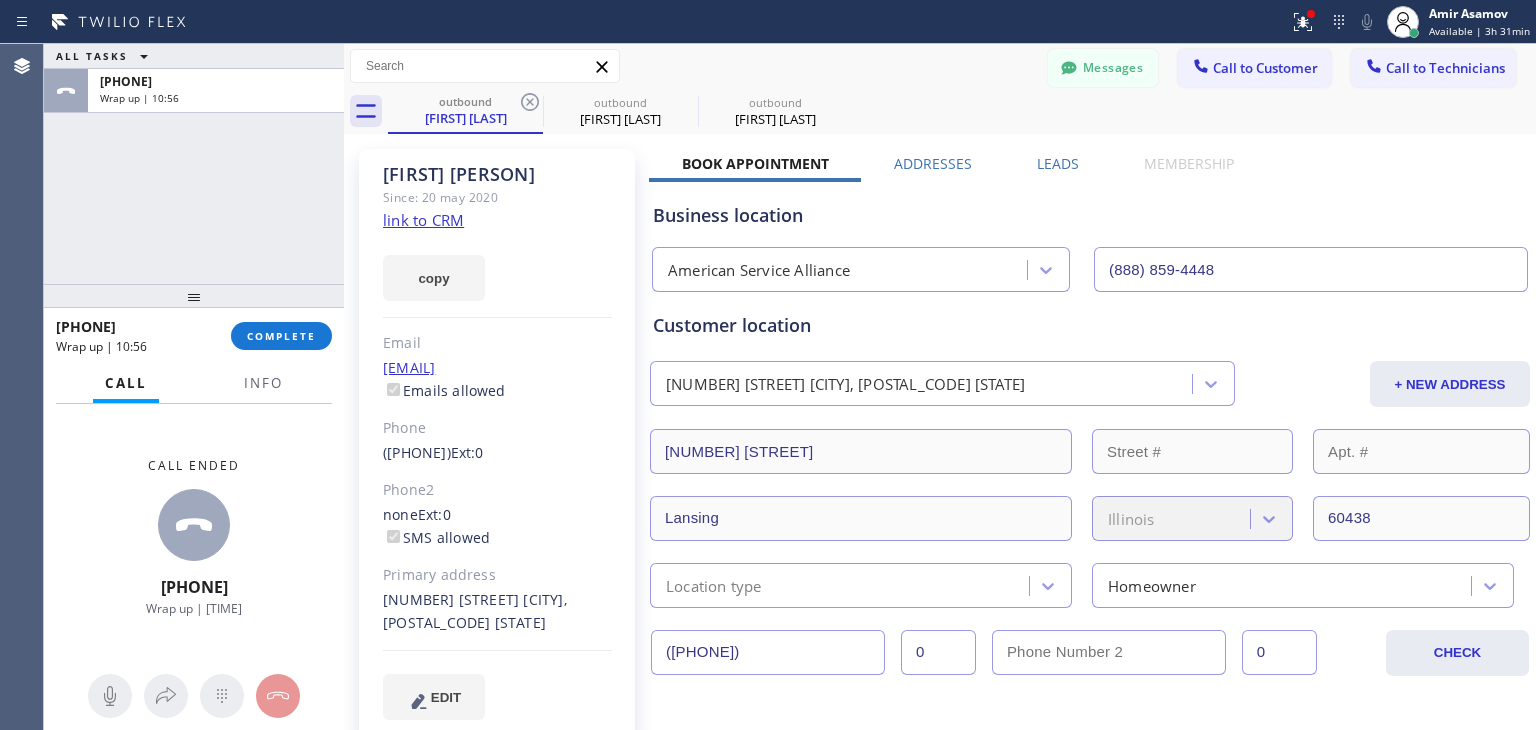 click 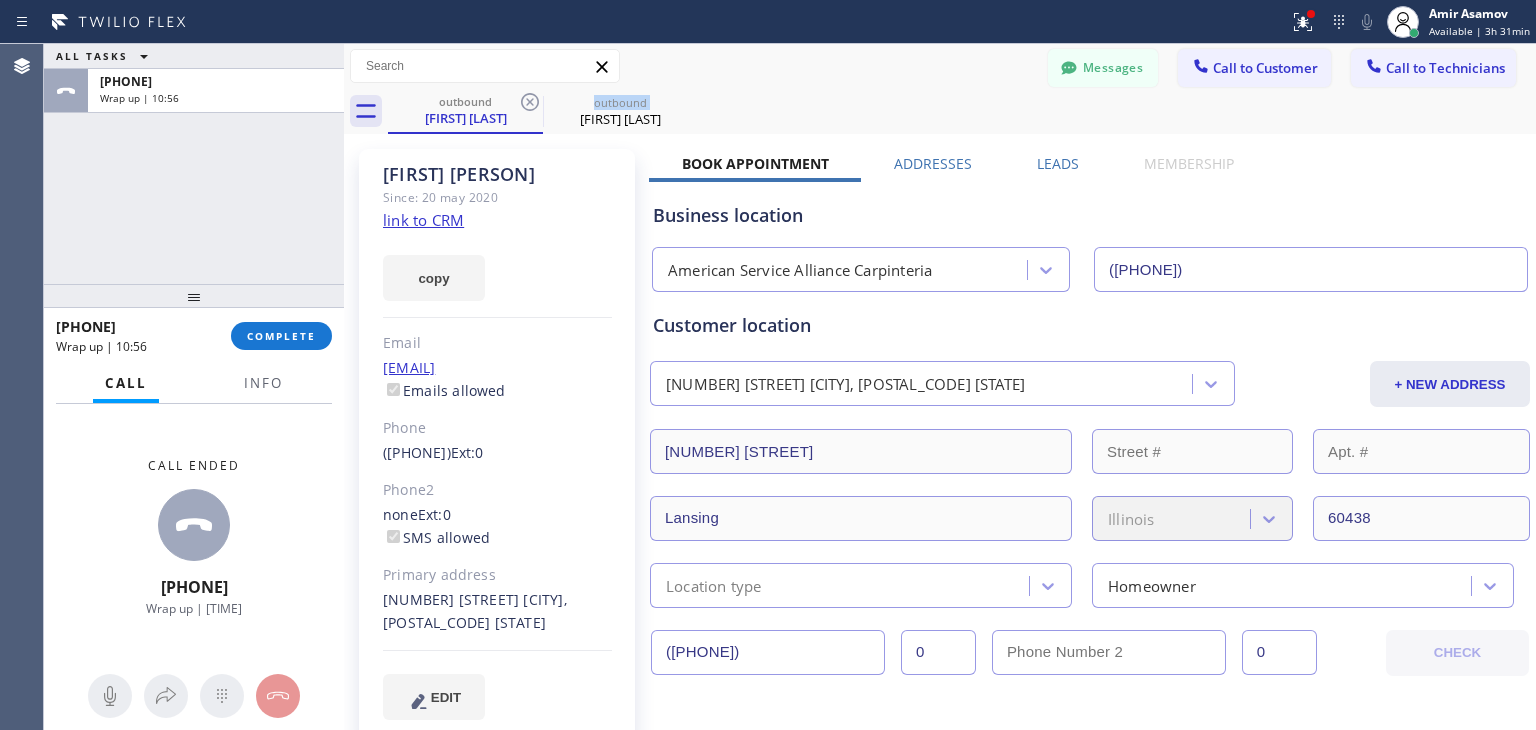 click 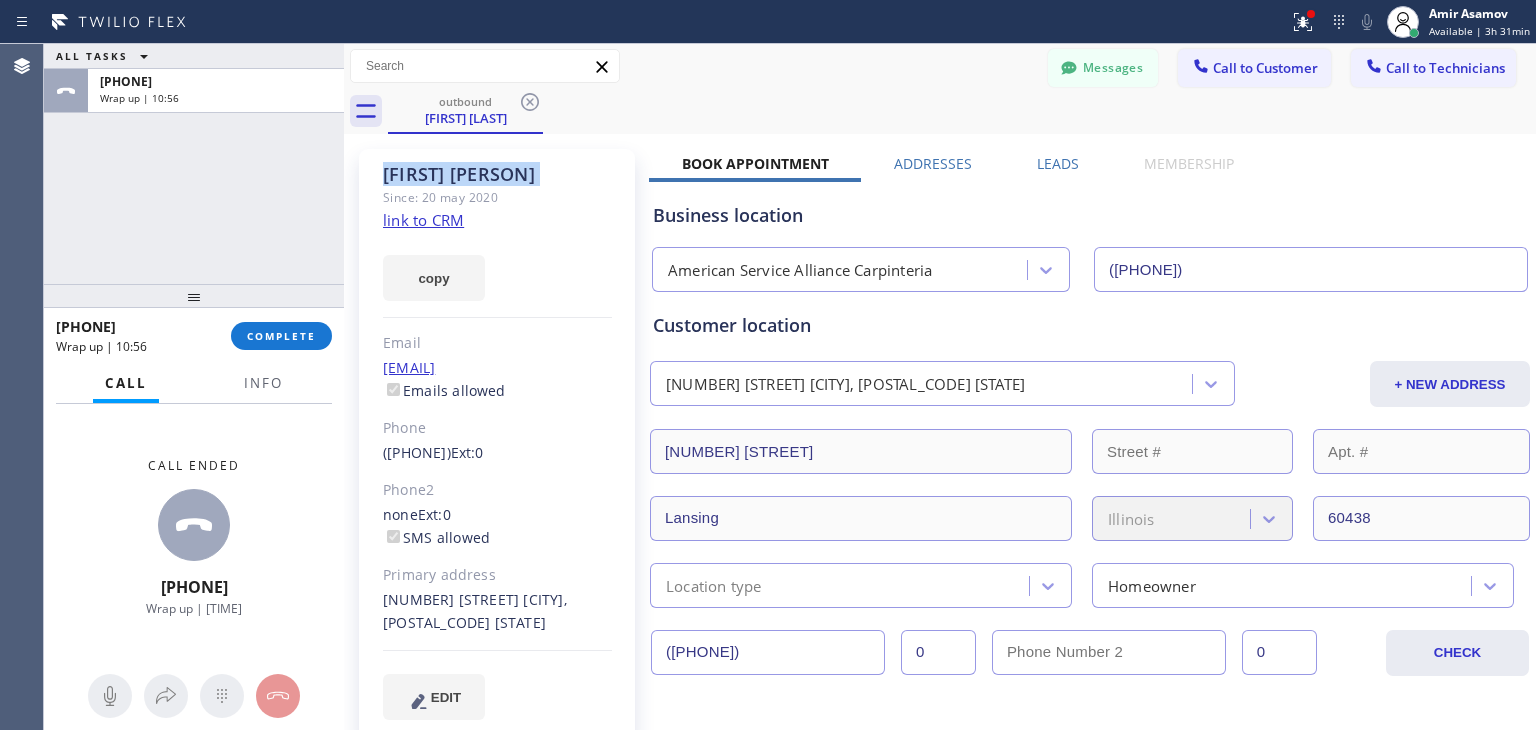 click 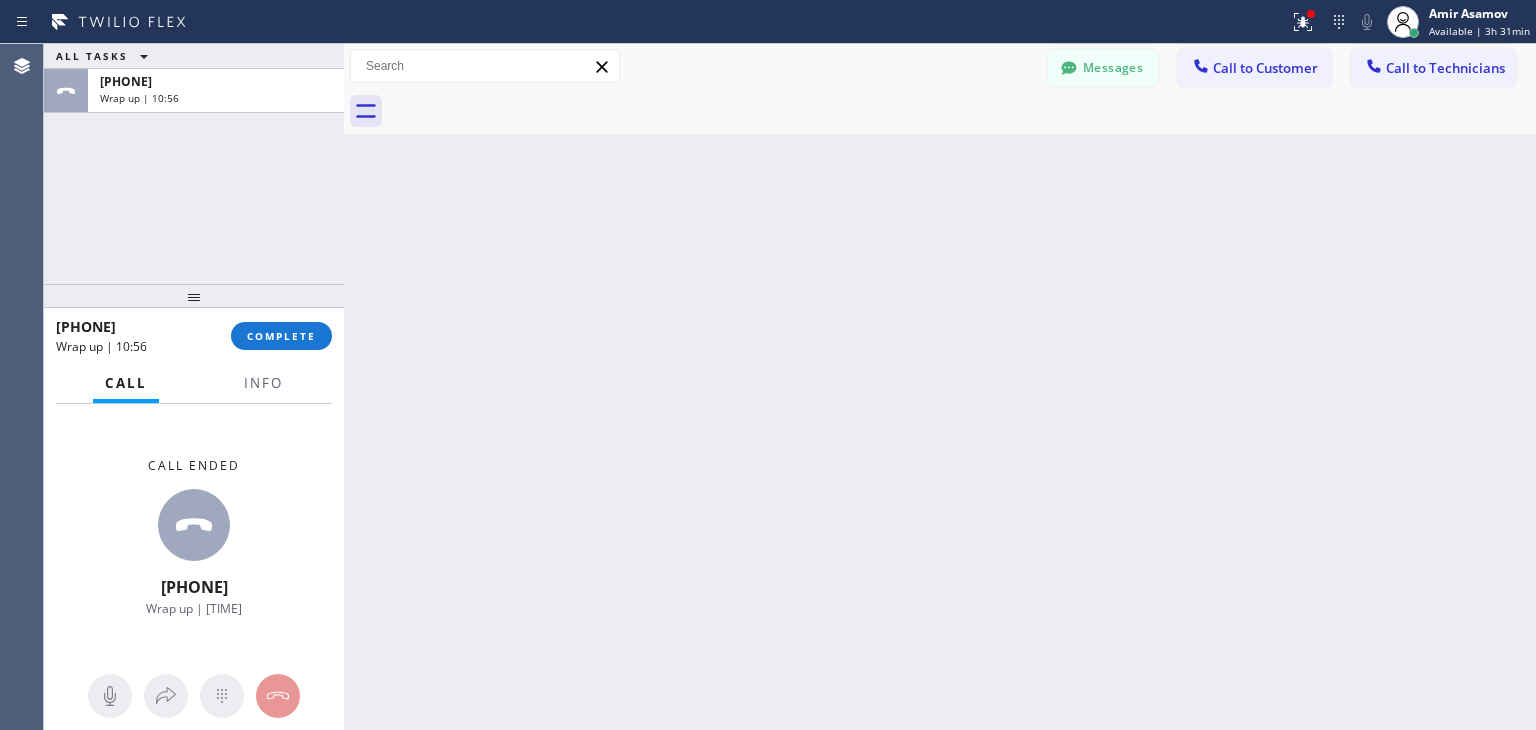 click at bounding box center [962, 111] 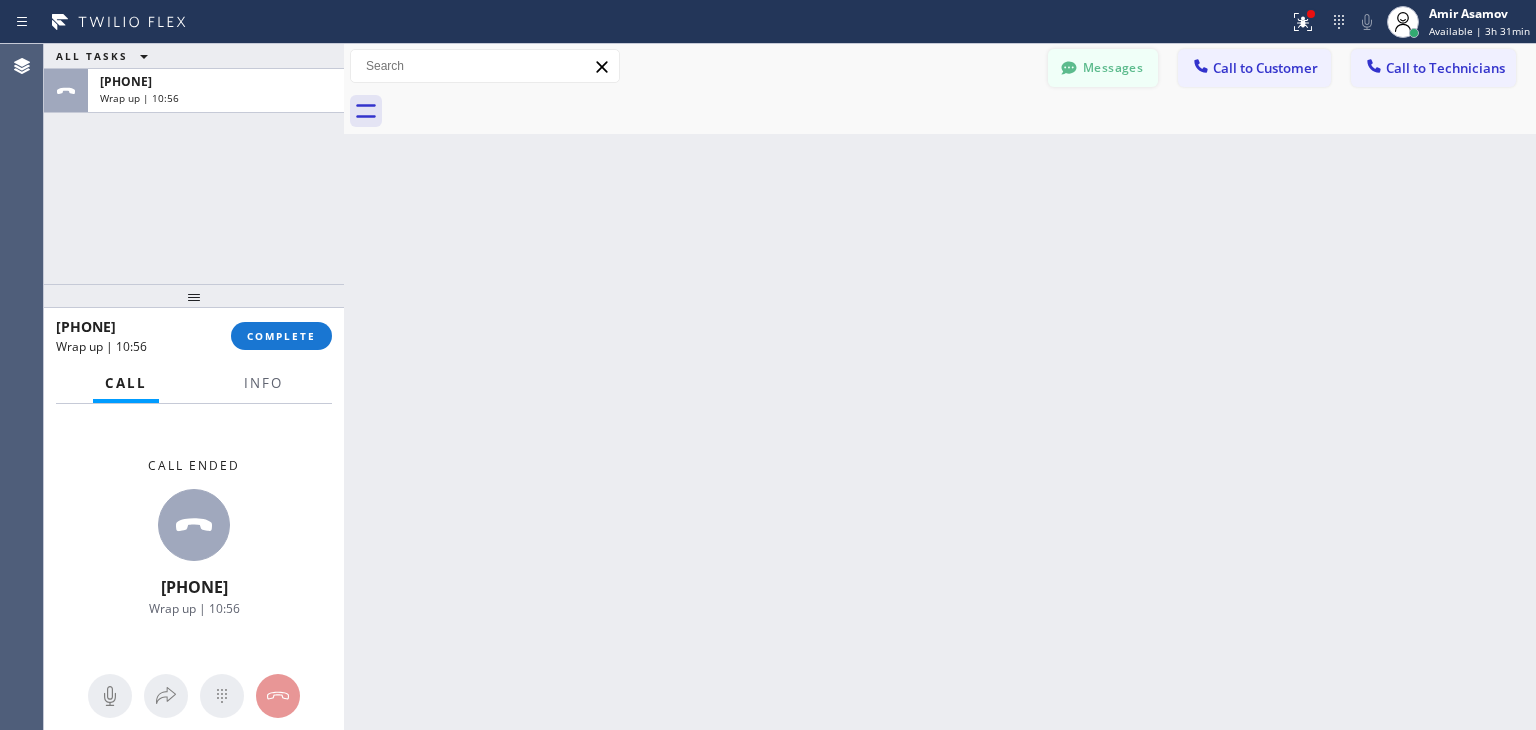 click on "Messages" at bounding box center (1103, 68) 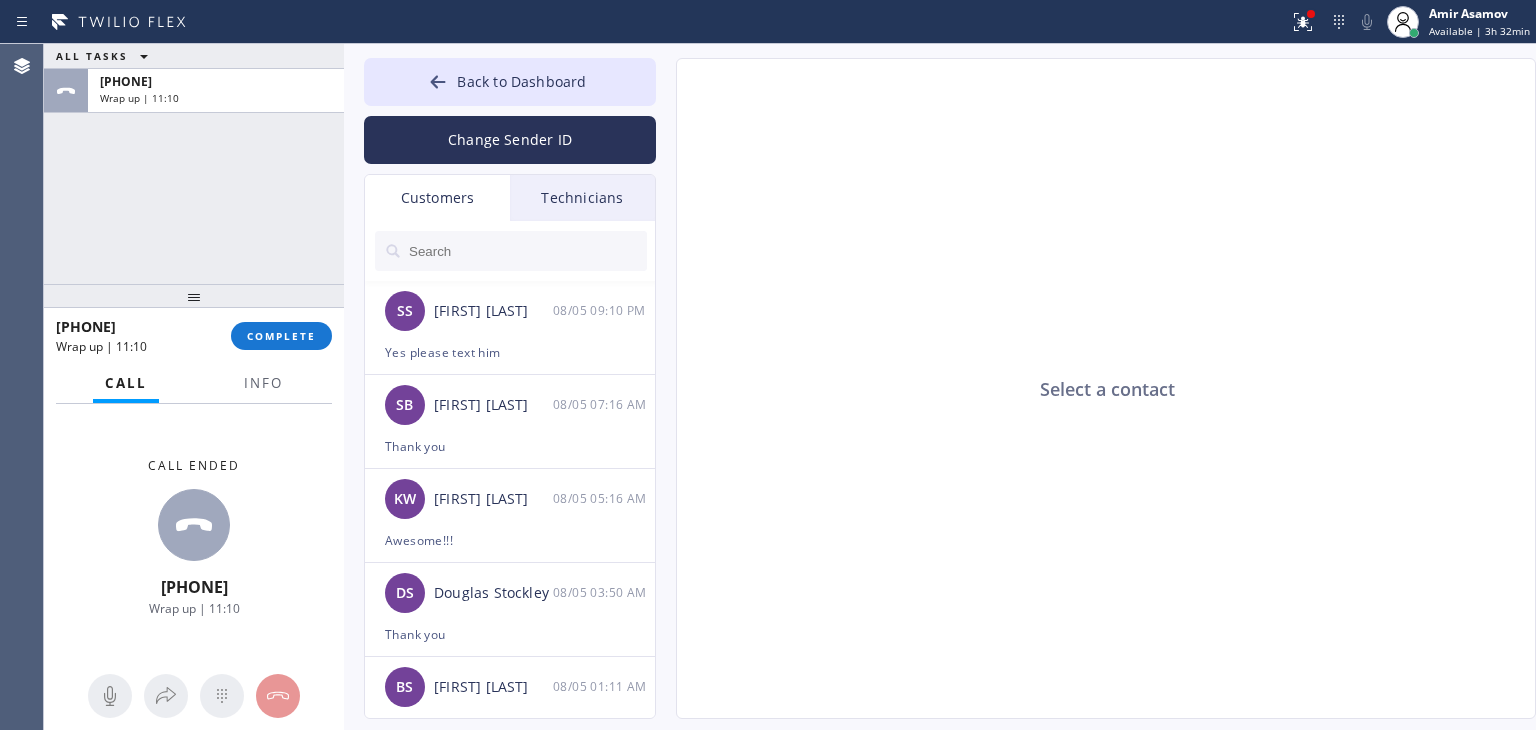 click at bounding box center [527, 251] 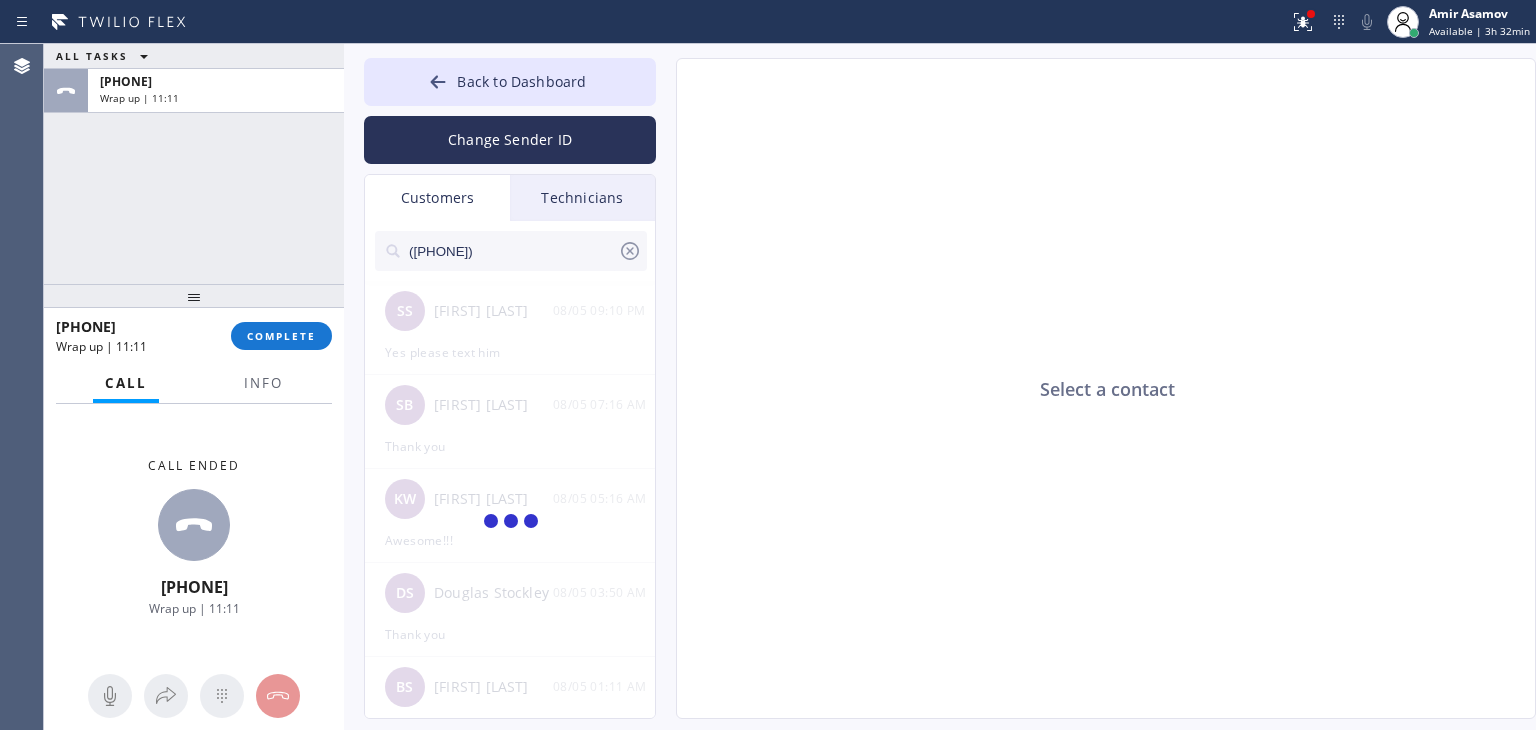 click on "([PHONE])" at bounding box center [512, 251] 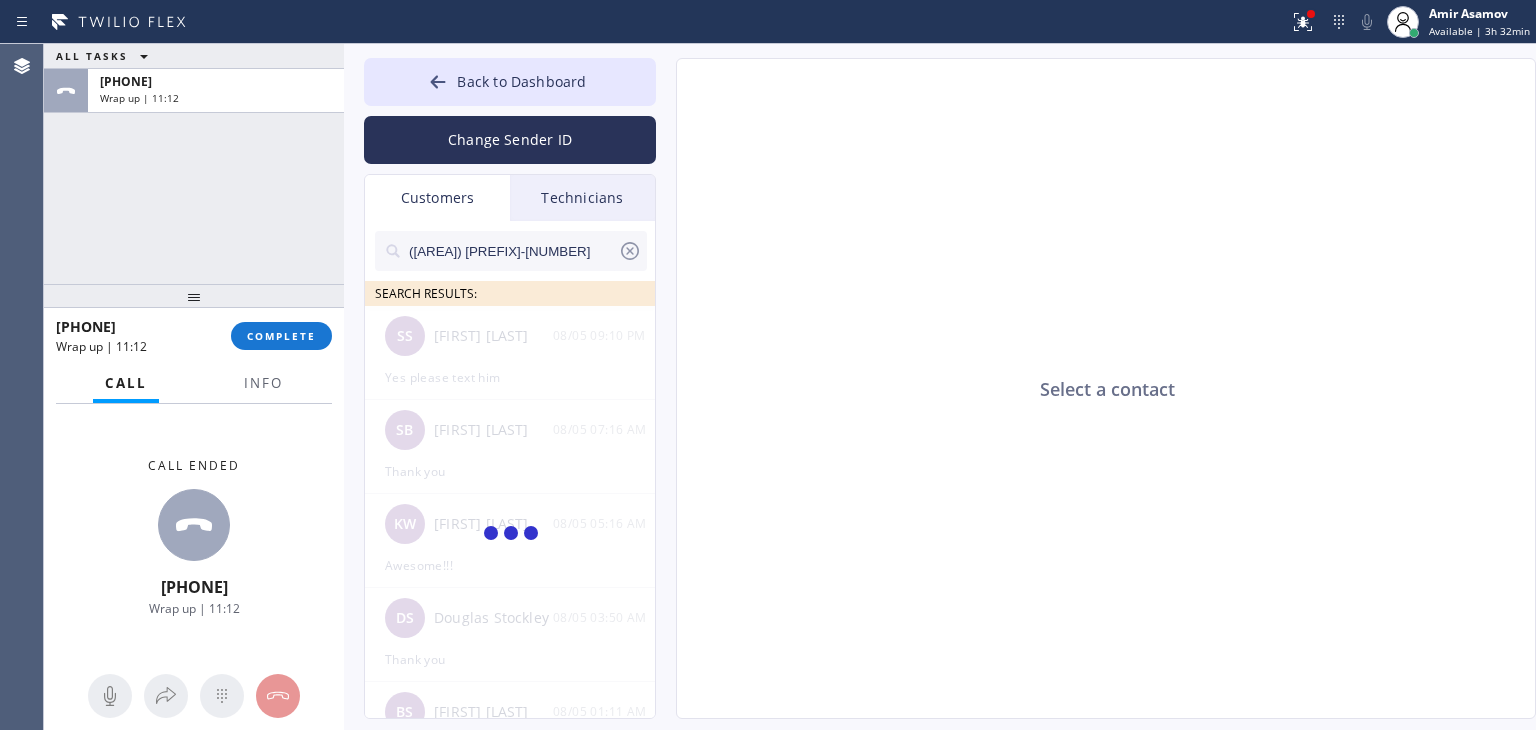 click on "([AREA]) [PREFIX]-[NUMBER]" at bounding box center (512, 251) 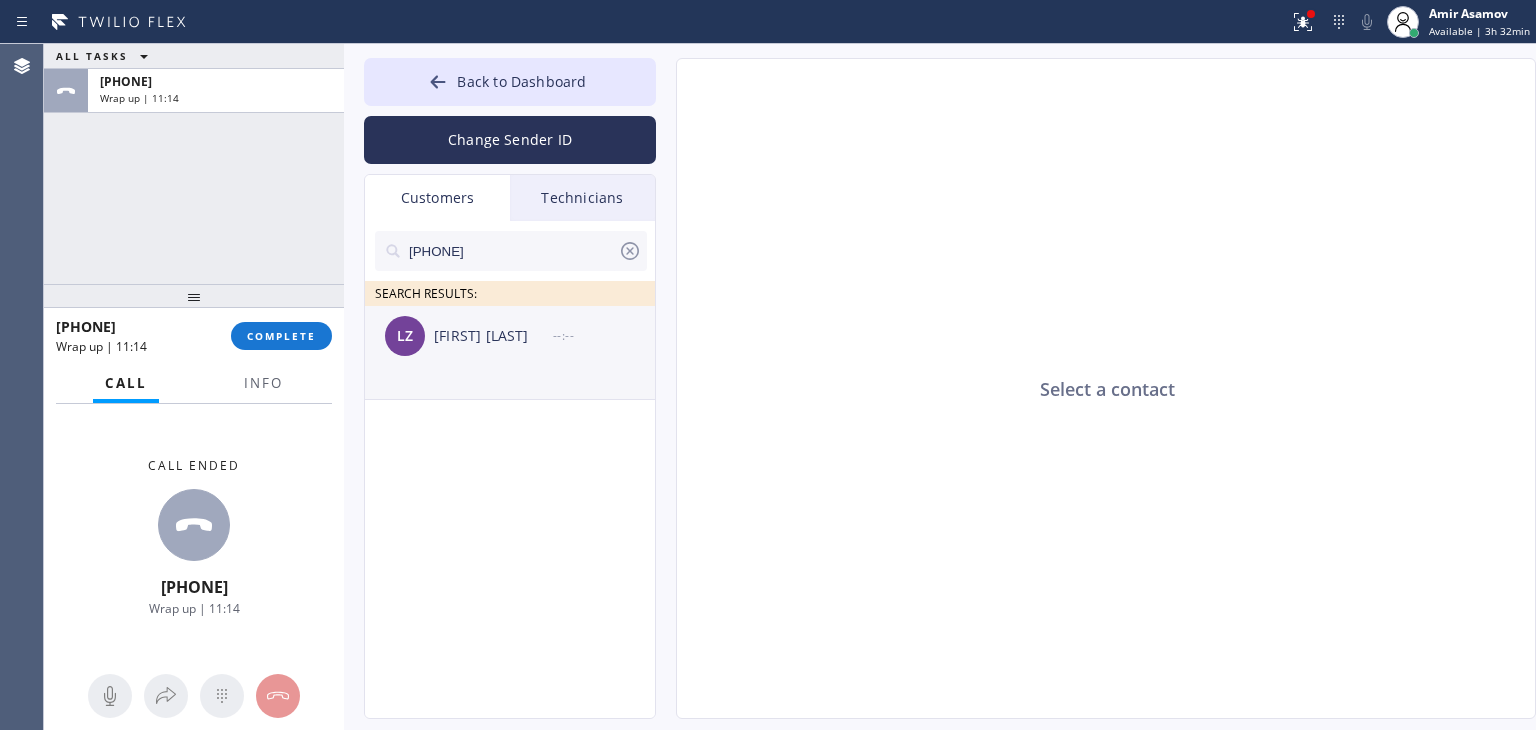 type on "[PHONE]" 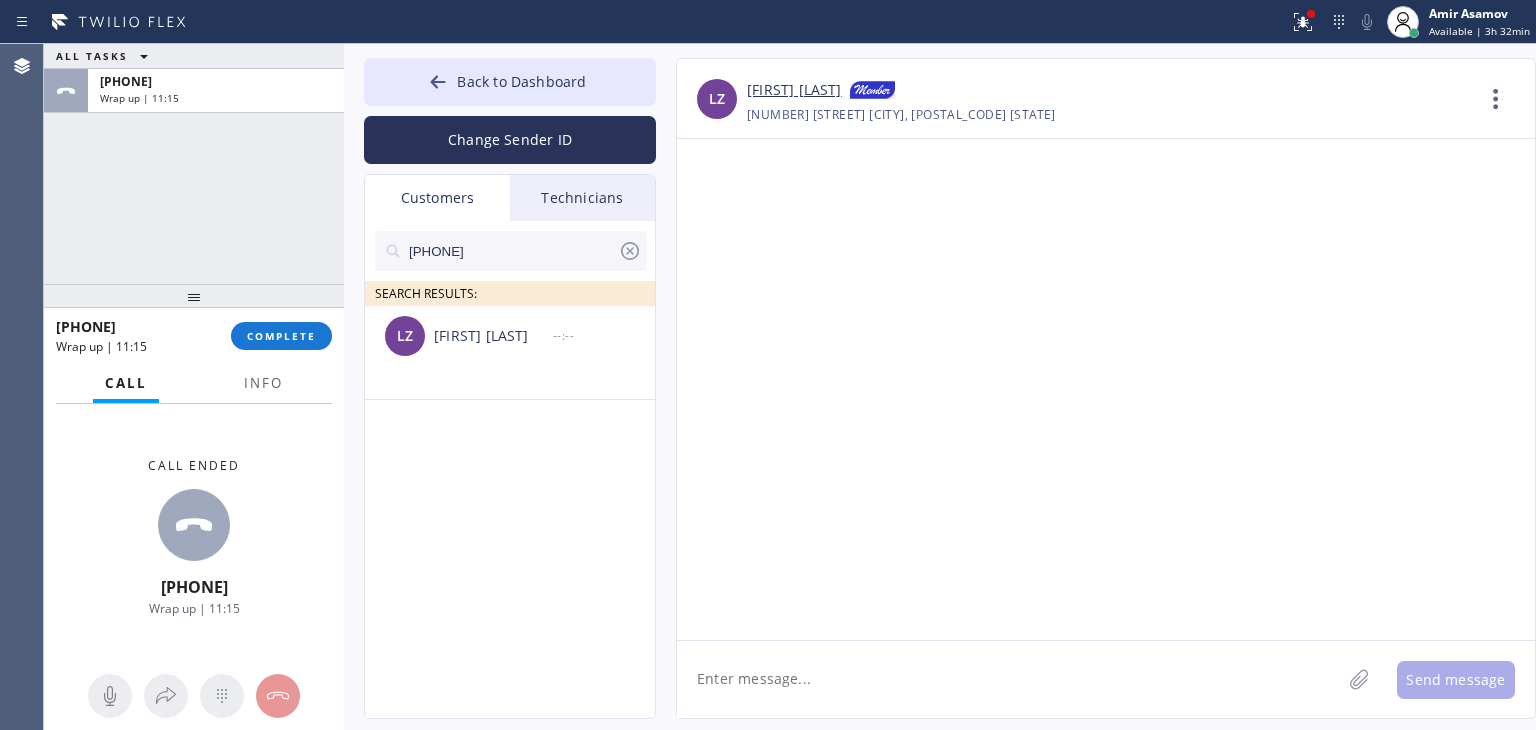 click 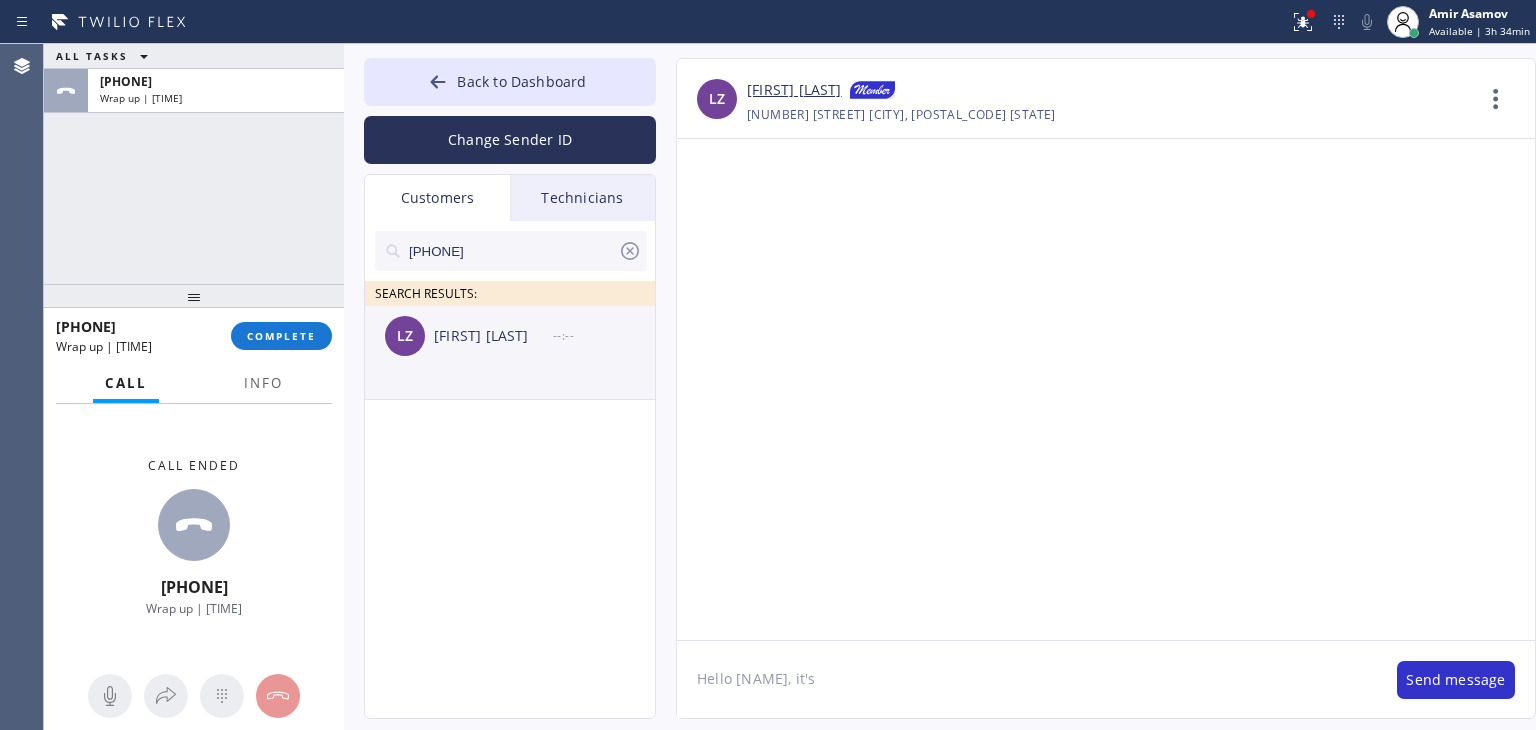 paste on "[COMPANY]" 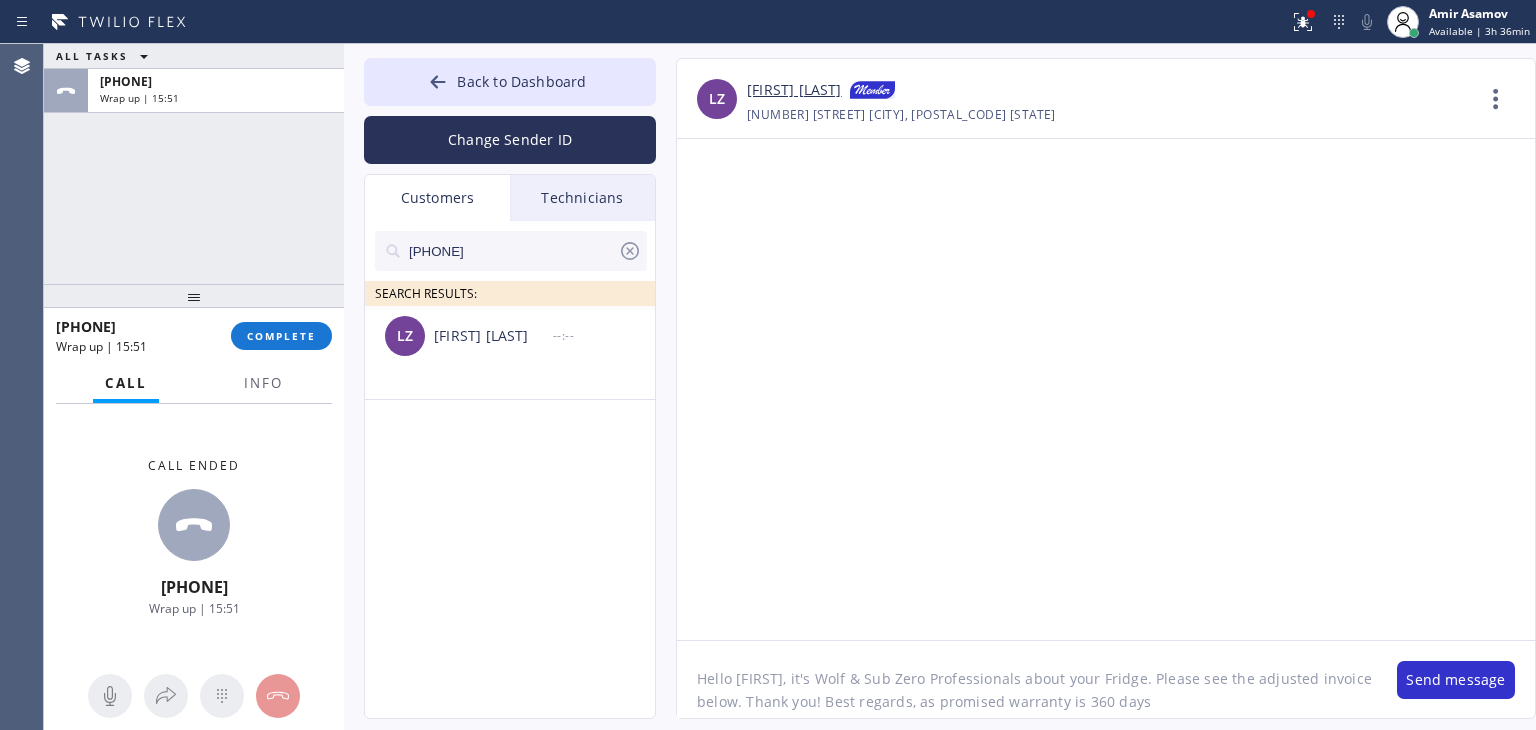 click on "Hello [FIRST], it's Wolf & Sub Zero Professionals about your Fridge. Please see the adjusted invoice below. Thank you! Best regards, as promised warranty is 360 days" 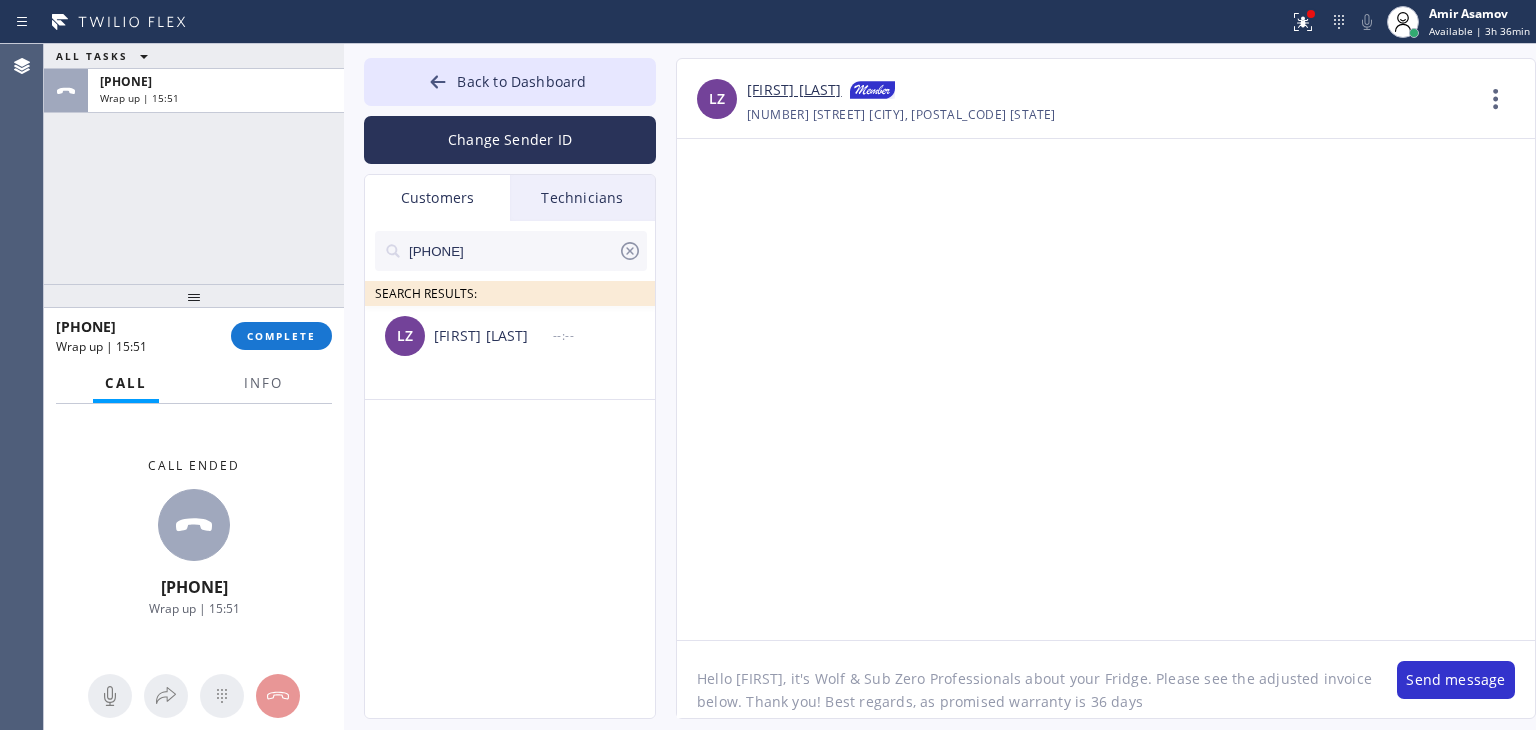 type on "Hello [FIRST], it's Wolf & Sub Zero Professionals about your Fridge. Please see the adjusted invoice below. Thank you! Best regards, as promised warranty is 365 days" 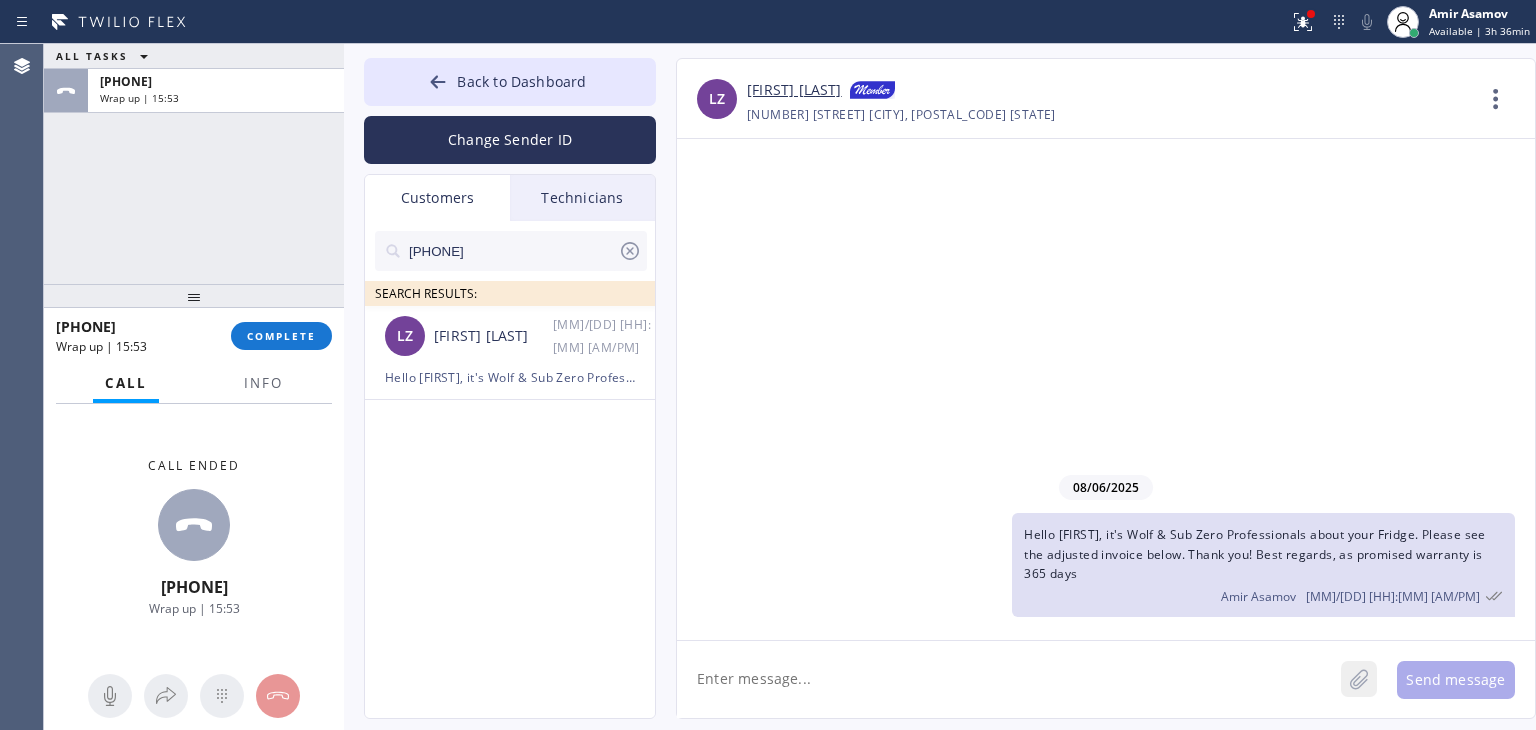 type 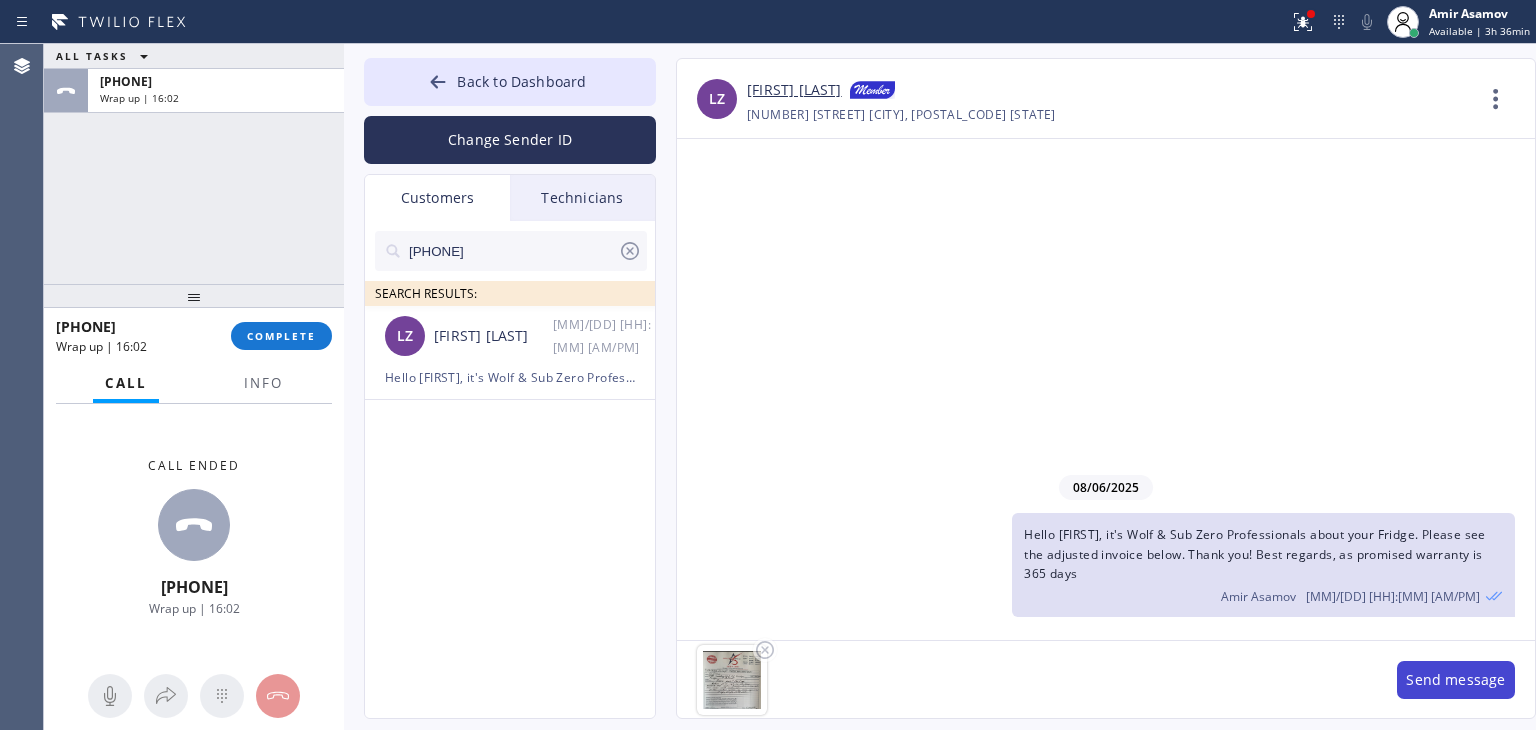 click on "Send message" at bounding box center (1456, 680) 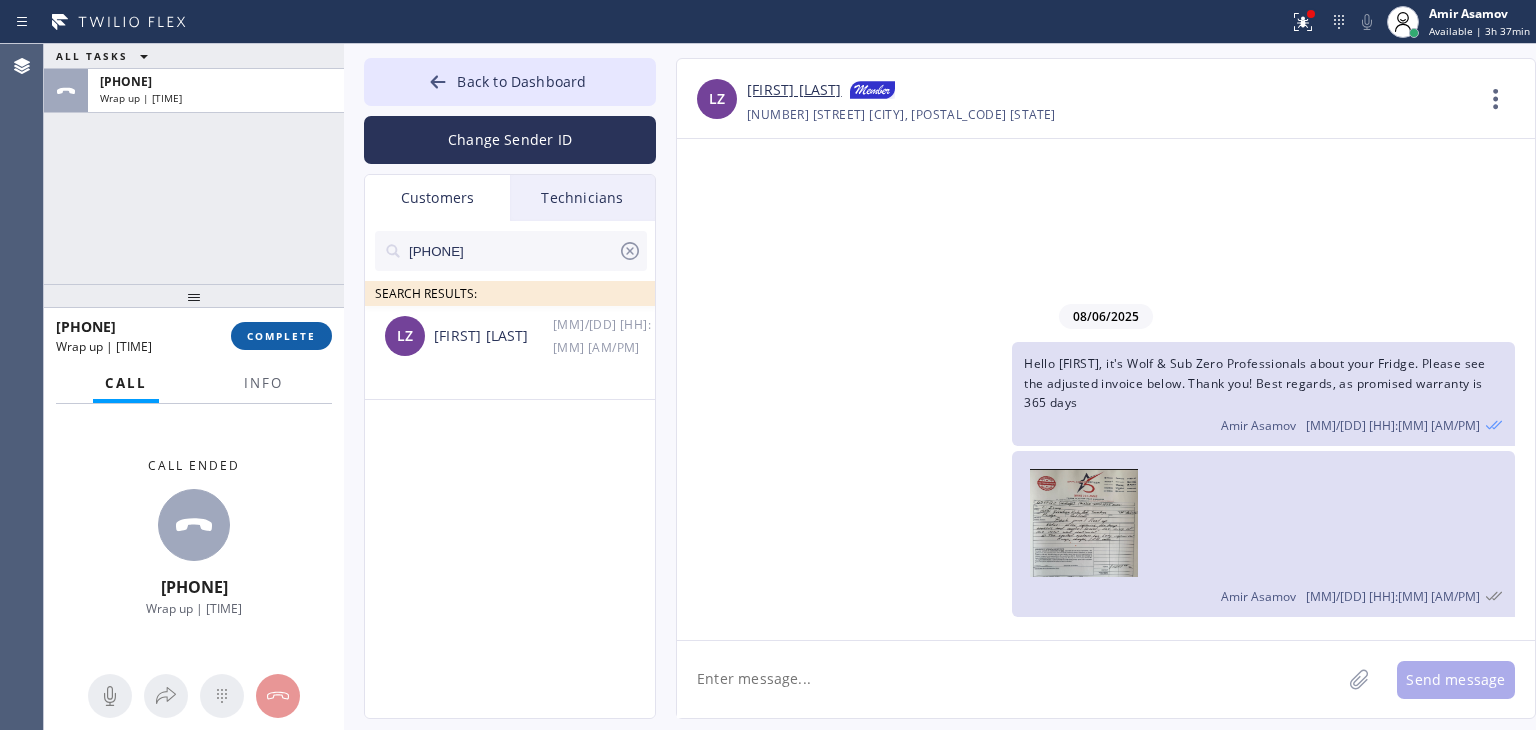 click on "COMPLETE" at bounding box center (281, 336) 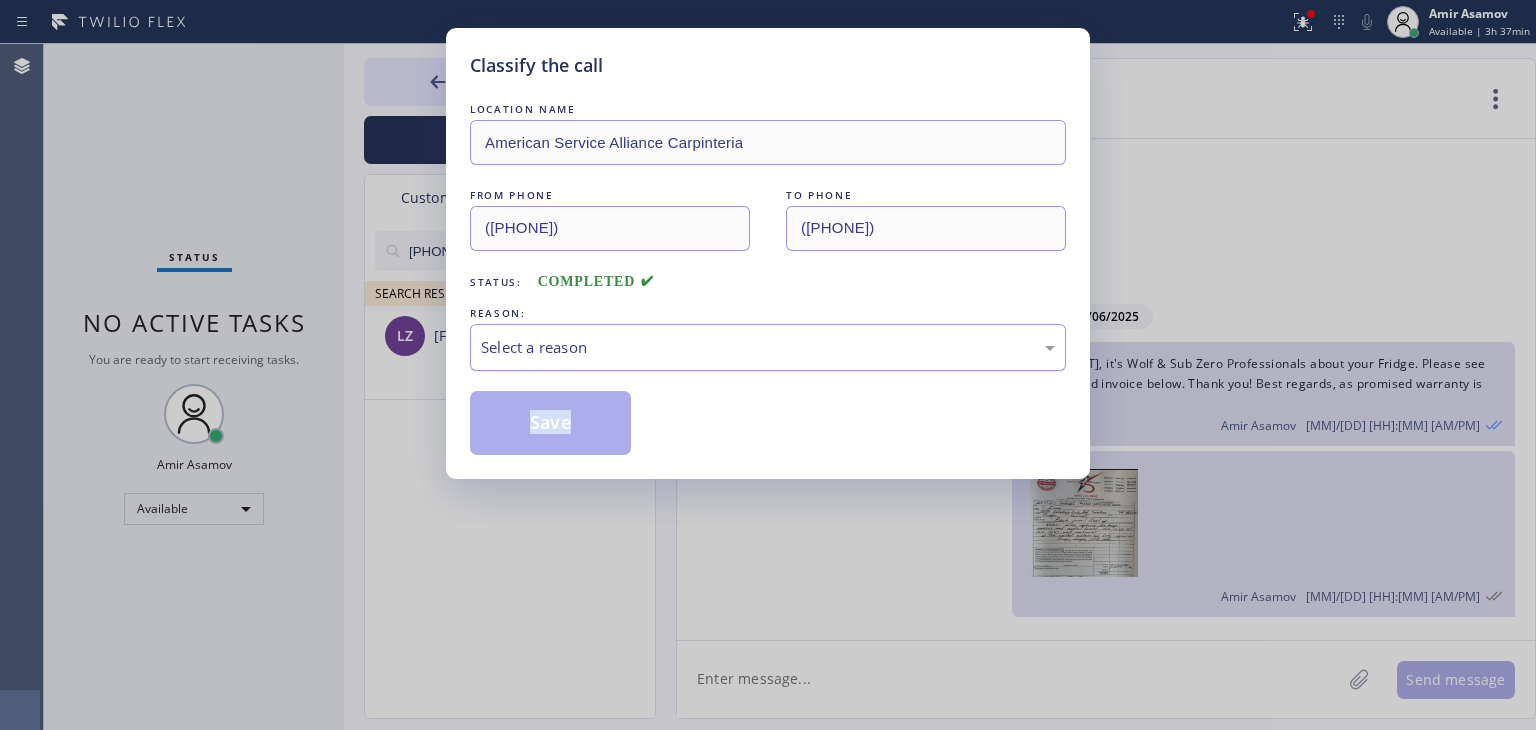 drag, startPoint x: 683, startPoint y: 390, endPoint x: 748, endPoint y: 335, distance: 85.146935 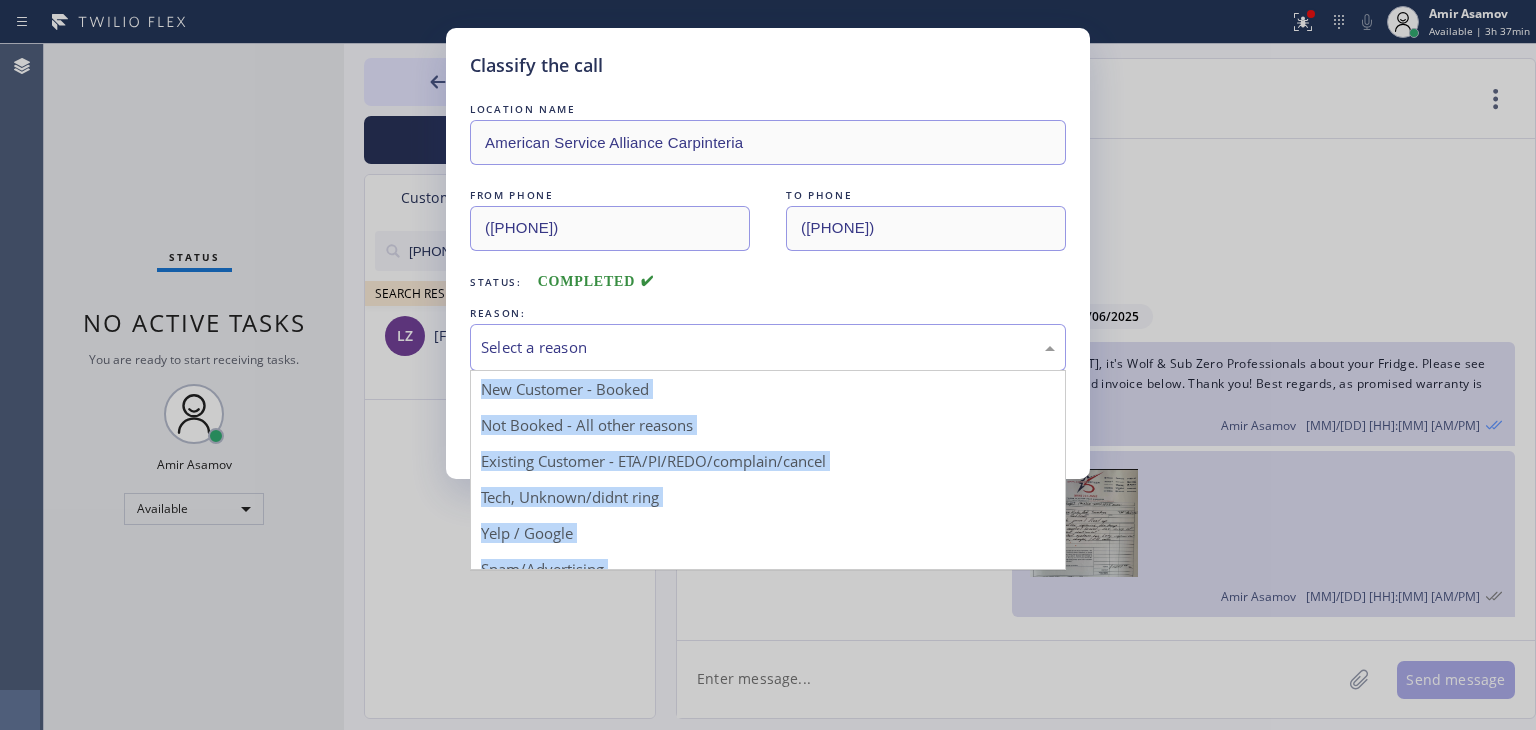 click on "Select a reason" at bounding box center [768, 347] 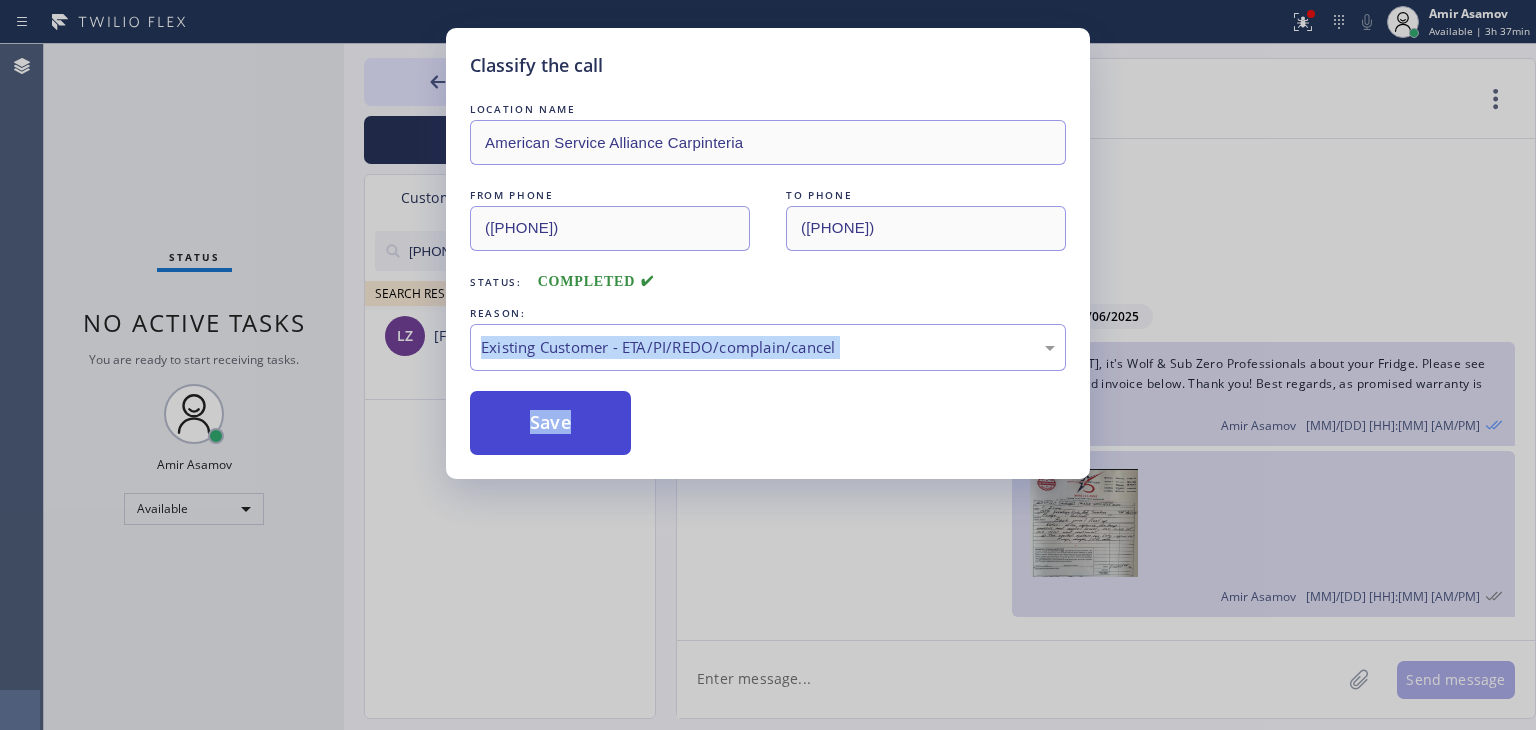 click on "Save" at bounding box center [550, 423] 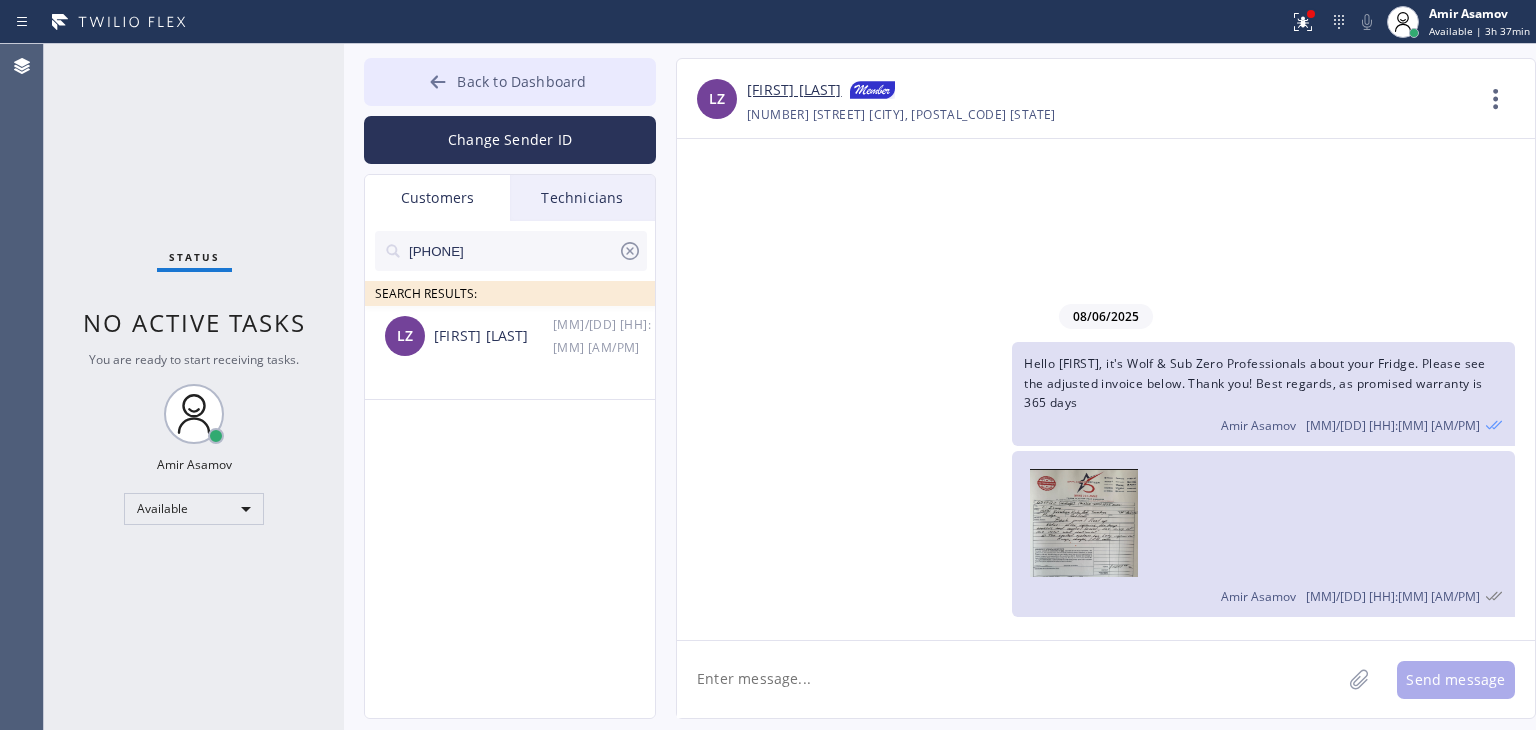click on "Back to Dashboard" at bounding box center (510, 82) 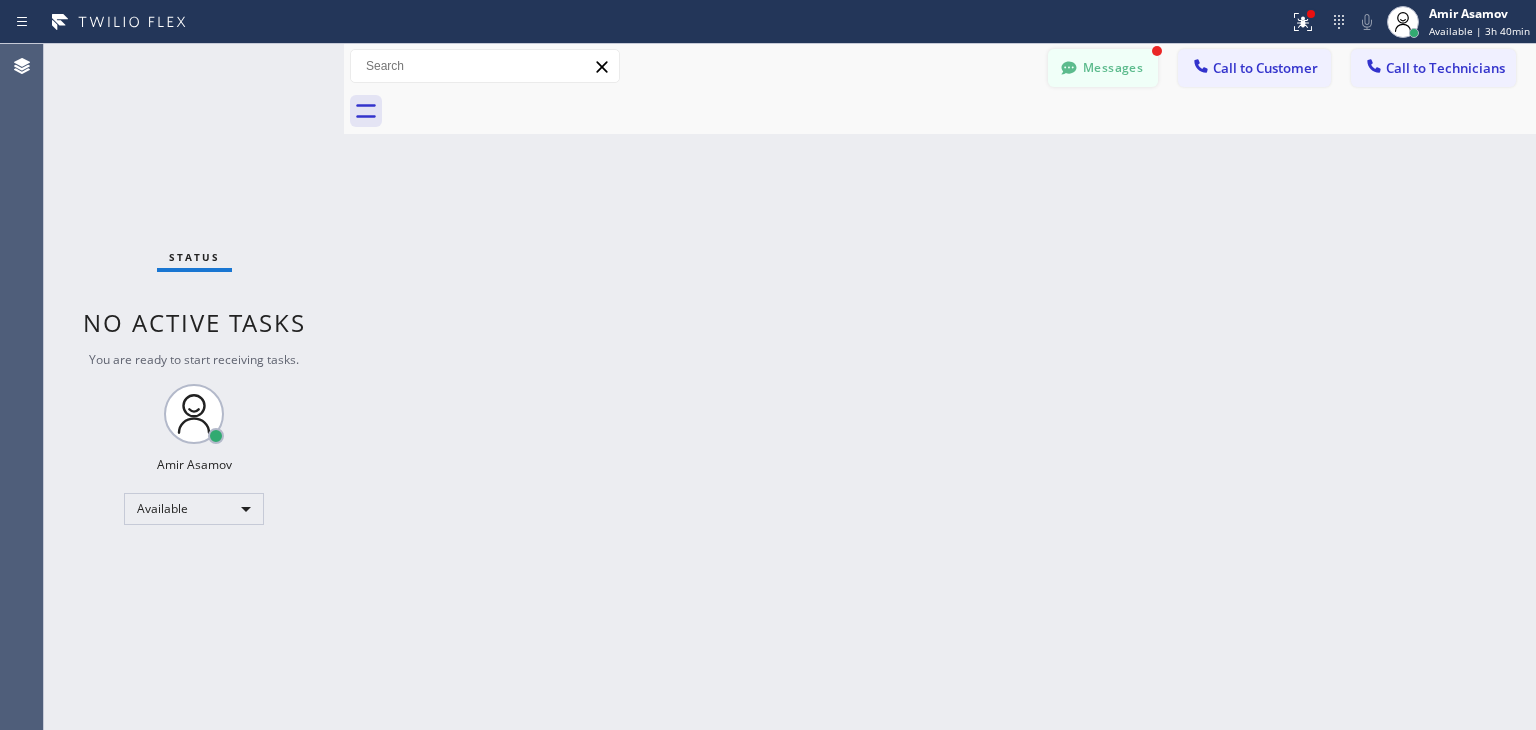 click on "Messages" at bounding box center (1103, 68) 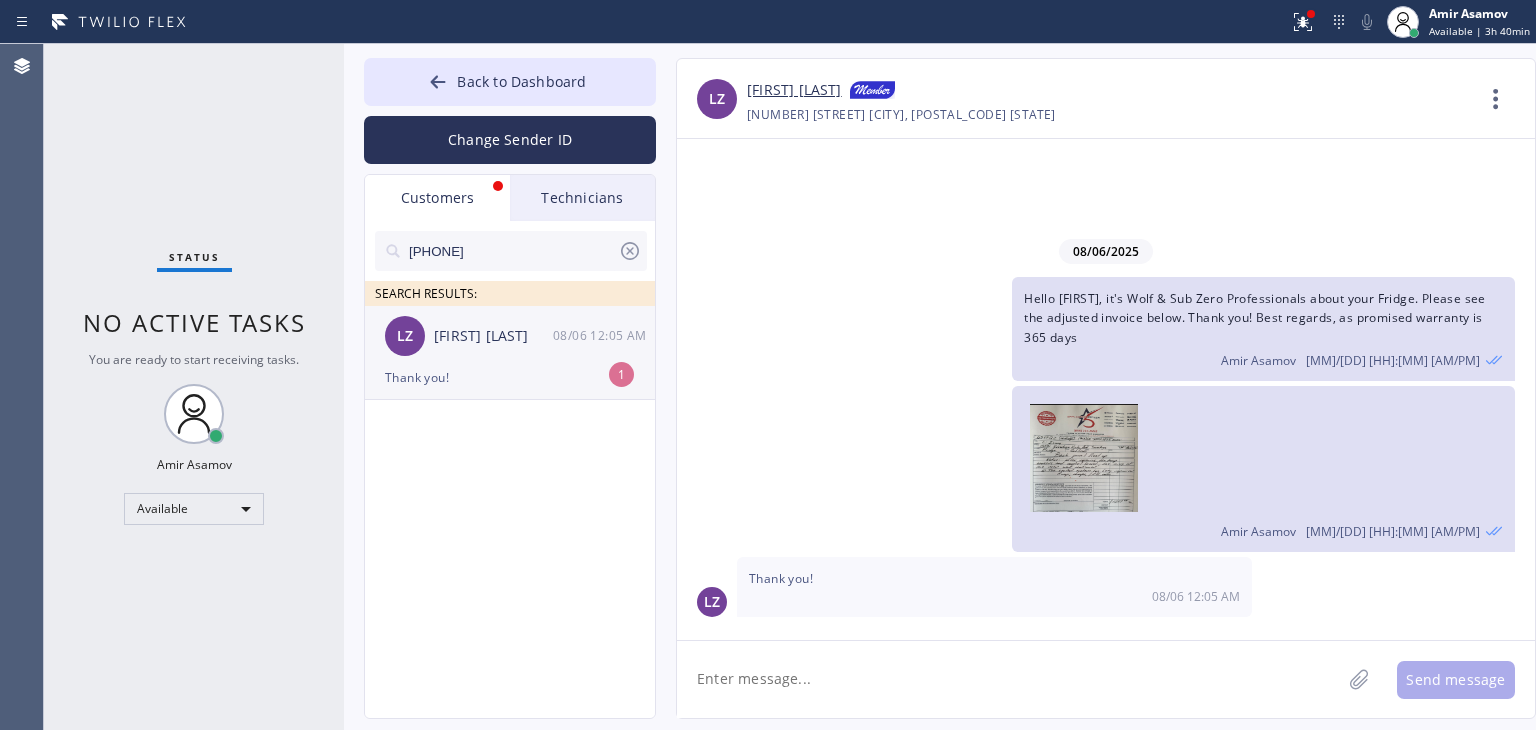 click on "LZ Li Zhang [MM]/[DD] [HH]:[MM] [AM] Thank you! 1" 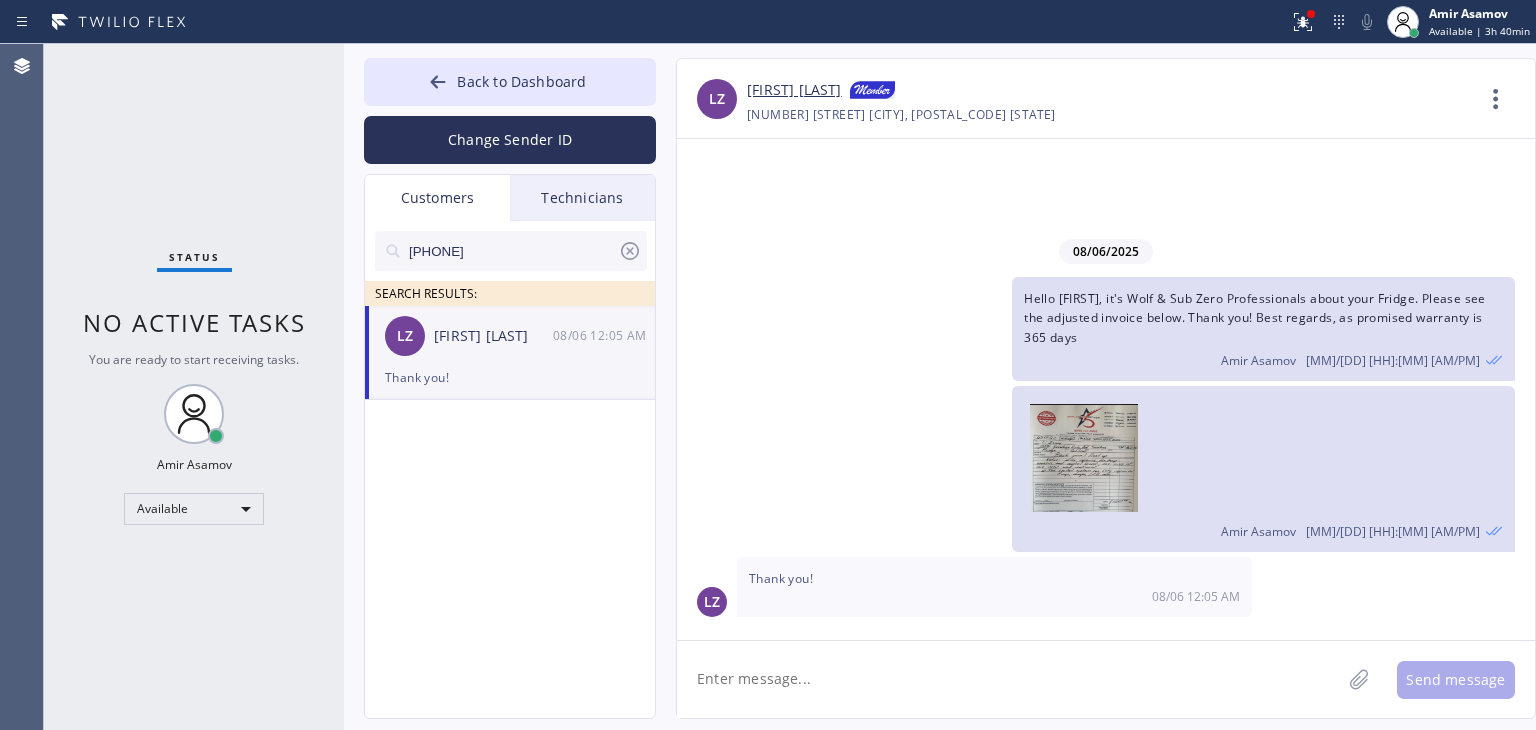 click 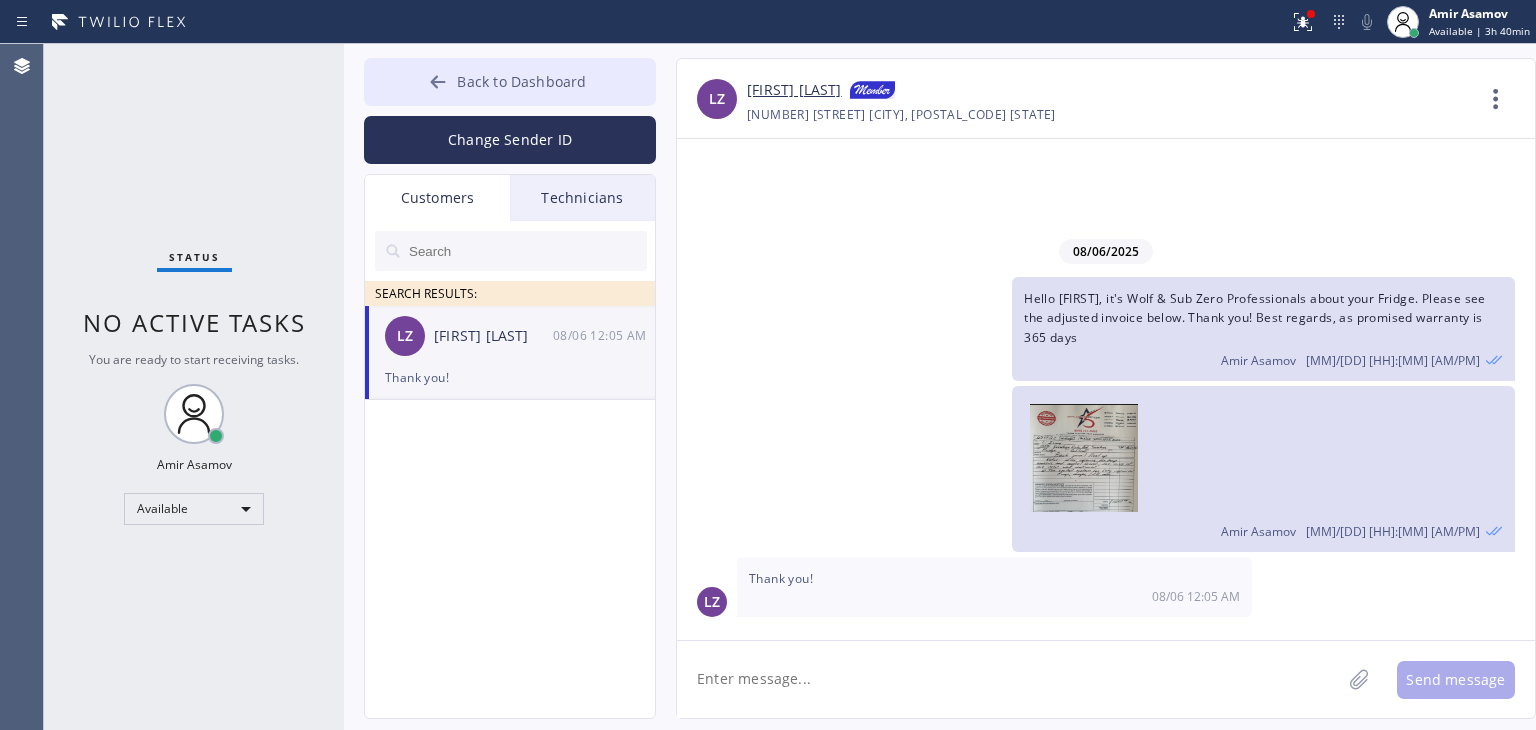 click on "Back to Dashboard" at bounding box center (510, 82) 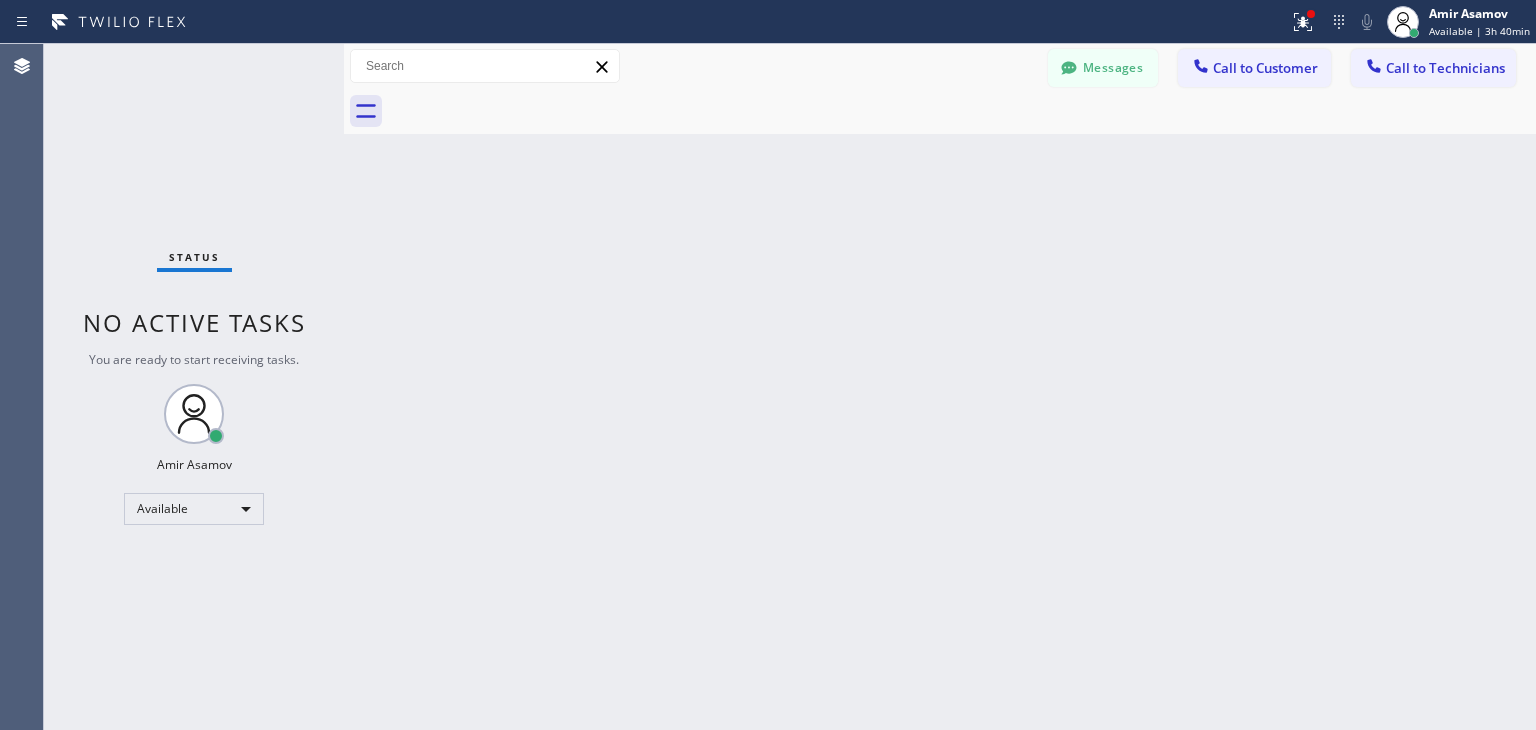click on "Messages Call to Customer Call to Technicians Outbound call Location American Service Alliance Carpinteria Your caller id phone number ([PHONE]) Customer number Call Outbound call Technician Search Technician Your caller id phone number Your caller id phone number [PHONE] Call" at bounding box center [940, 66] 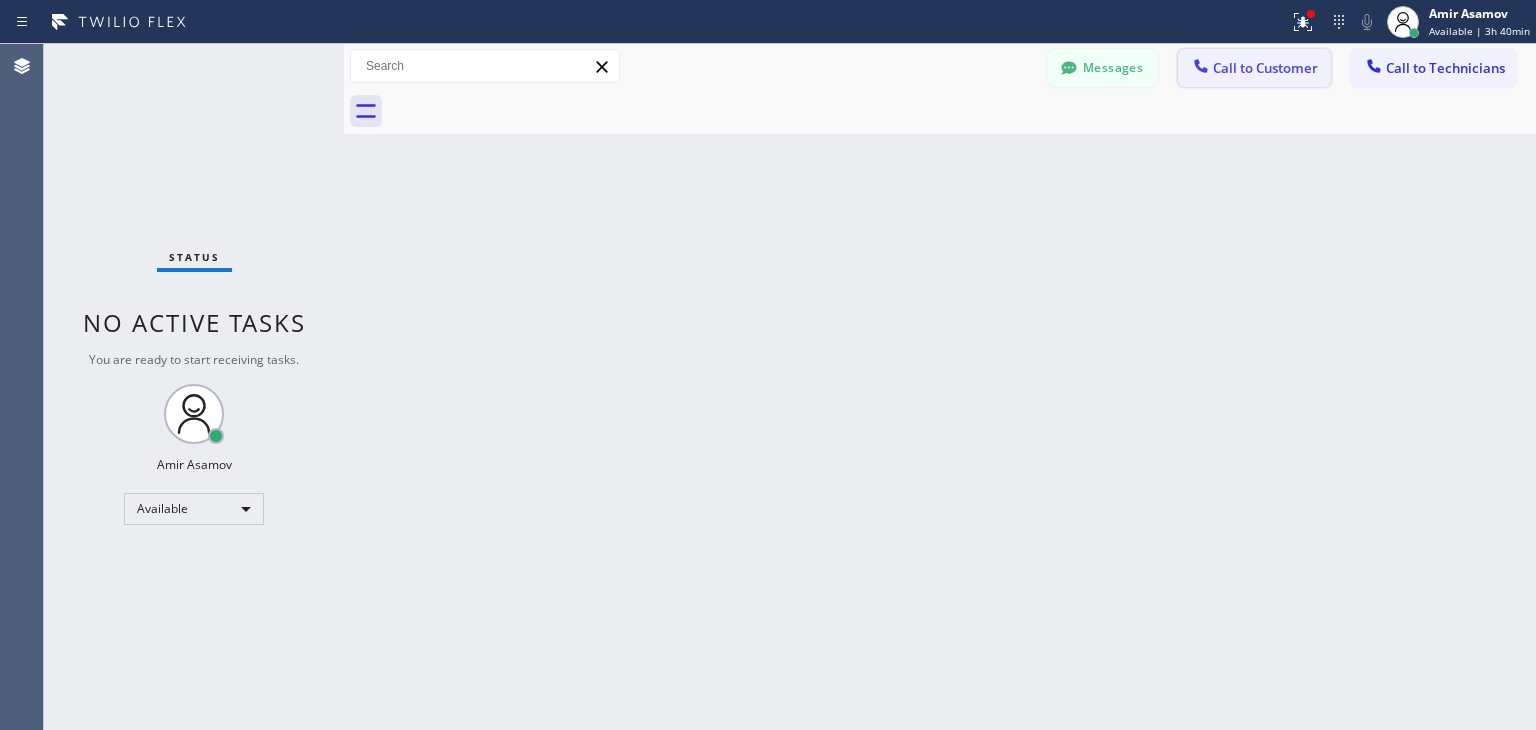 click on "Call to Customer" at bounding box center [1254, 68] 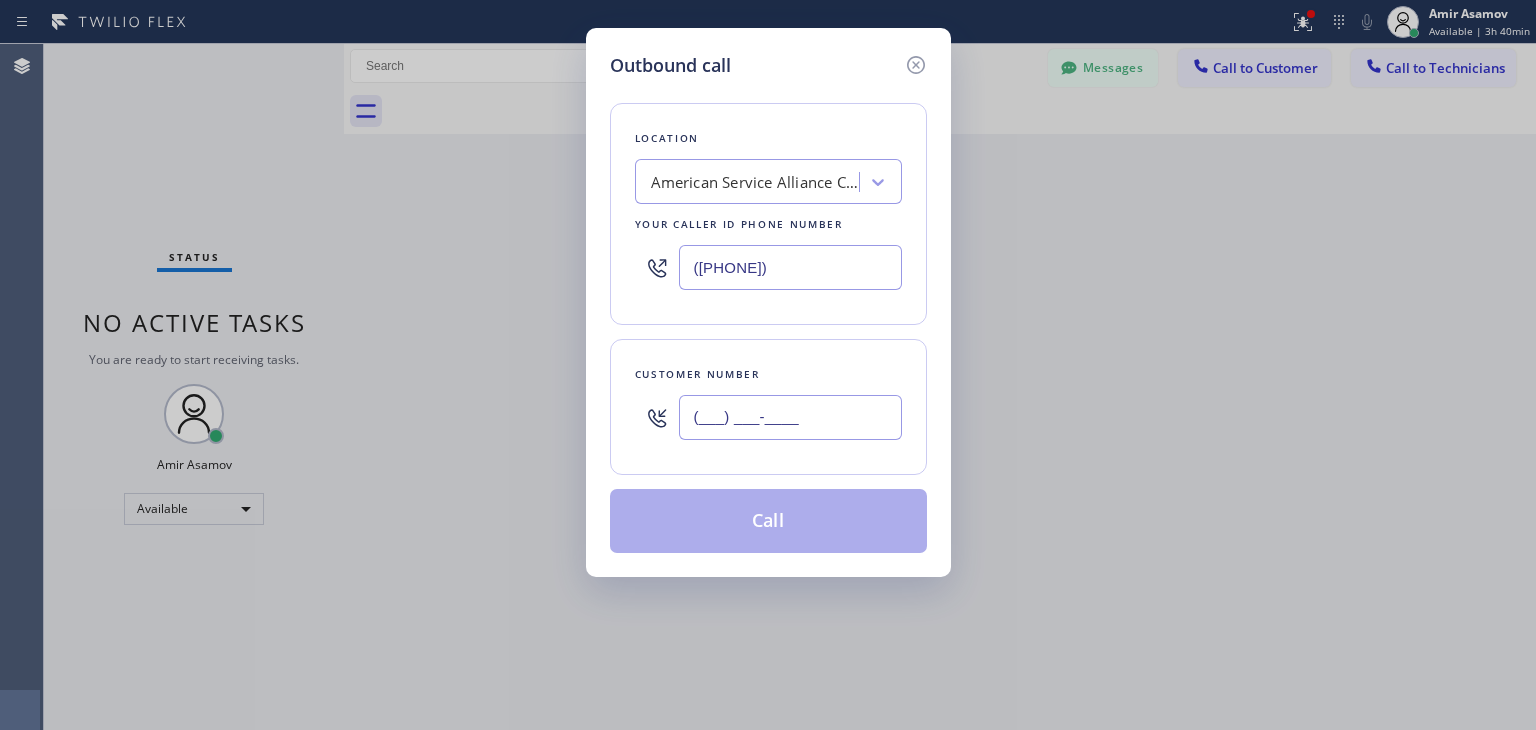 paste on "[PHONE]" 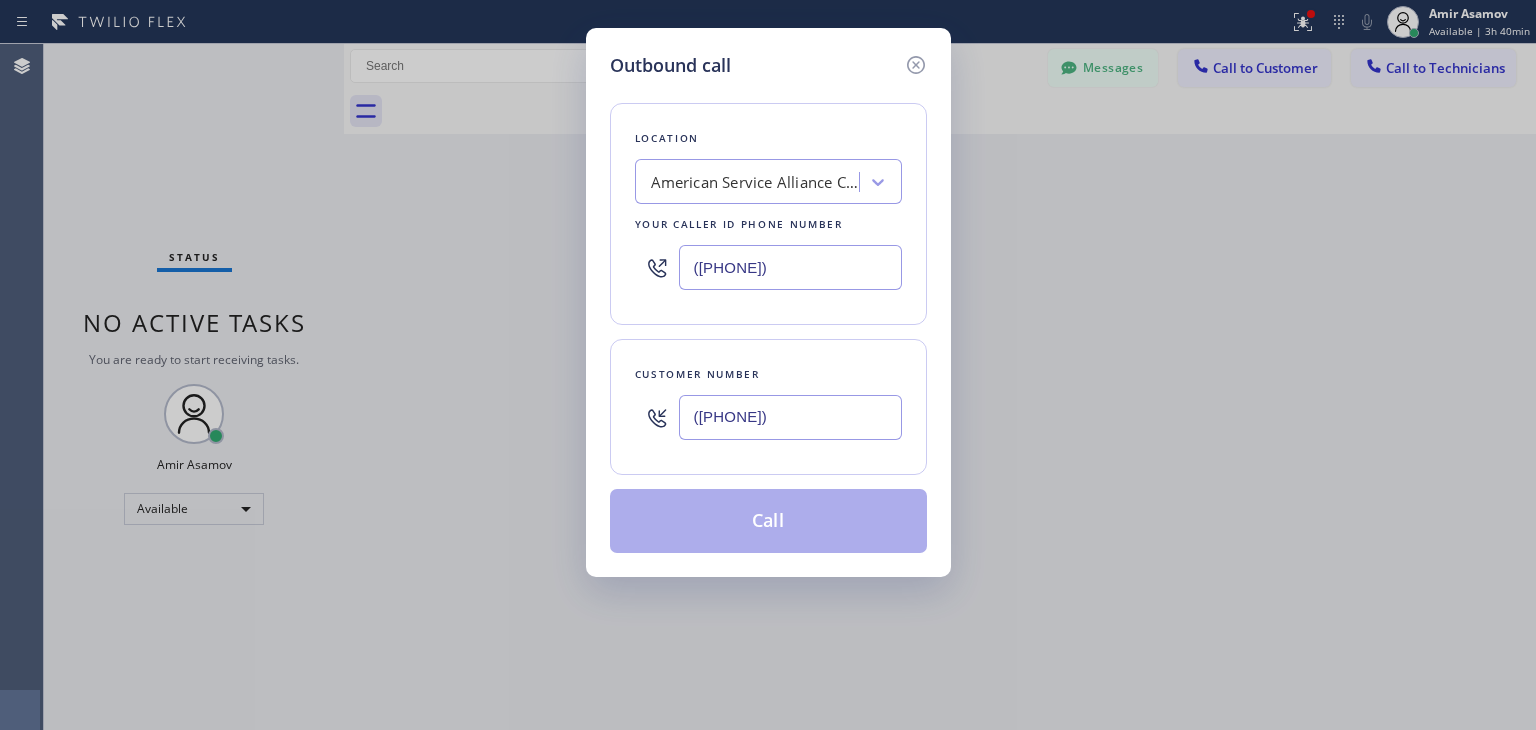 click on "([PHONE])" at bounding box center (790, 417) 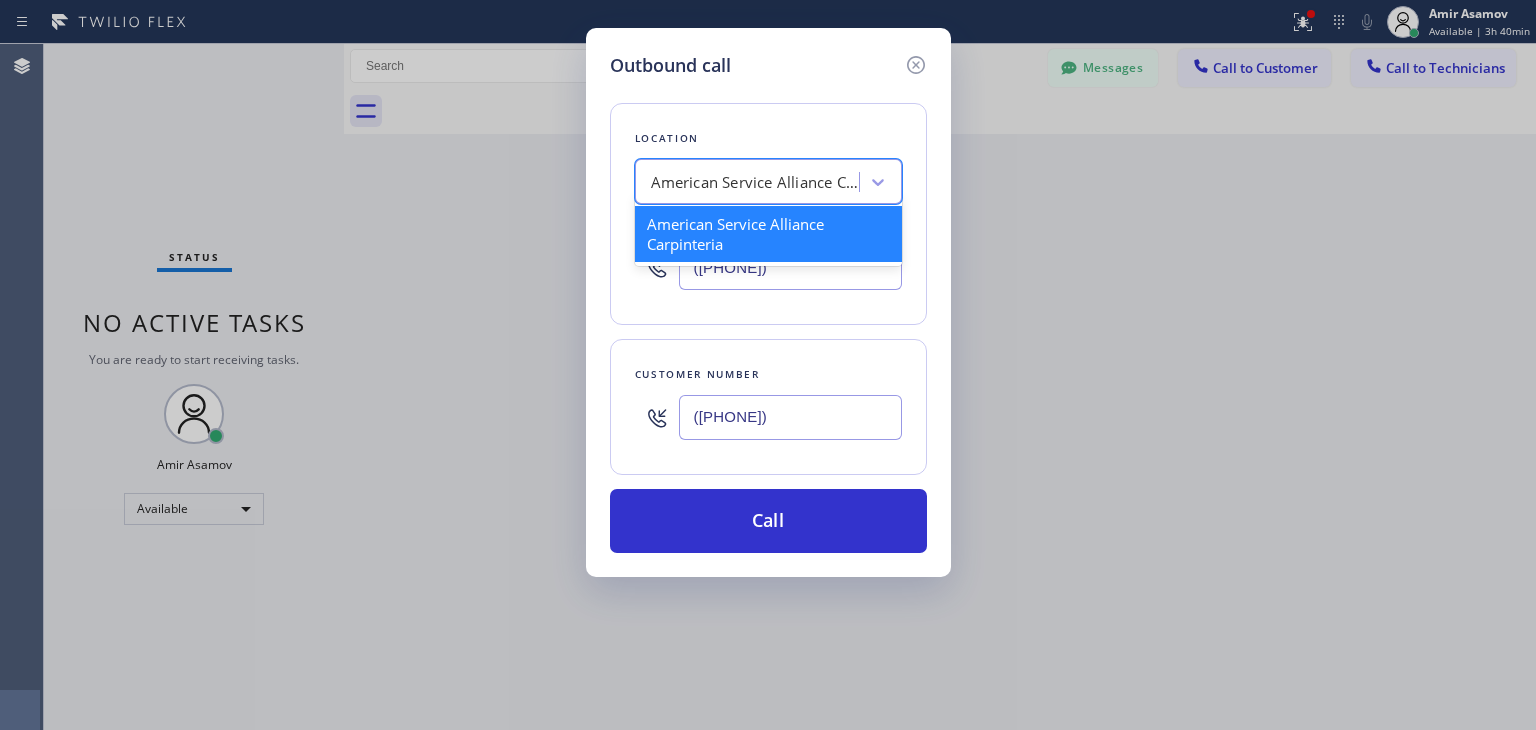 paste on "Home Alliance" 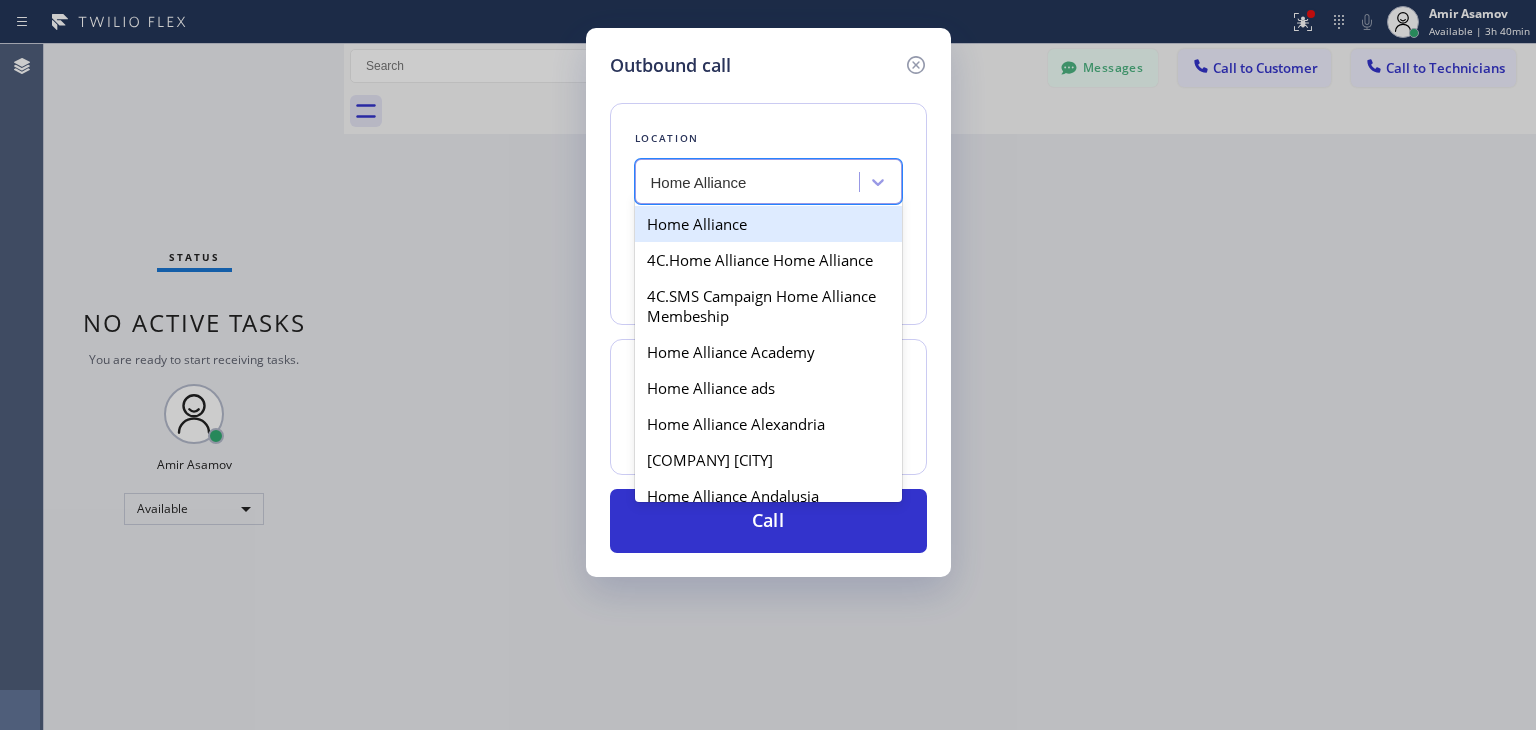 click on "Home Alliance" at bounding box center (768, 224) 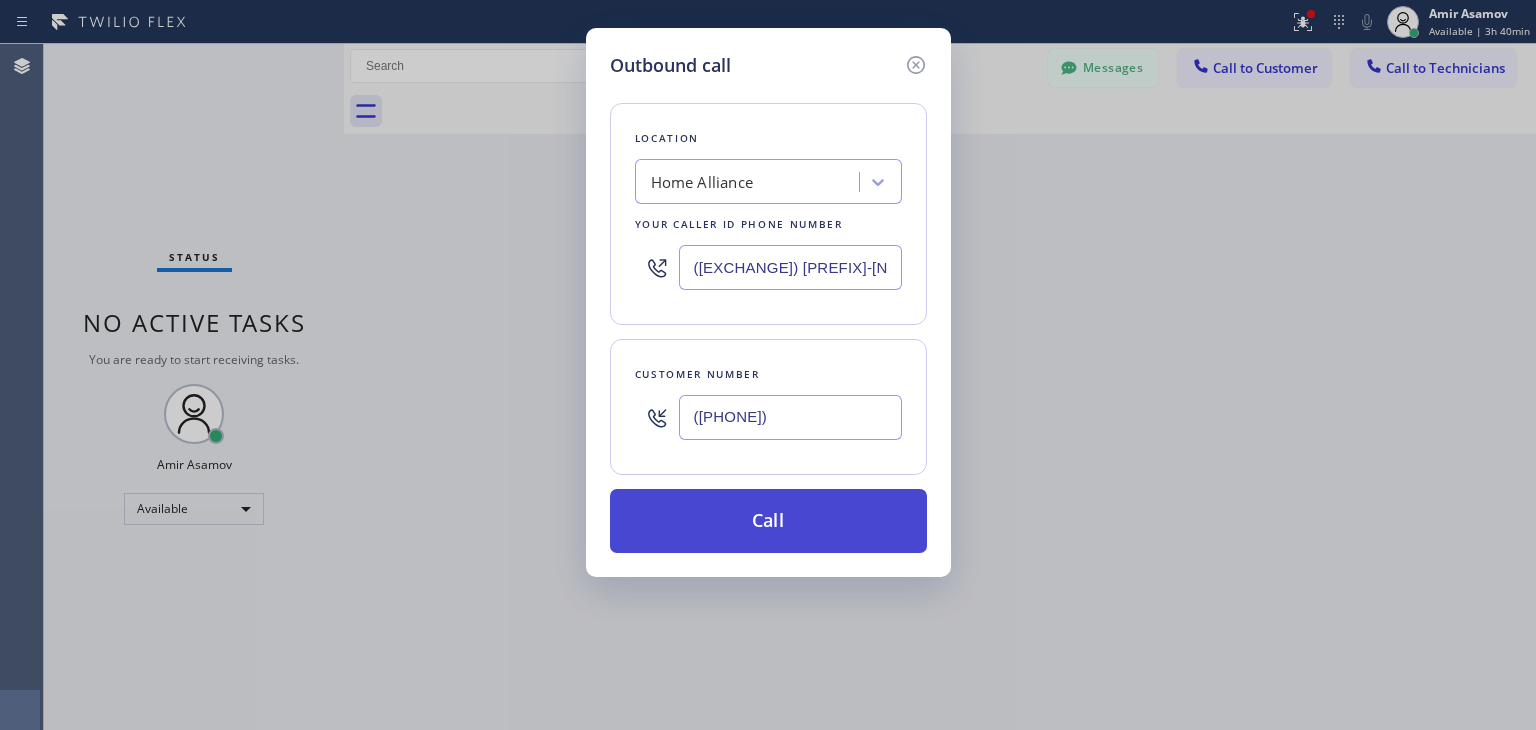 click on "Call" at bounding box center [768, 521] 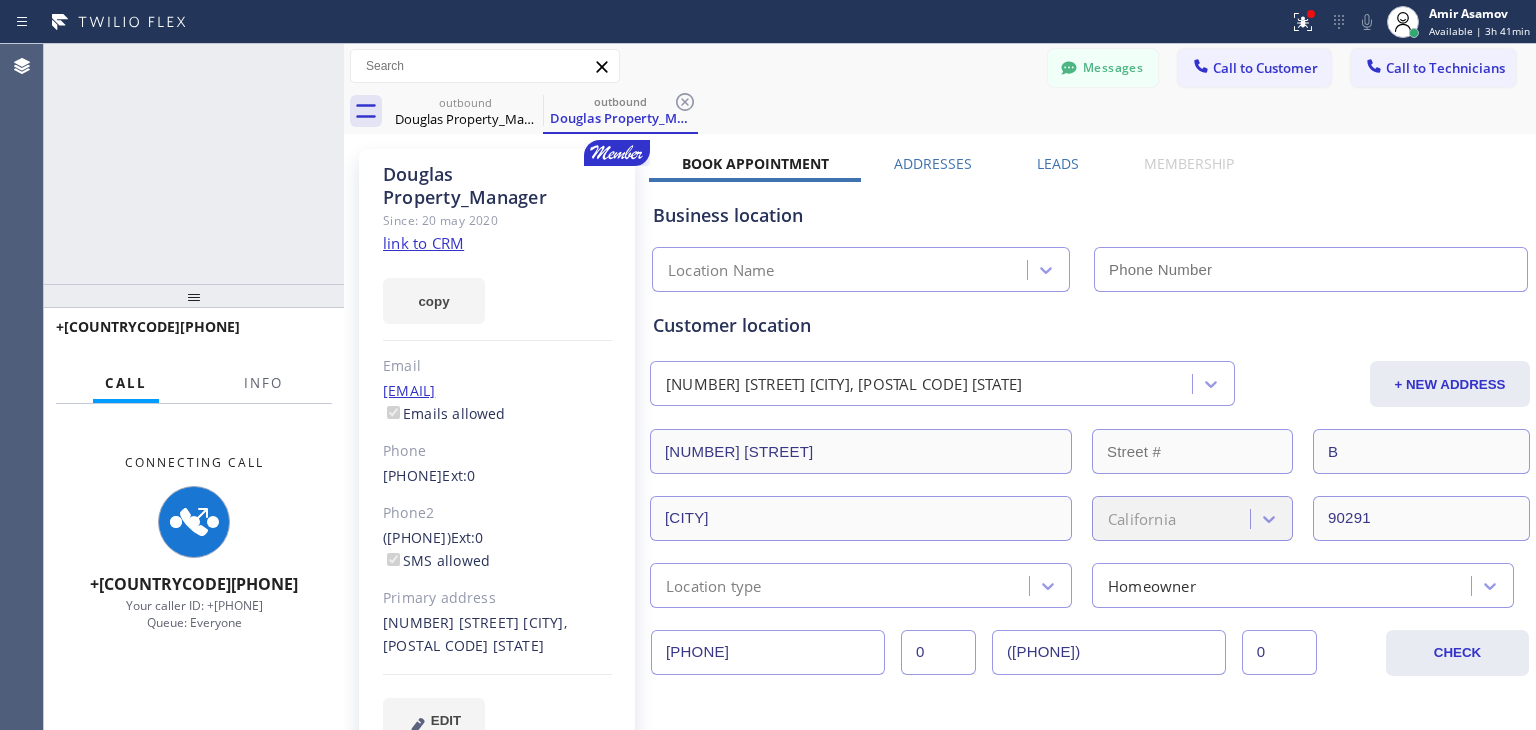 type on "([EXCHANGE]) [PREFIX]-[NUMBER]" 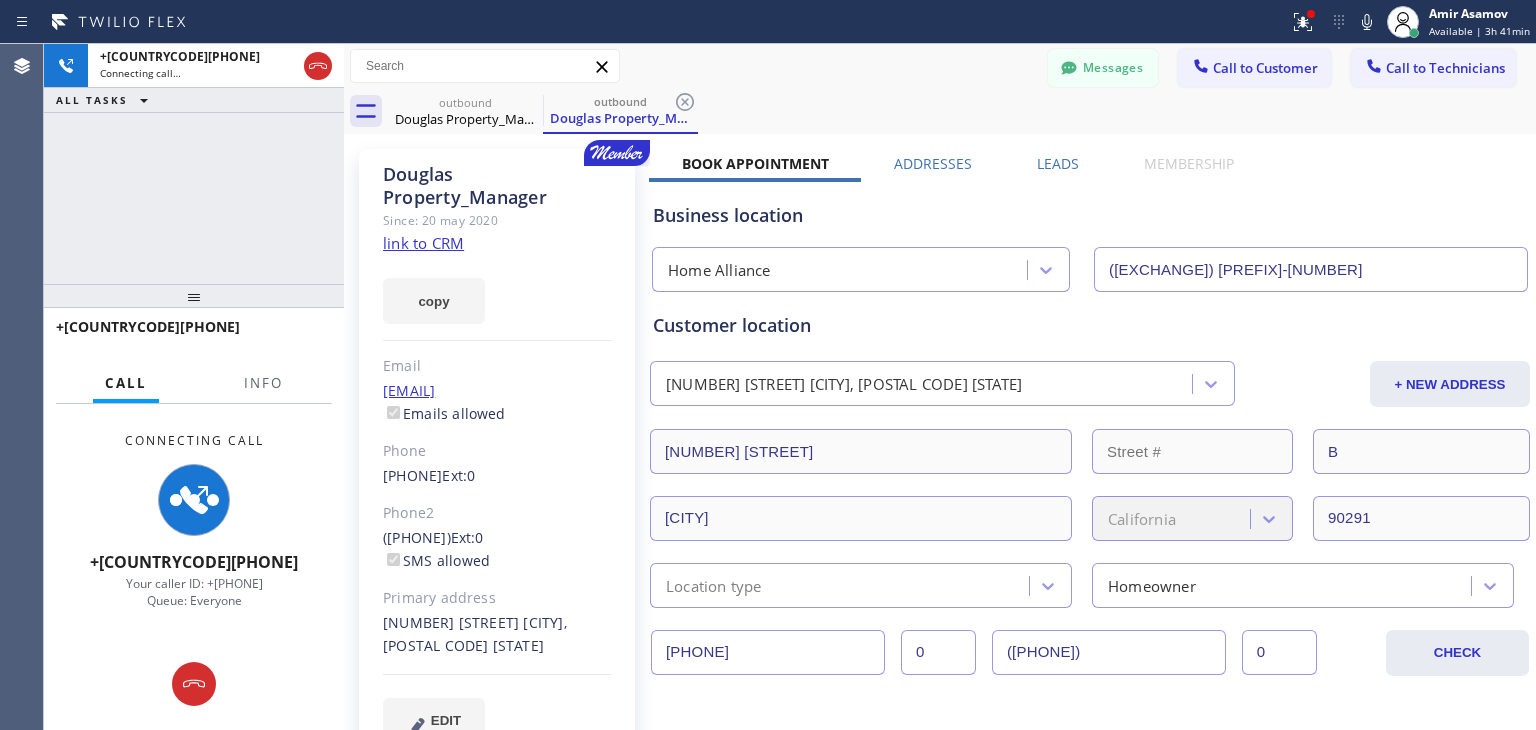 scroll, scrollTop: 123, scrollLeft: 0, axis: vertical 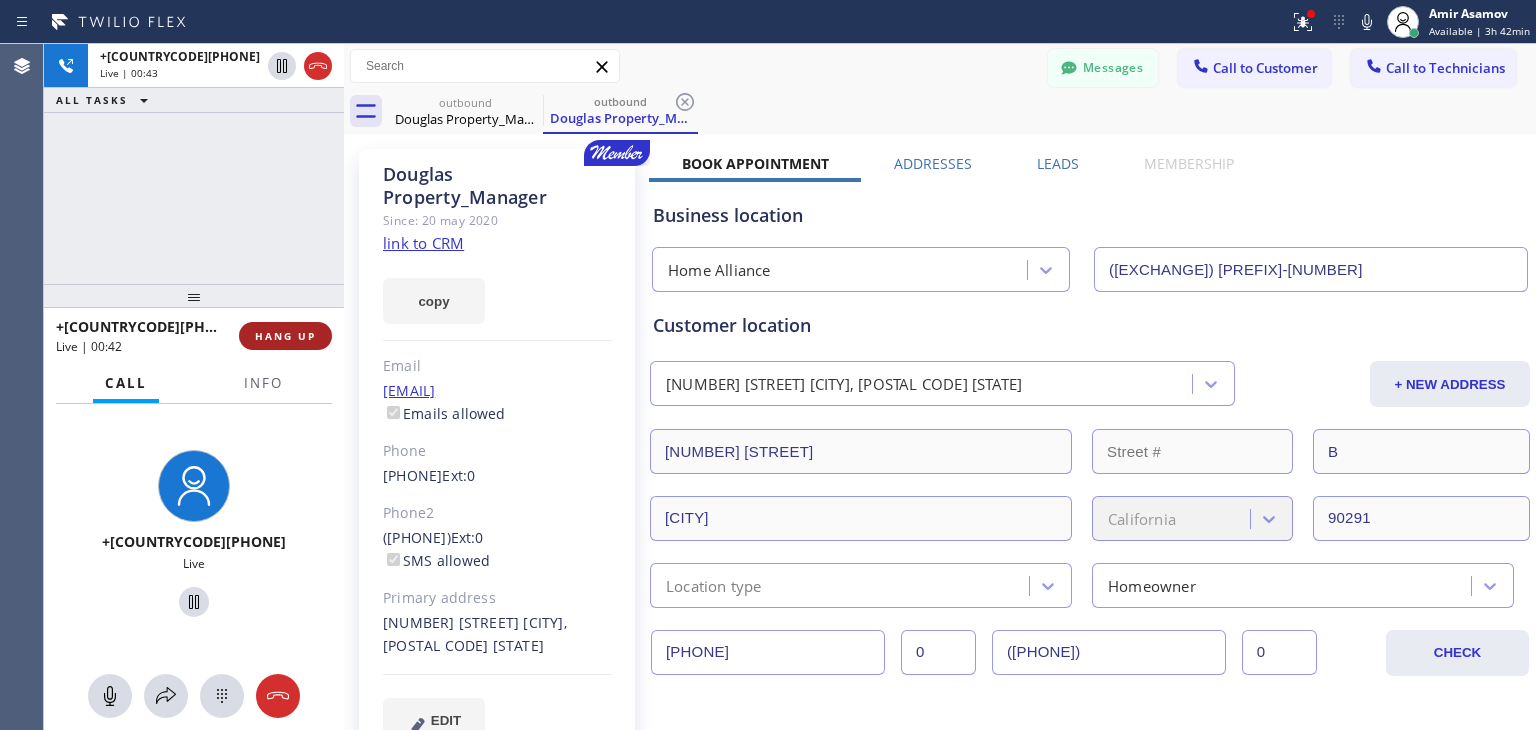 click on "HANG UP" at bounding box center [285, 336] 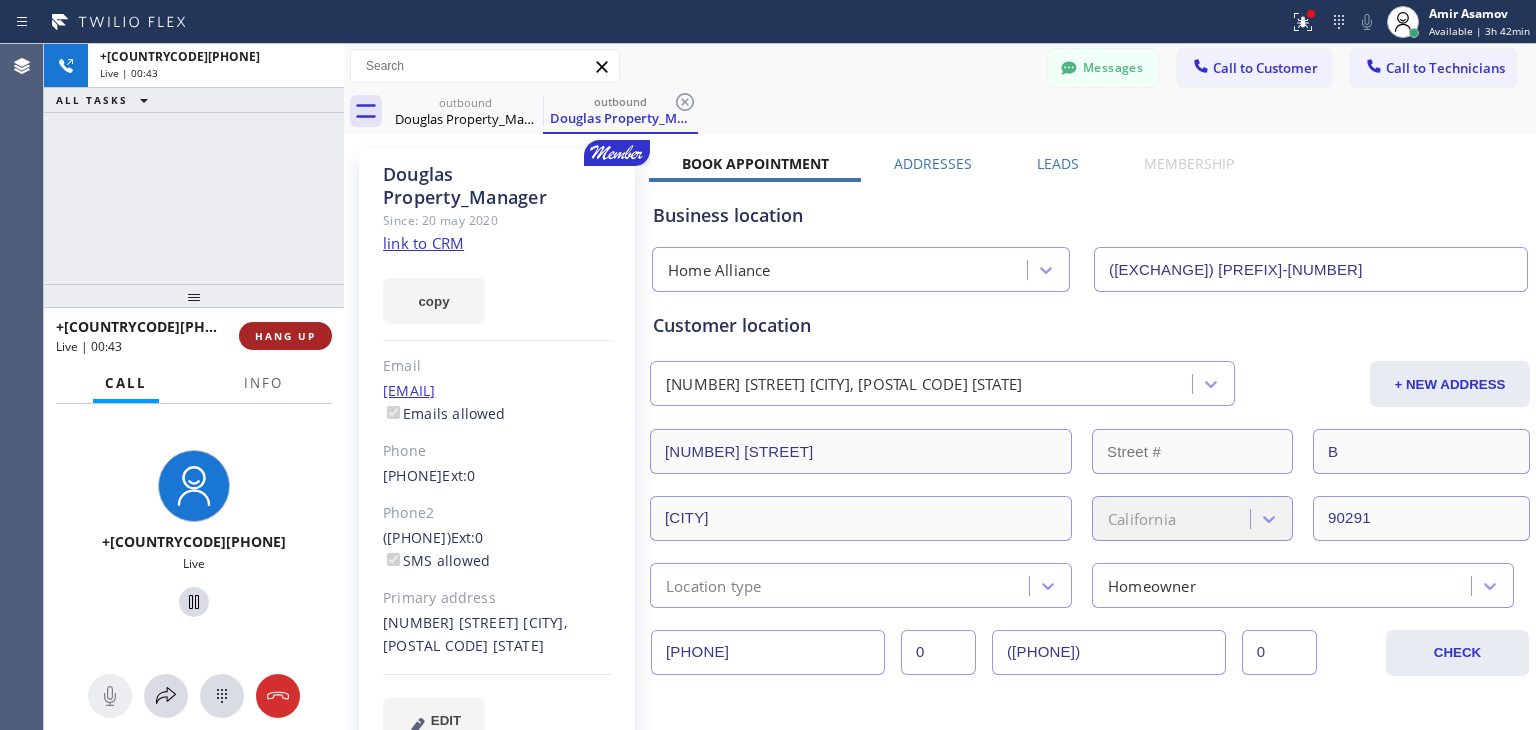 click on "HANG UP" at bounding box center (285, 336) 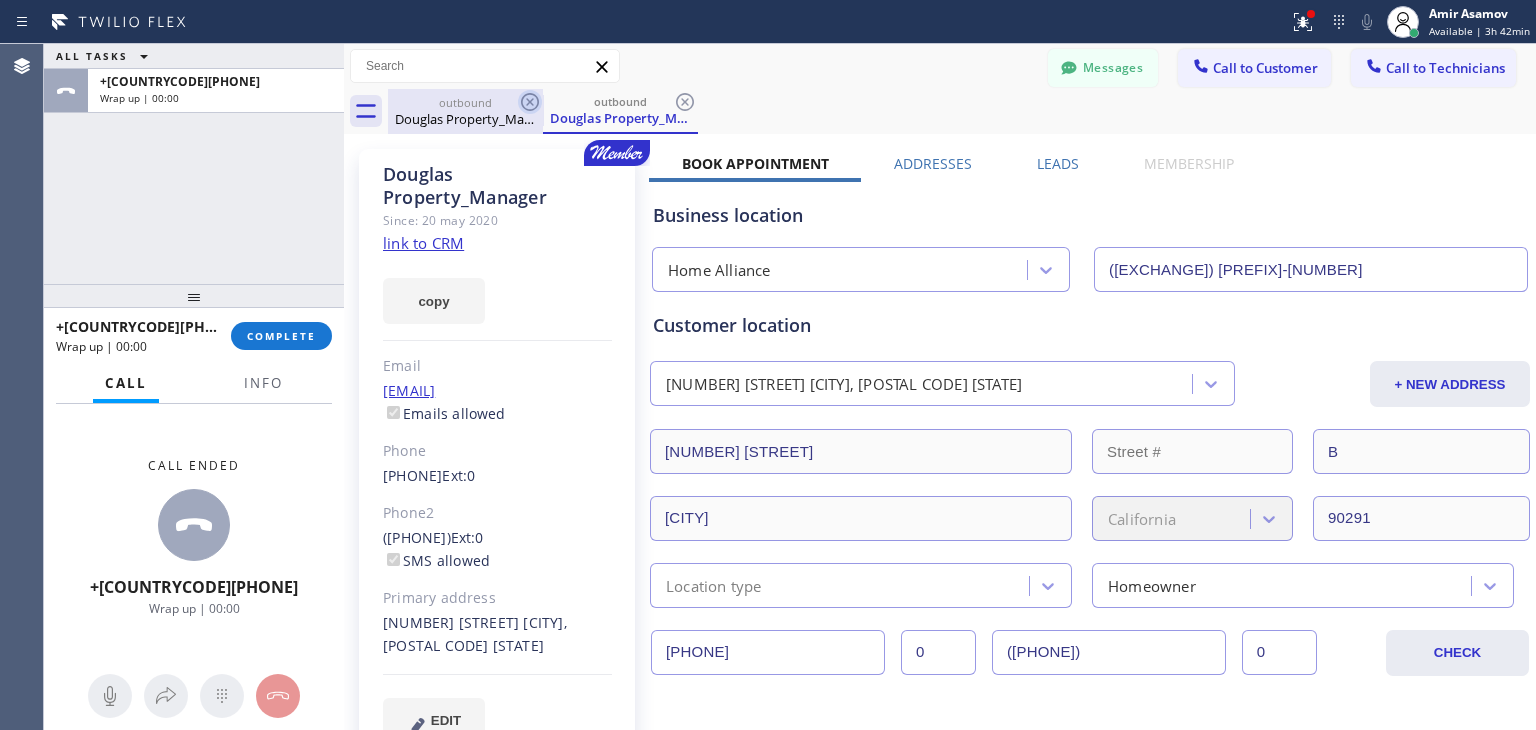 click 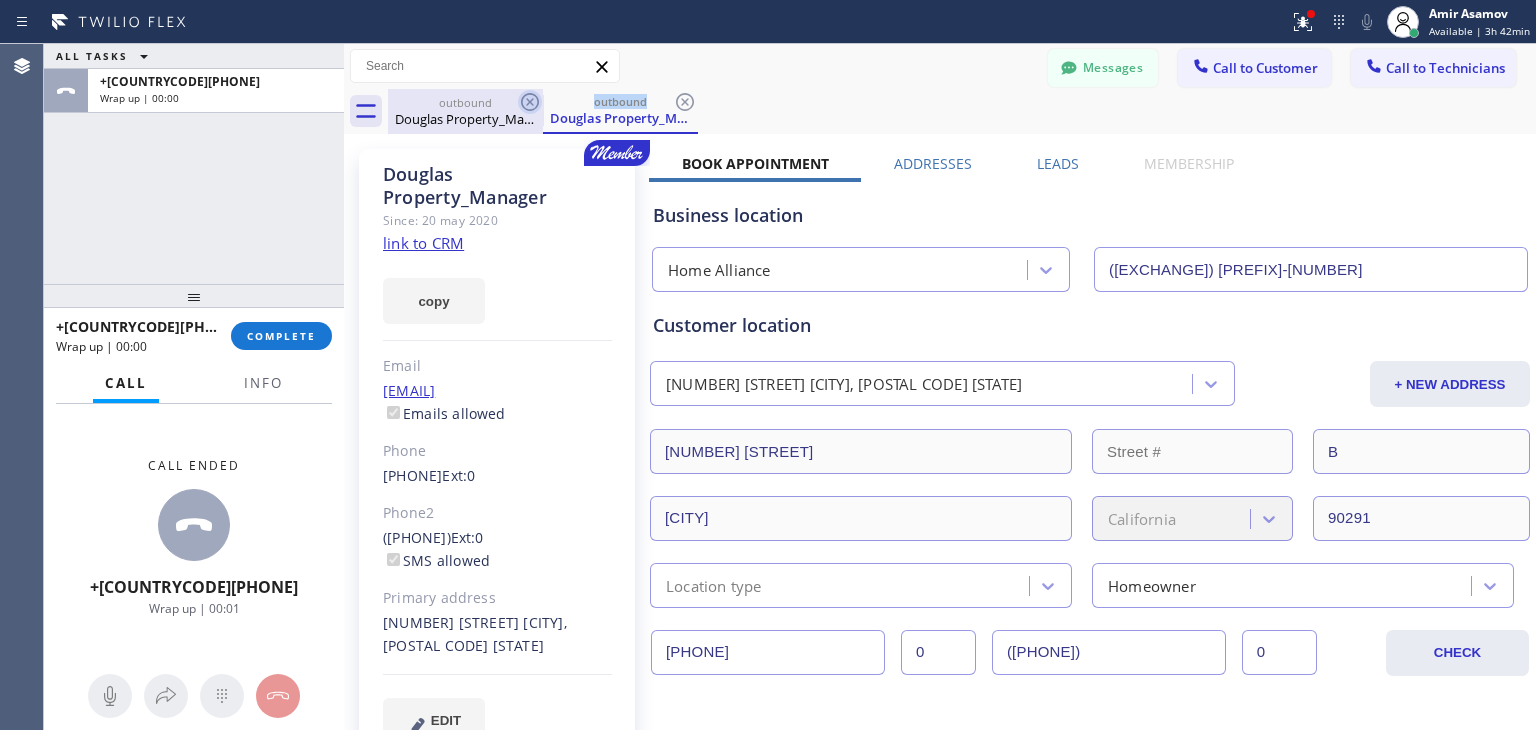 click 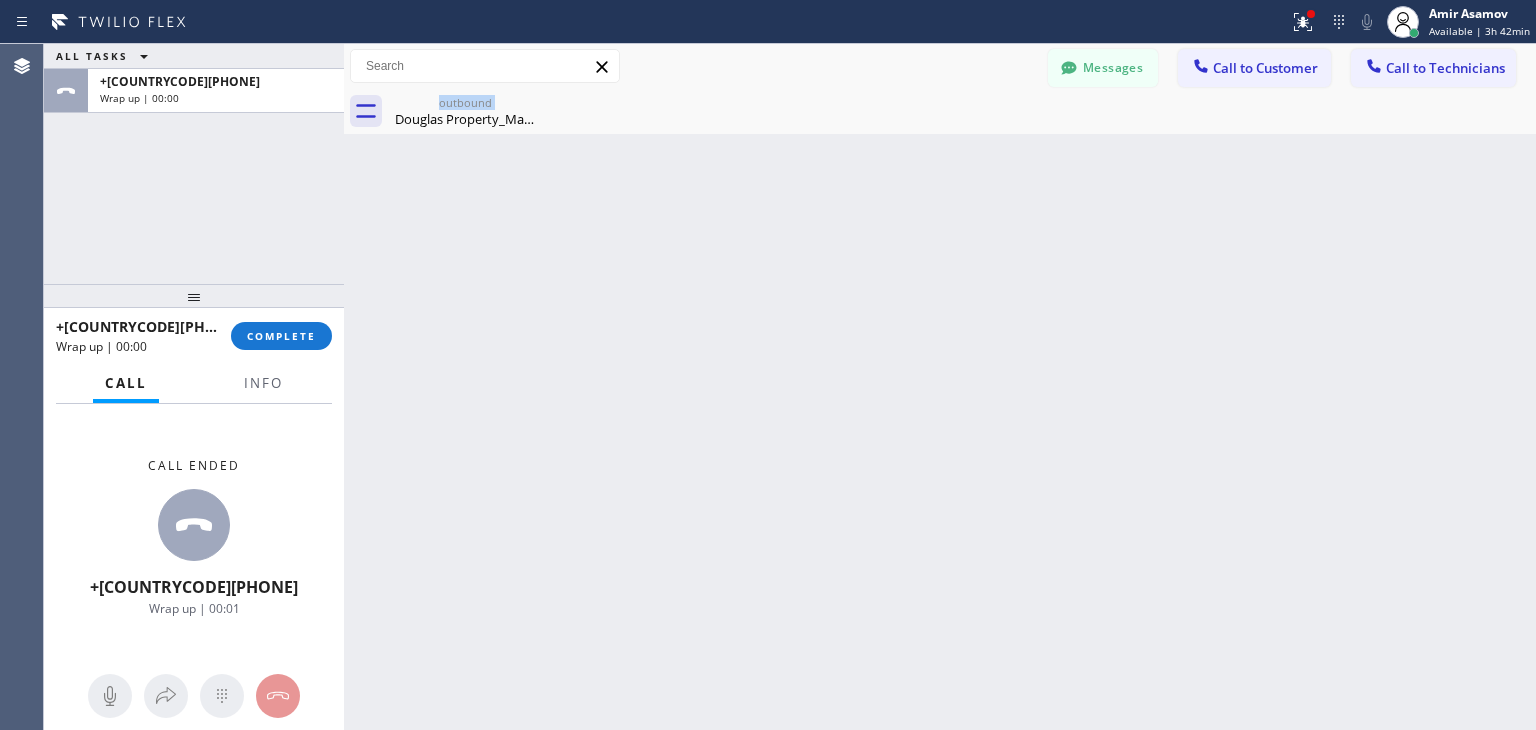 click on "outbound Douglas Property_Manager" at bounding box center (465, 111) 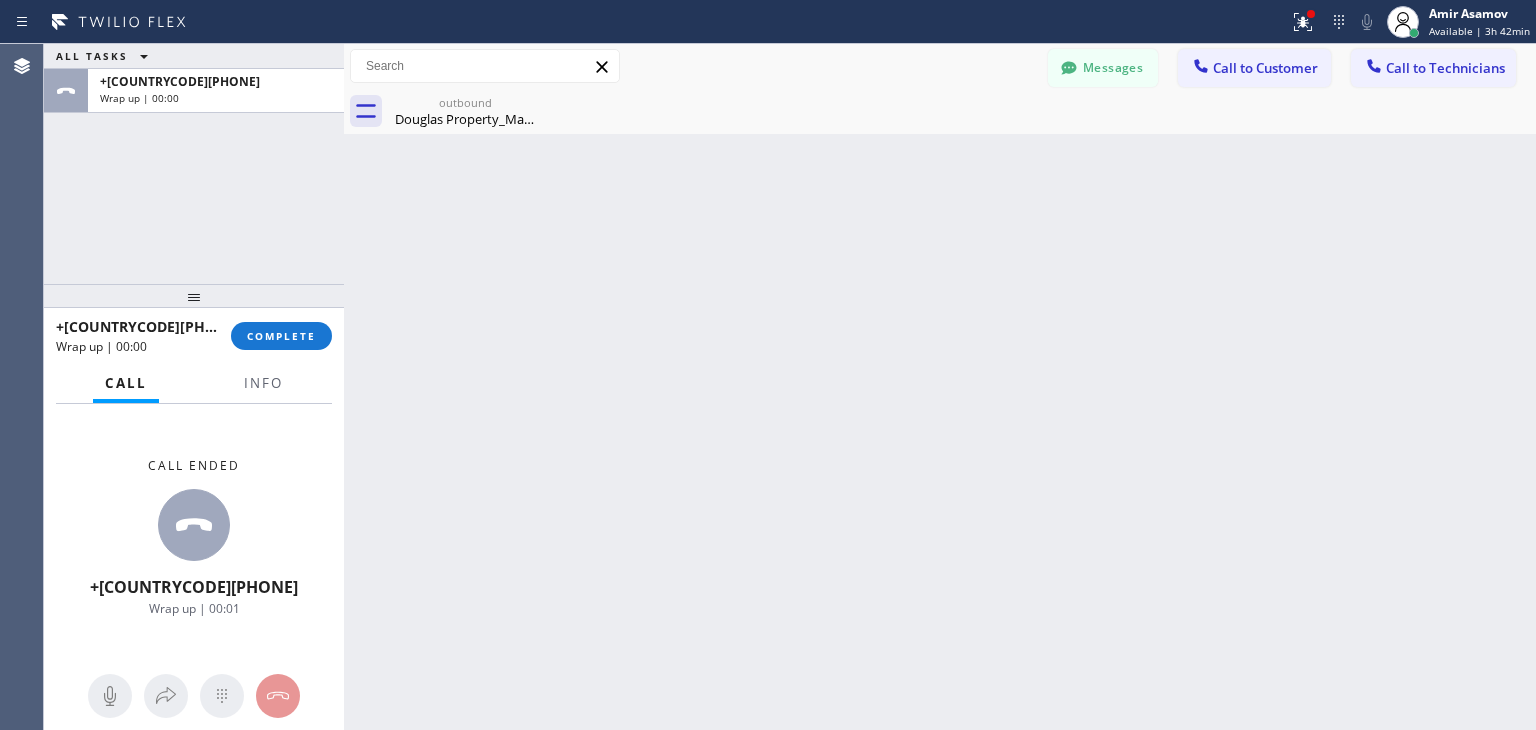 click 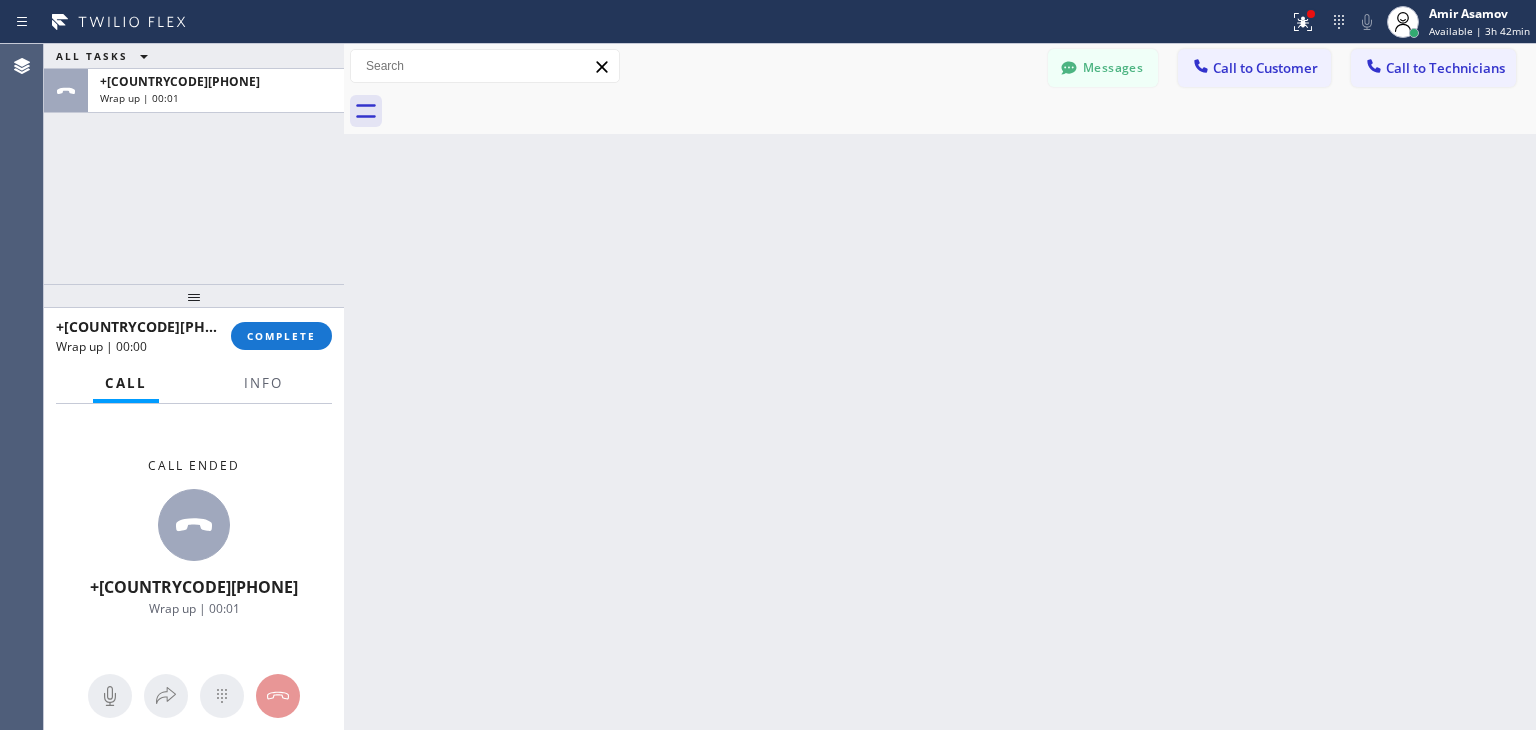 click at bounding box center (962, 111) 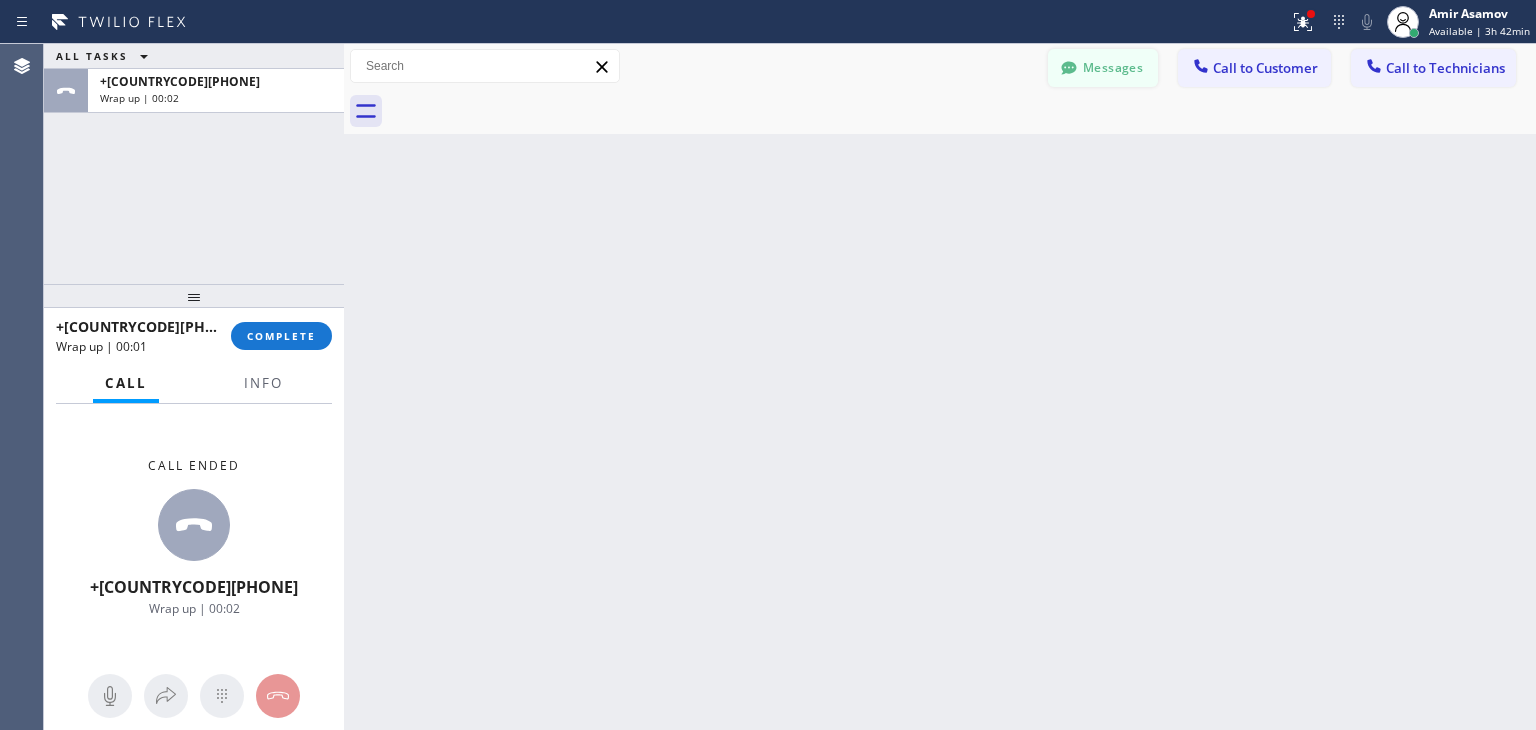 click on "Messages" at bounding box center [1103, 68] 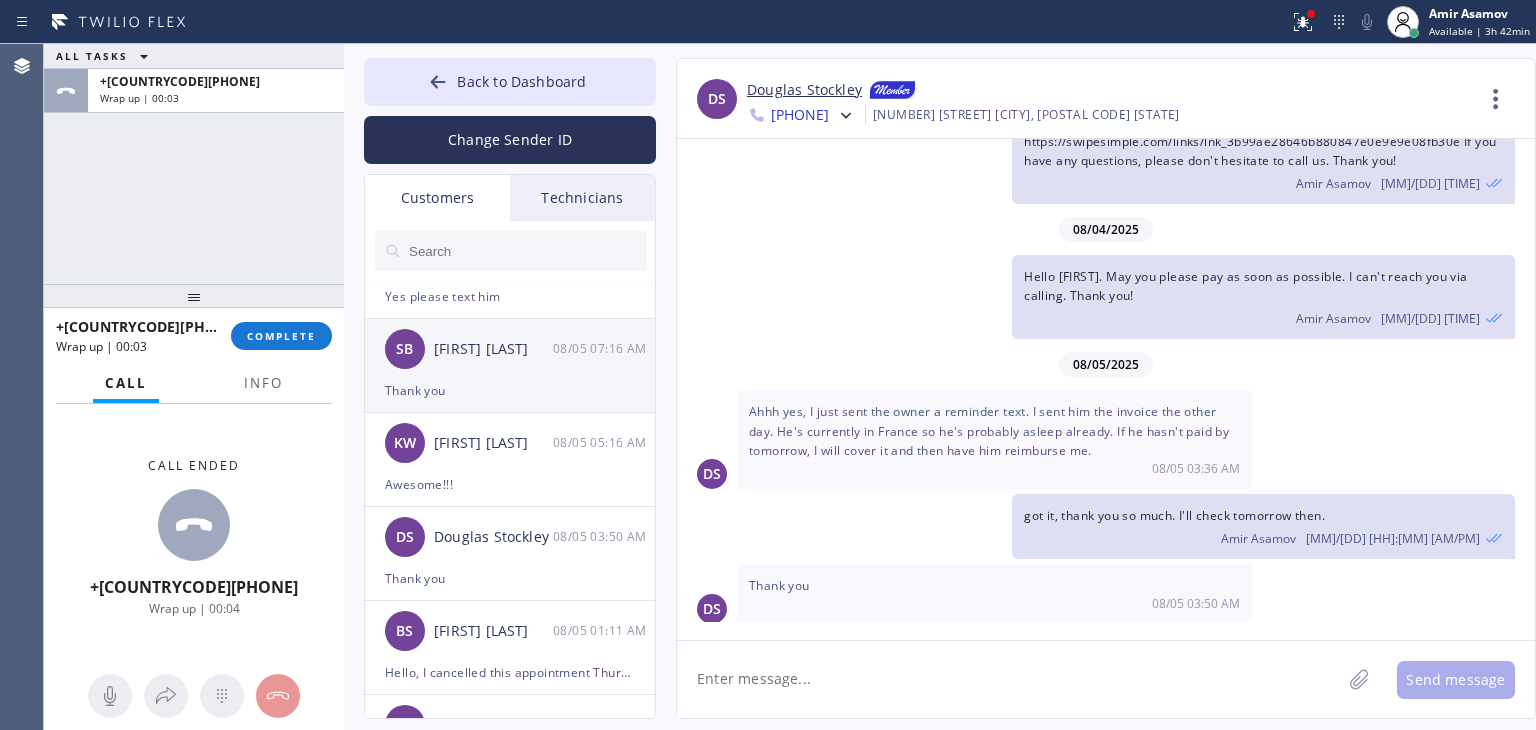 scroll, scrollTop: 152, scrollLeft: 0, axis: vertical 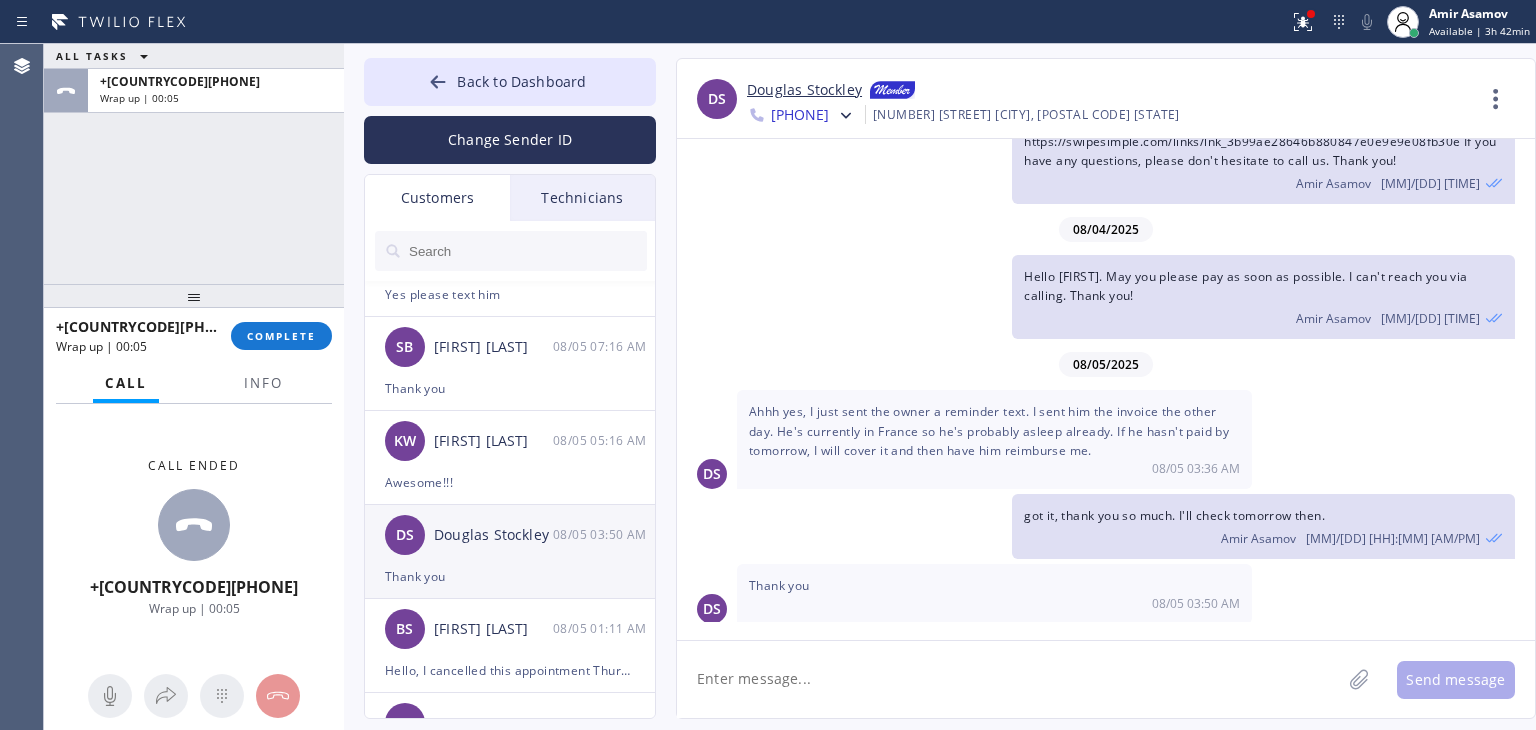 click on "Thank you" at bounding box center [510, 576] 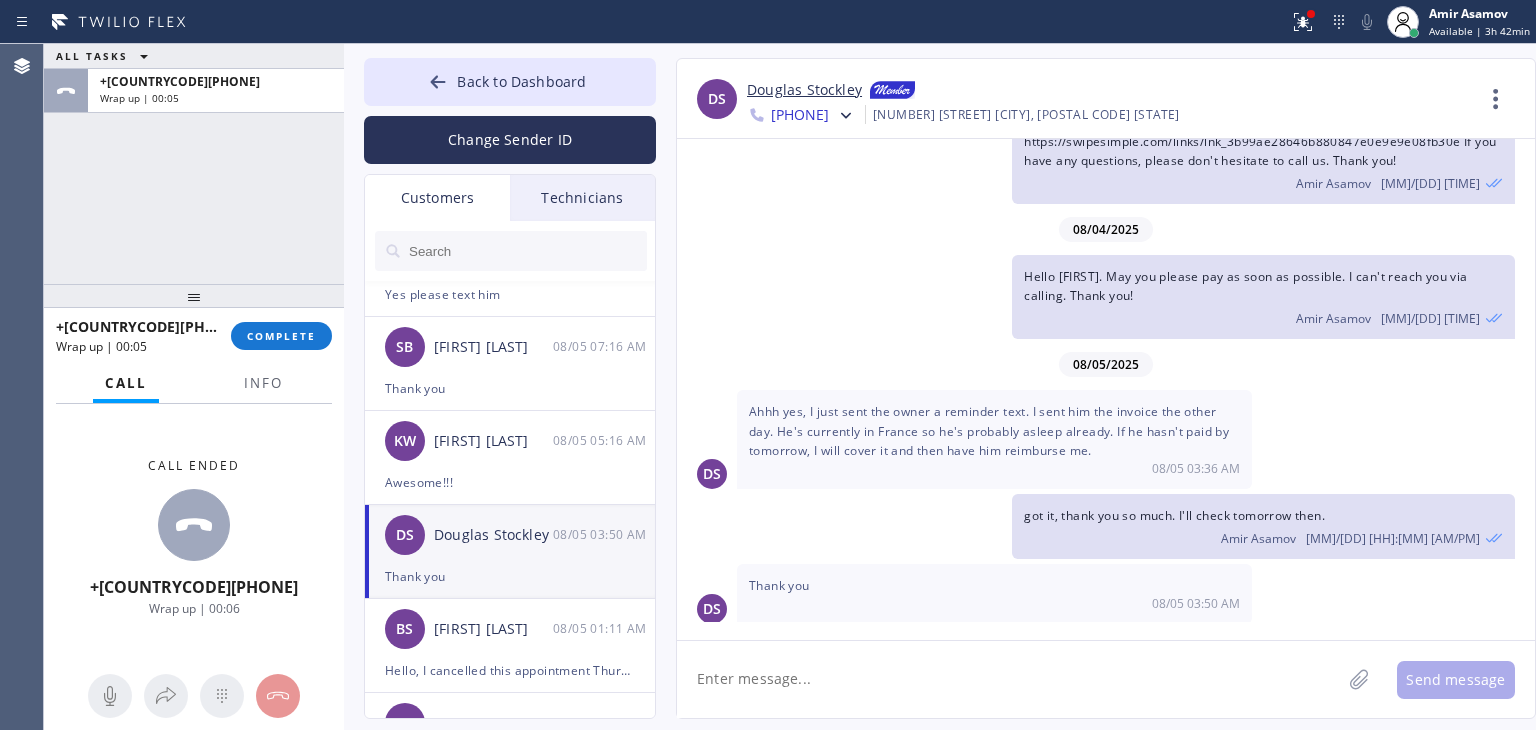 click 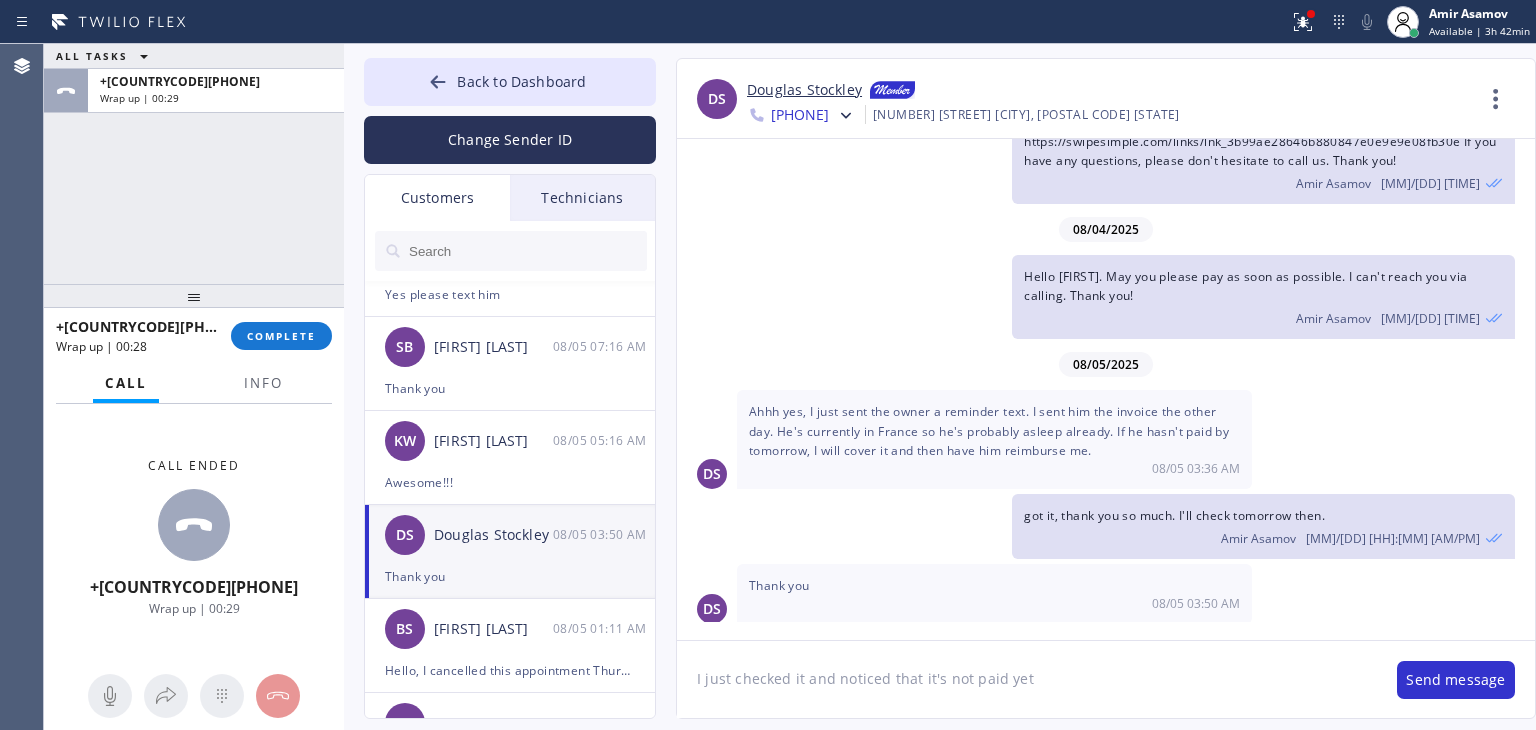 click on "I just checked it and noticed that it's not paid yet" 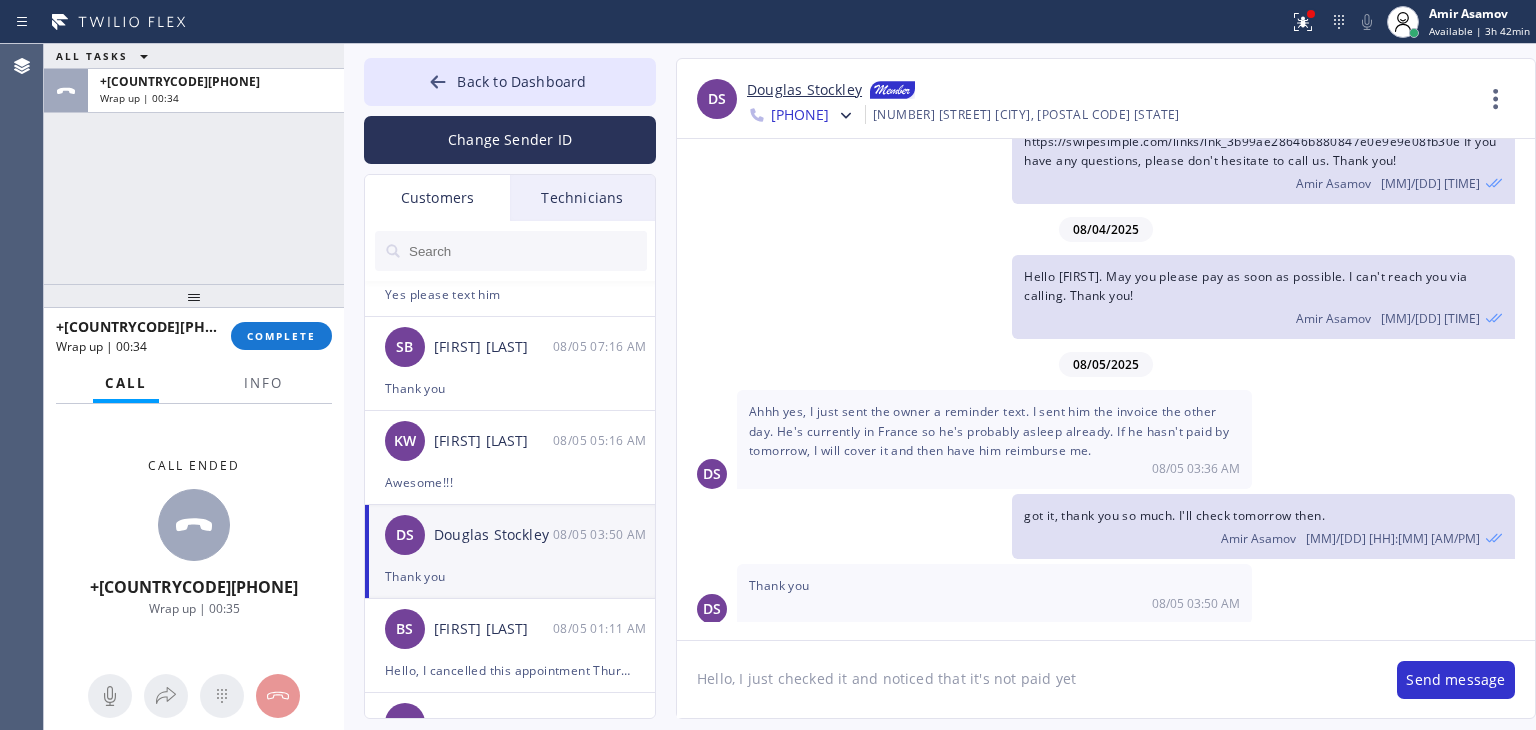 click on "Hello, I just checked it and noticed that it's not paid yet" 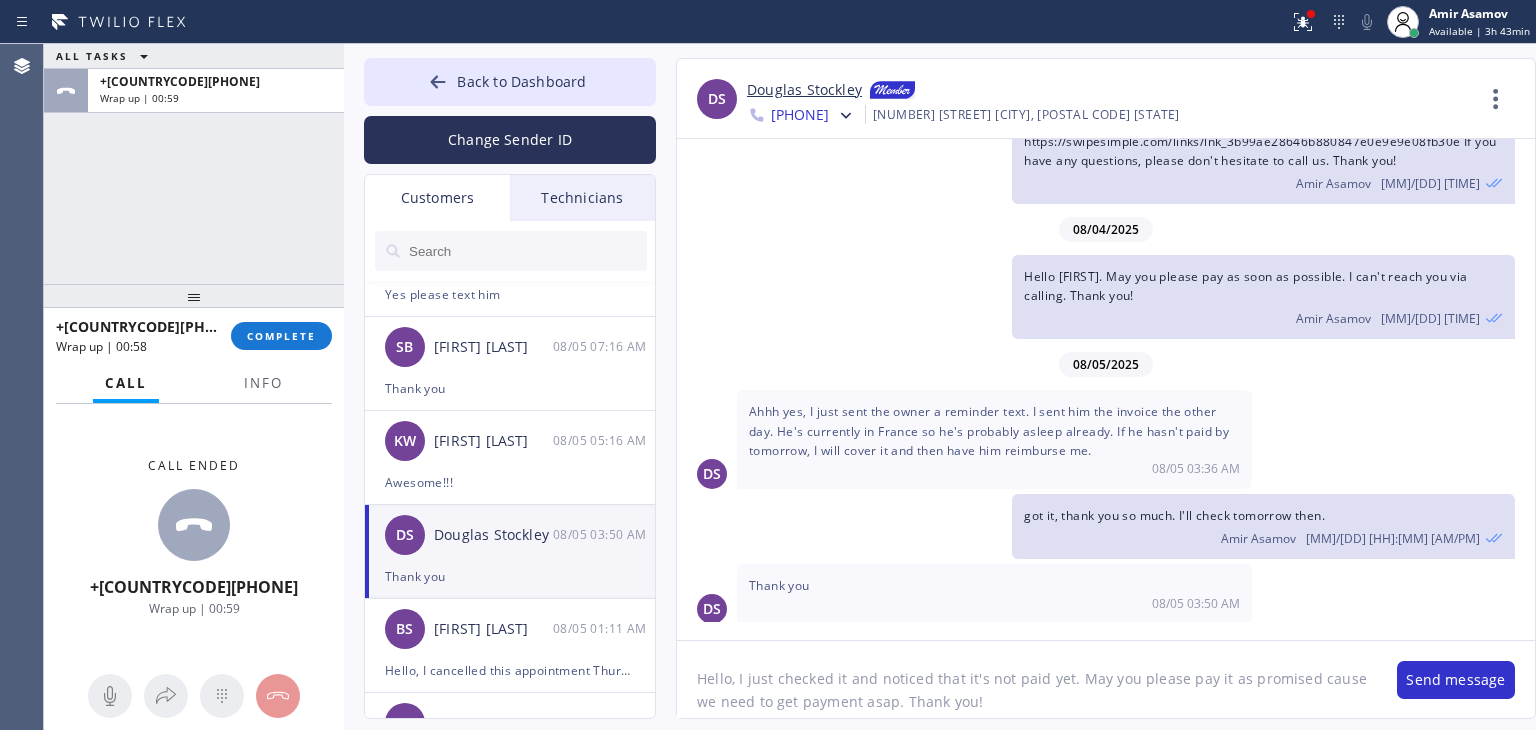 type on "Hello, I just checked it and noticed that it's not paid yet. May you please pay it as promised cause we need to get payment asap. Thank you" 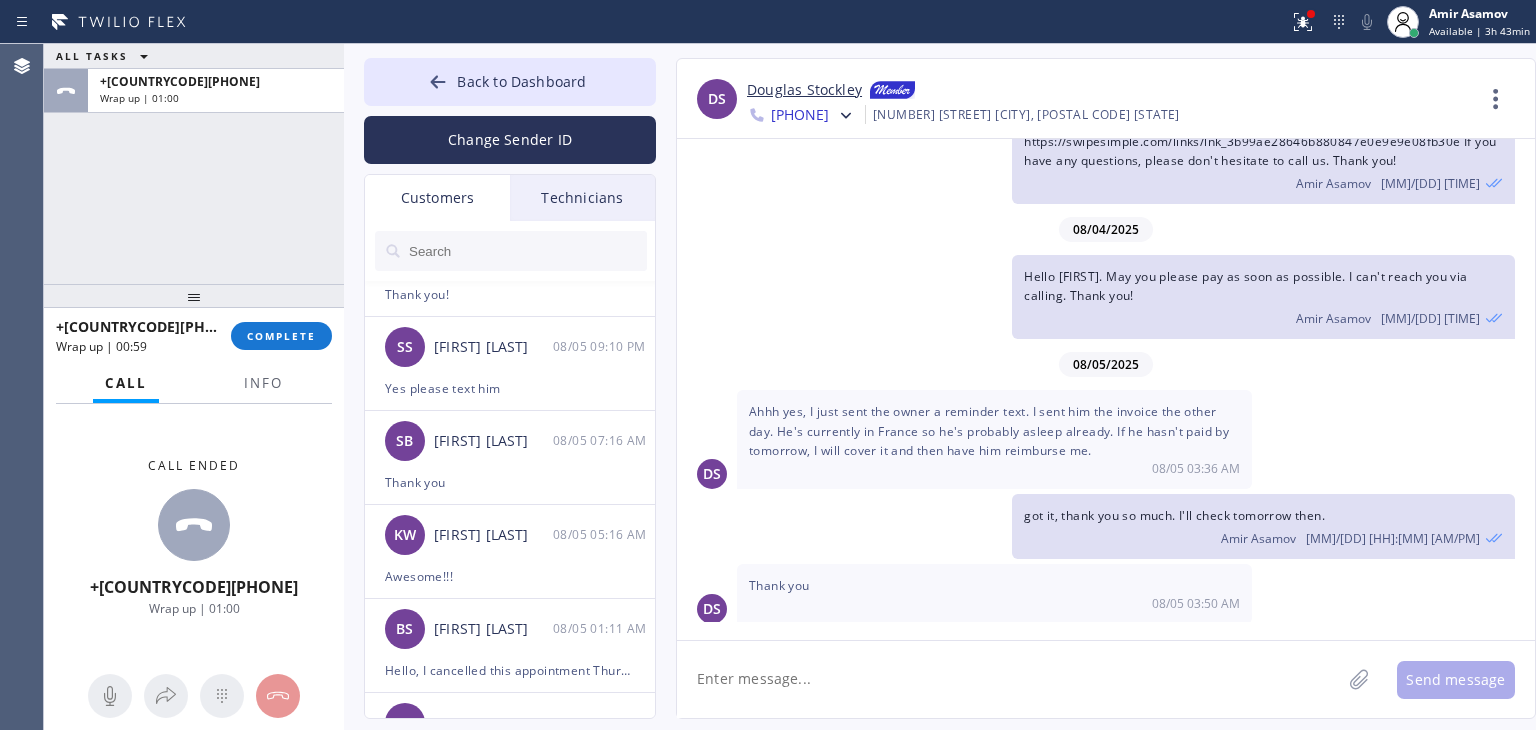 scroll, scrollTop: 256, scrollLeft: 0, axis: vertical 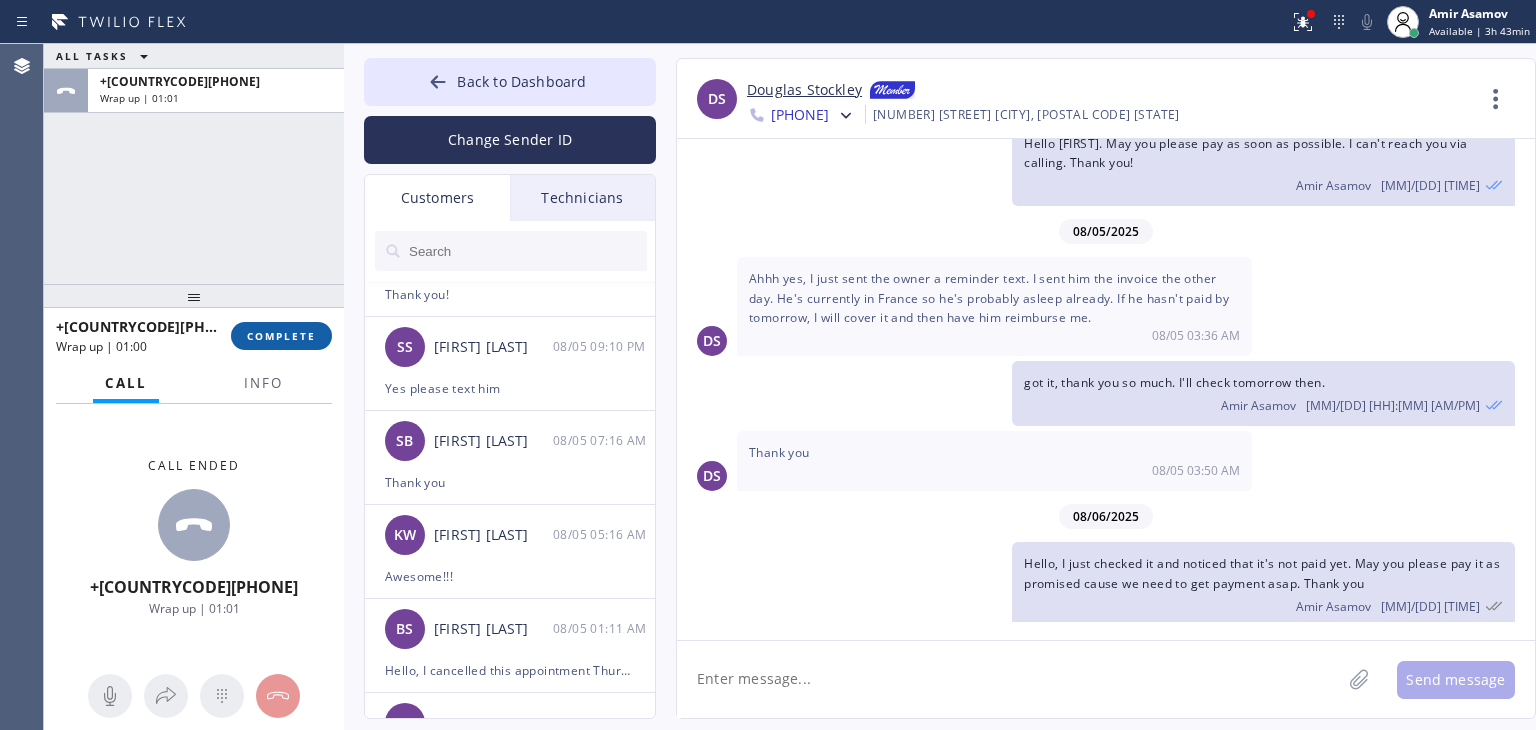 click on "COMPLETE" at bounding box center [281, 336] 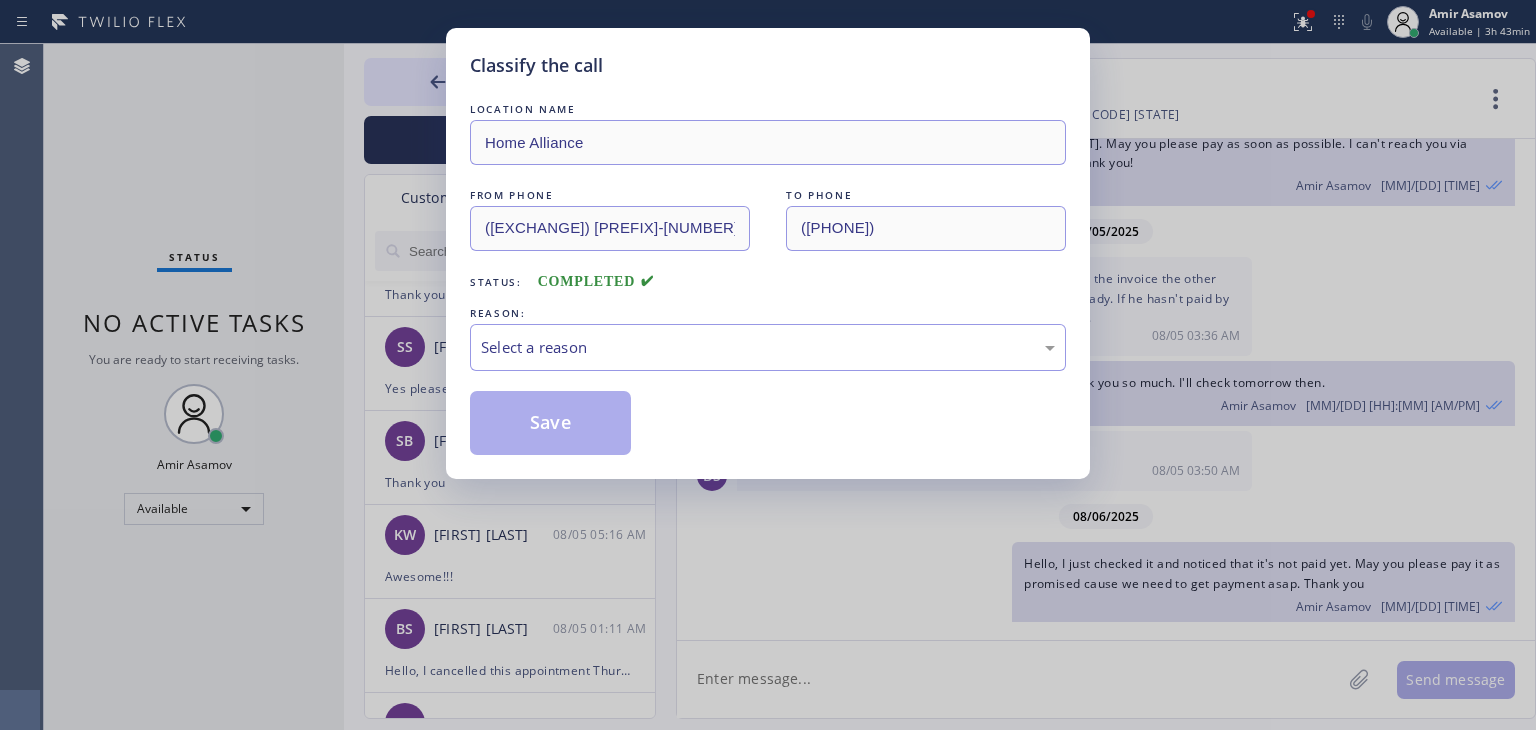 click on "Status: COMPLETED" at bounding box center [768, 277] 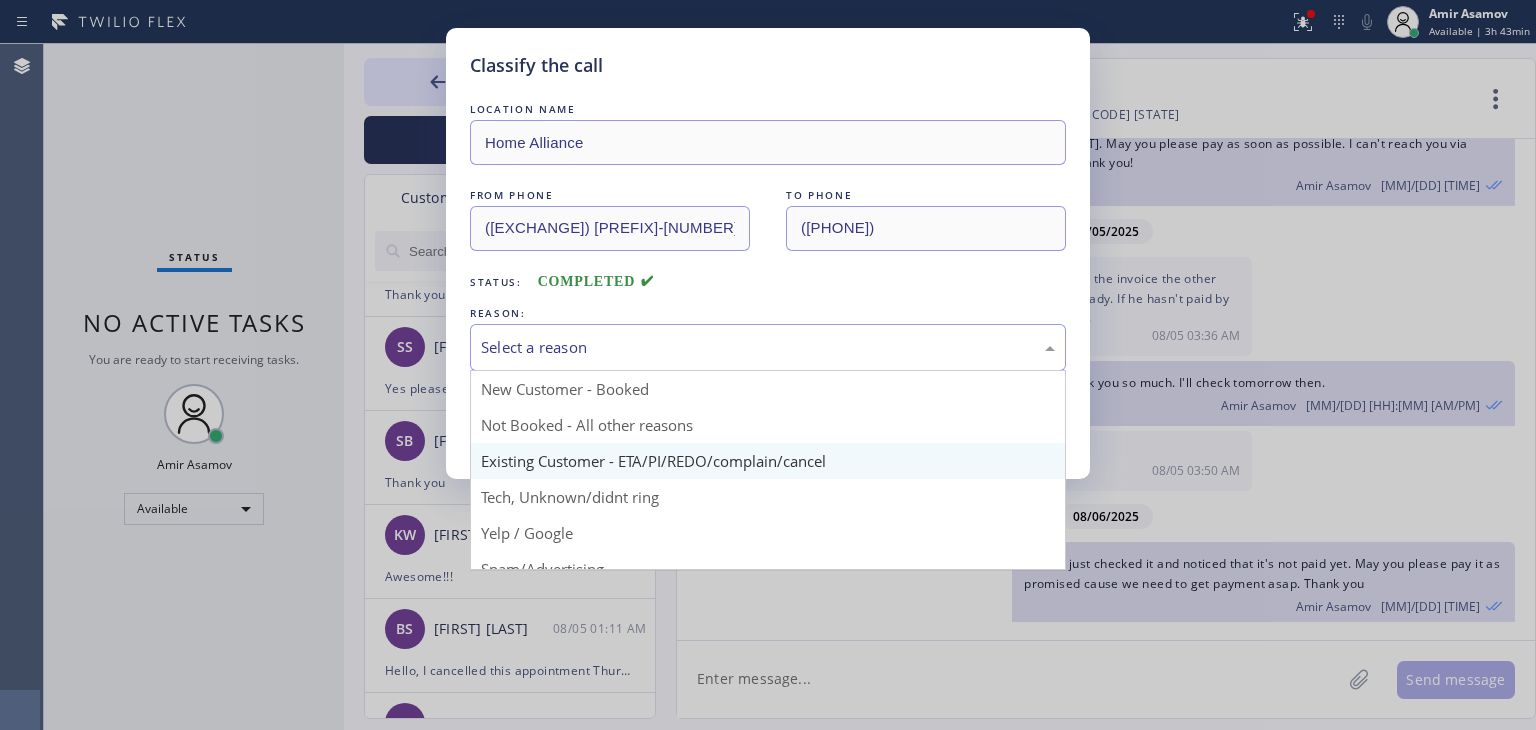drag, startPoint x: 836, startPoint y: 334, endPoint x: 824, endPoint y: 441, distance: 107.67079 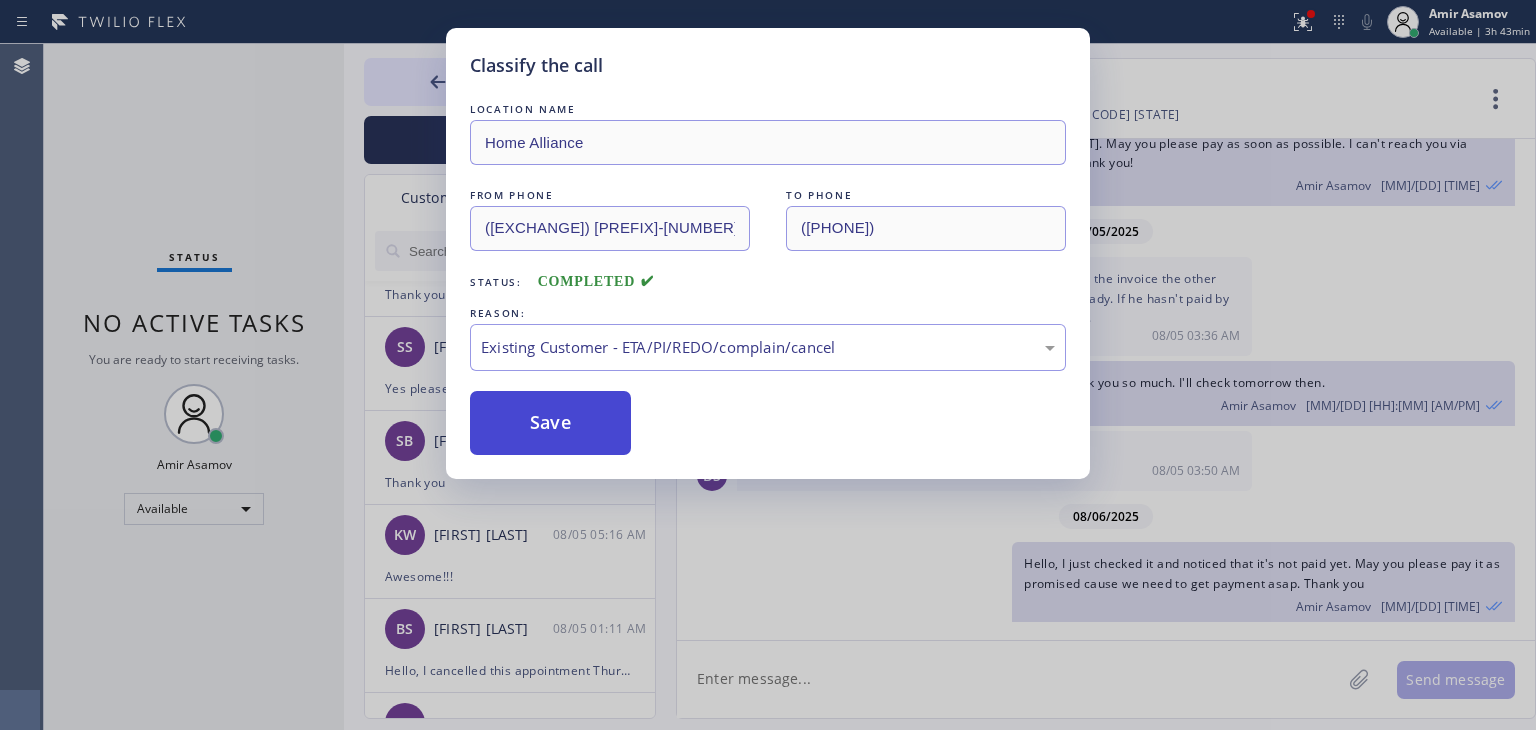 click on "Save" at bounding box center [550, 423] 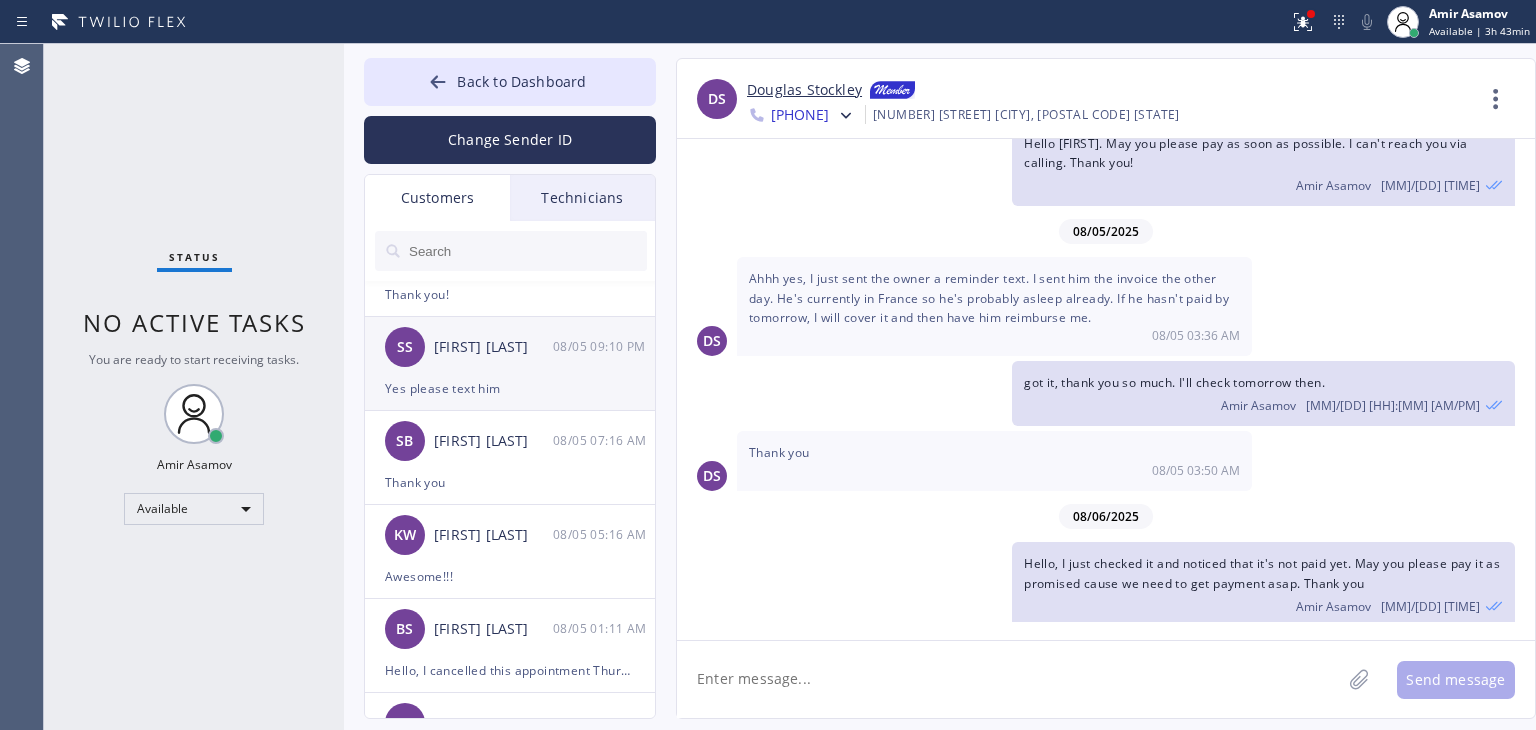 scroll, scrollTop: 0, scrollLeft: 0, axis: both 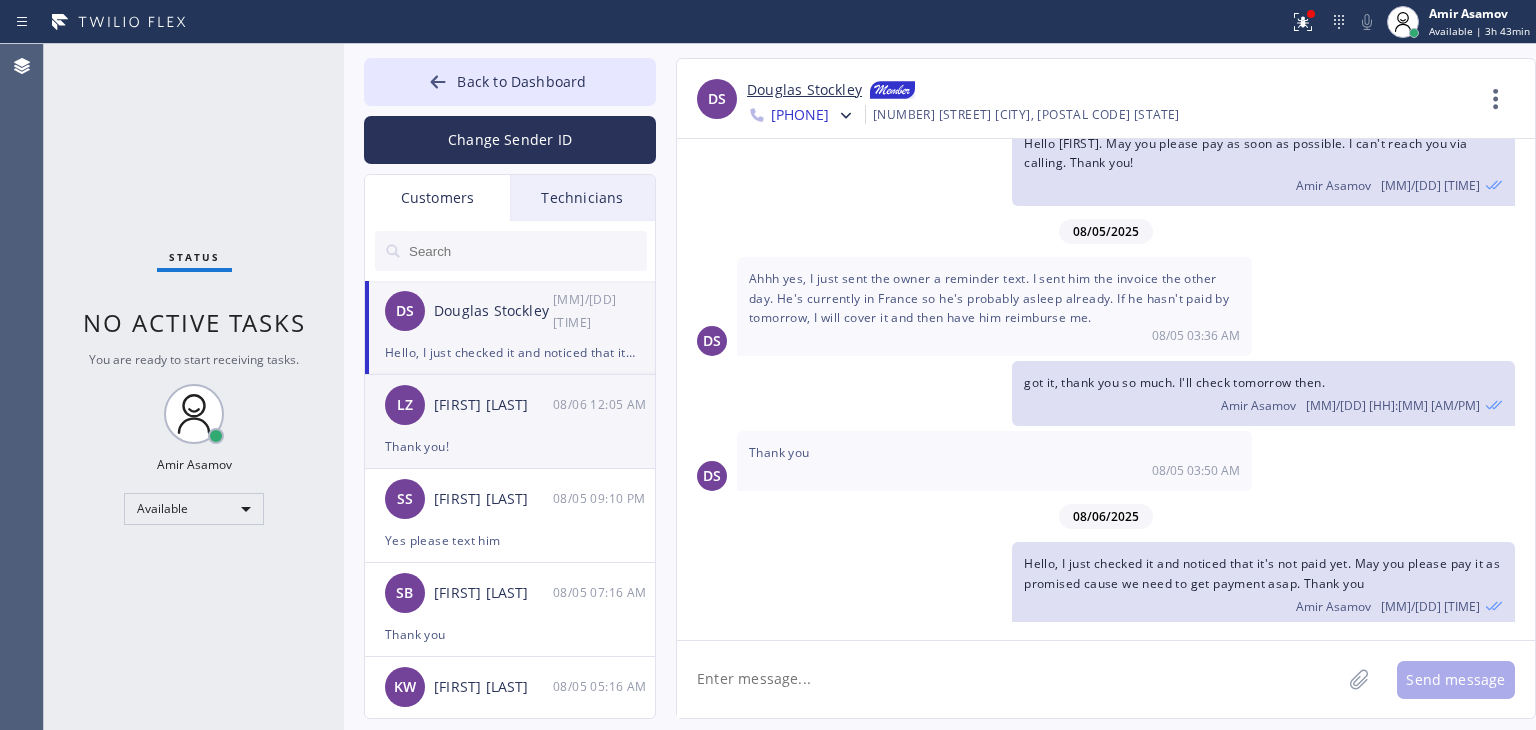 click on "[FIRST] [LAST]" at bounding box center [493, 405] 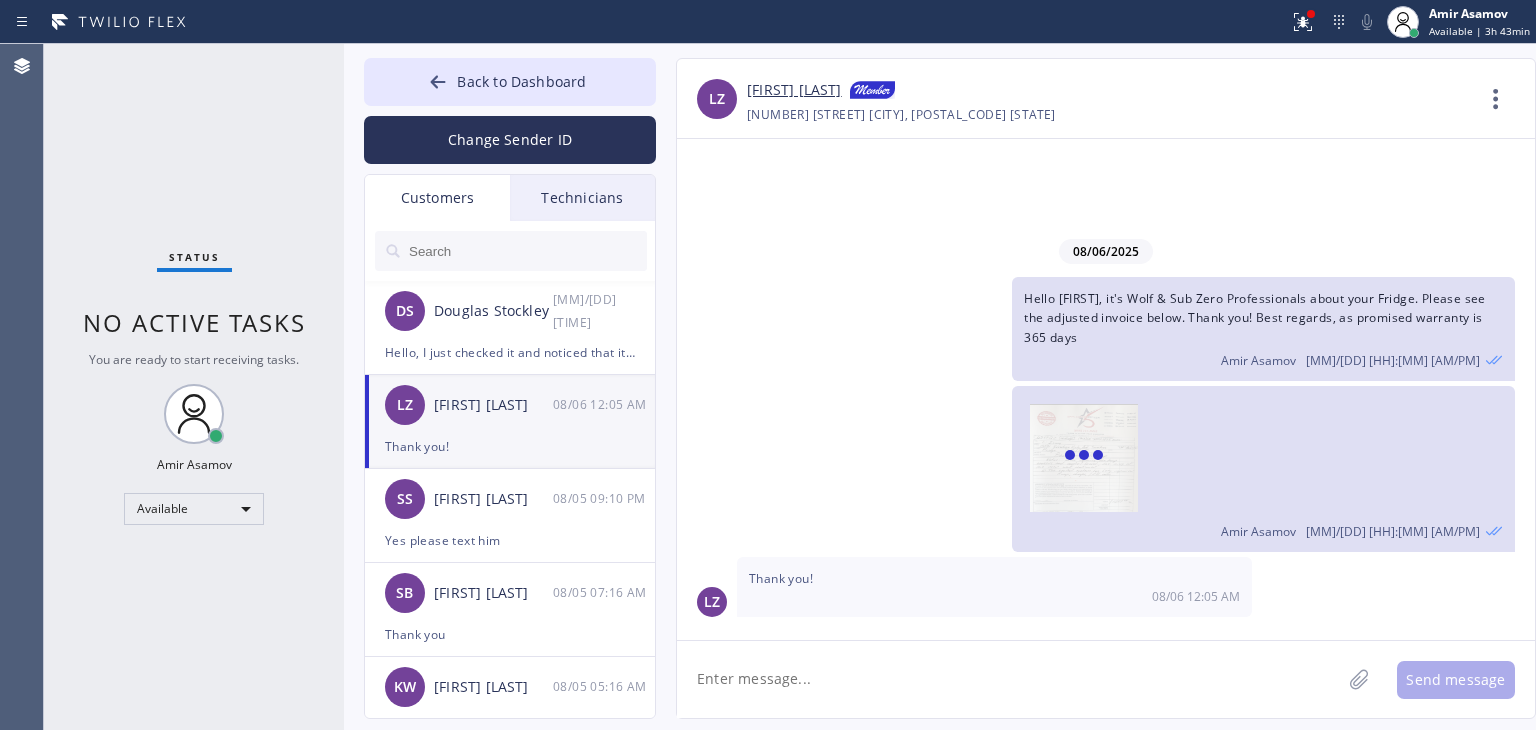 scroll, scrollTop: 0, scrollLeft: 0, axis: both 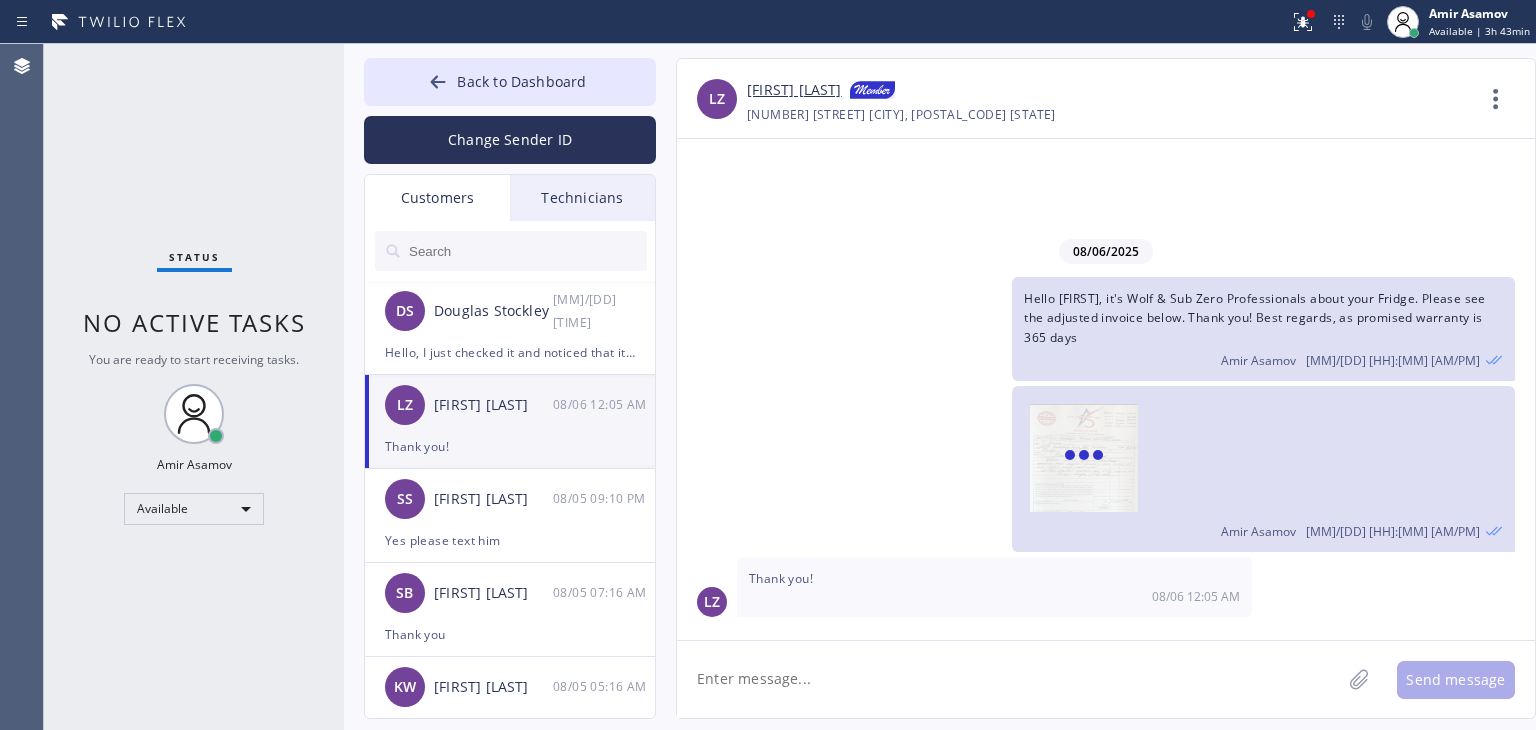 click 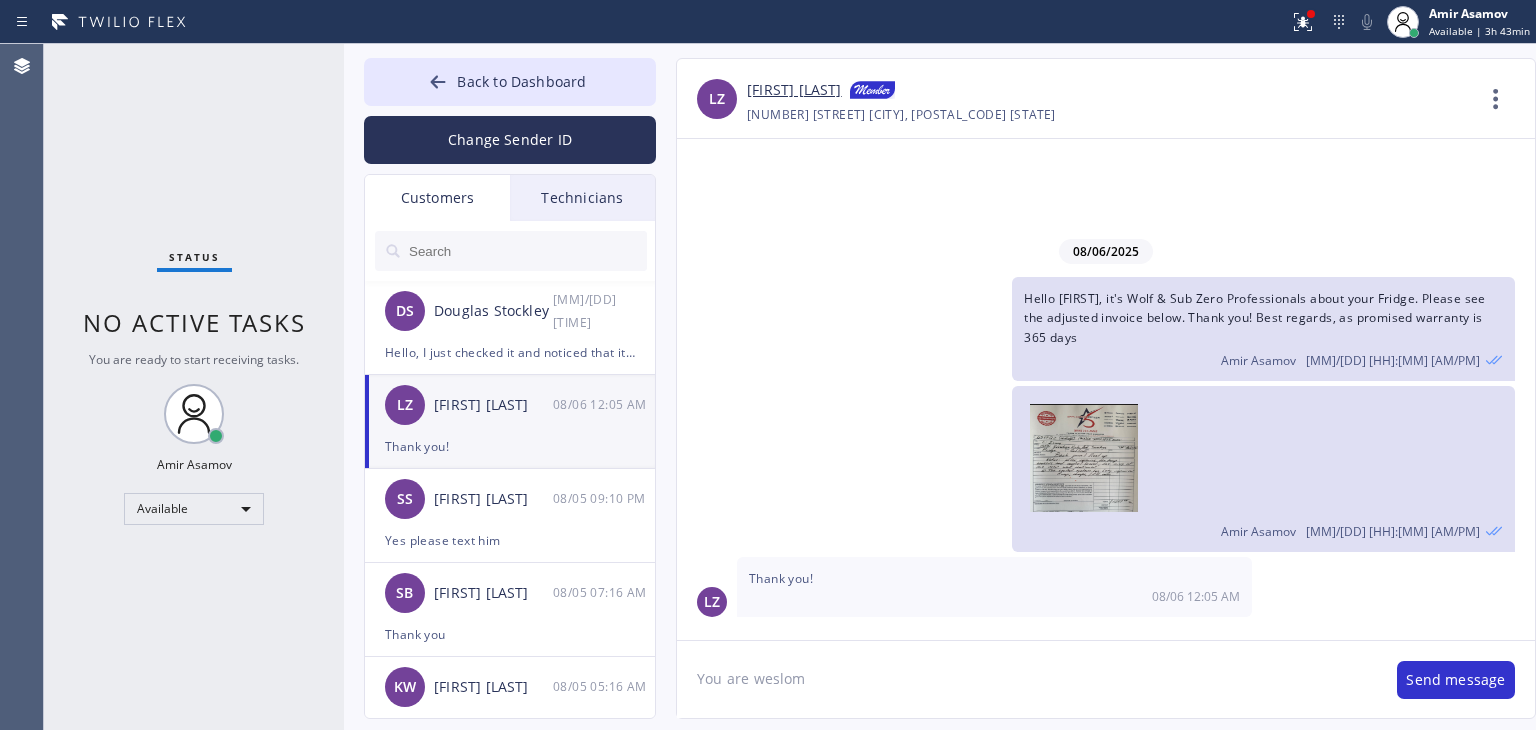 type on "You are weslome" 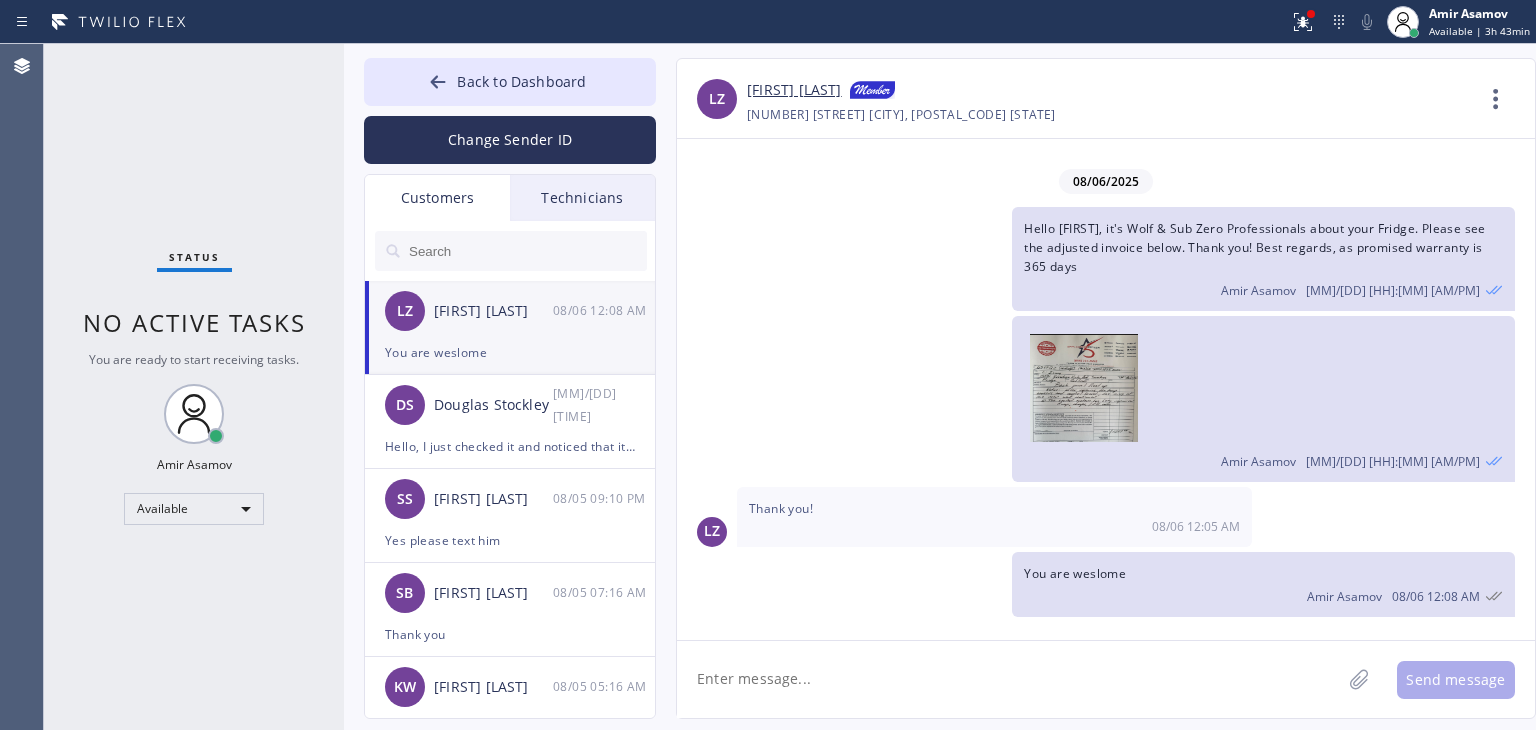 click 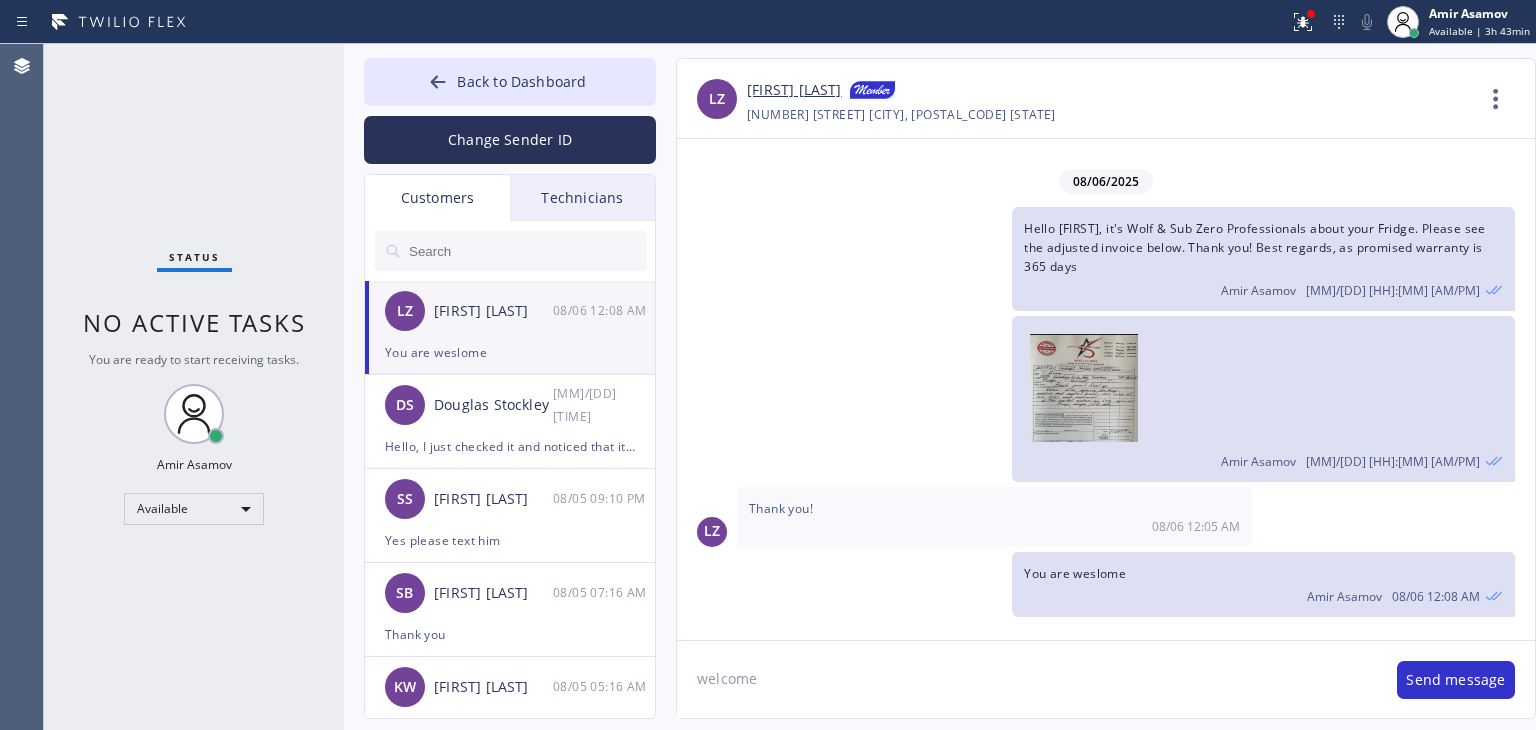 type on "welcome*" 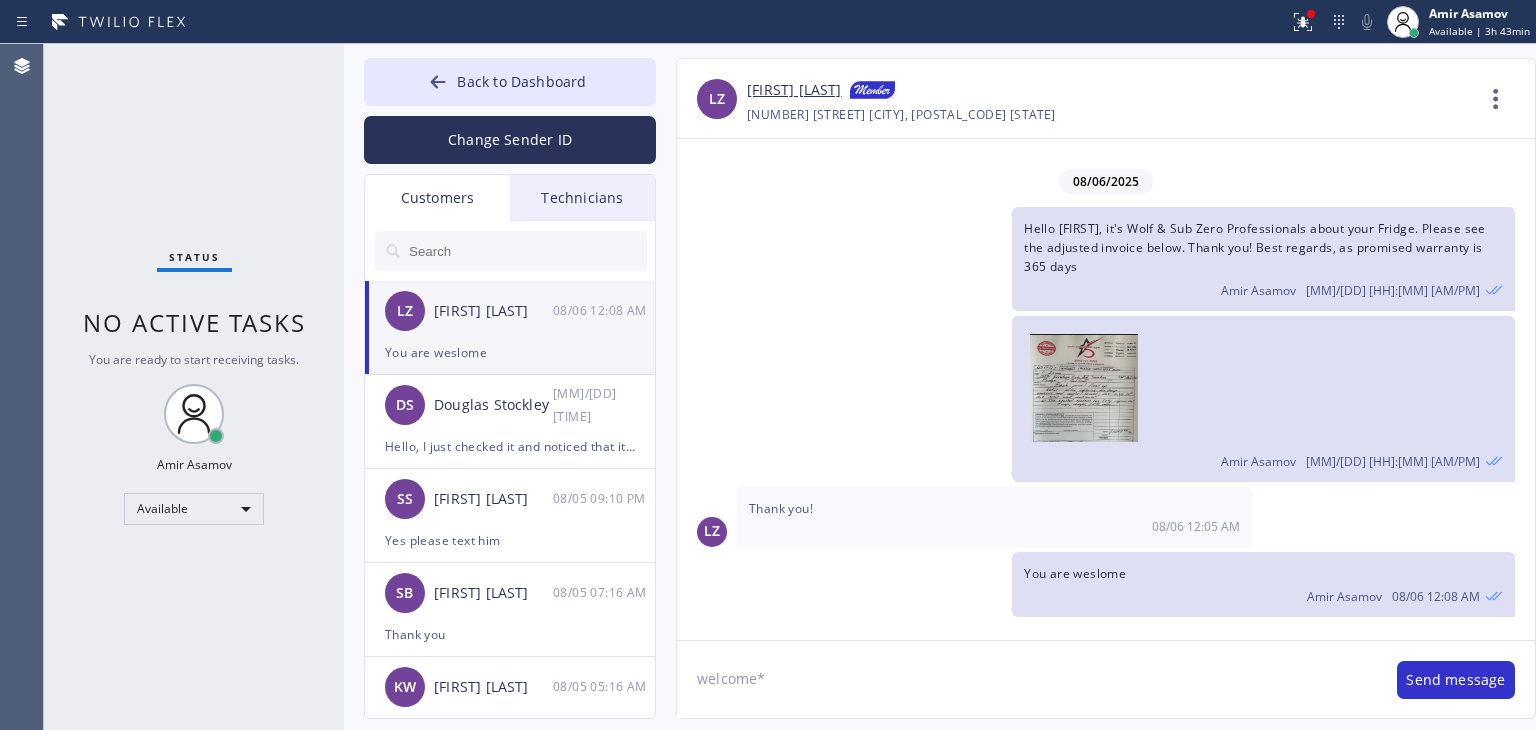 type 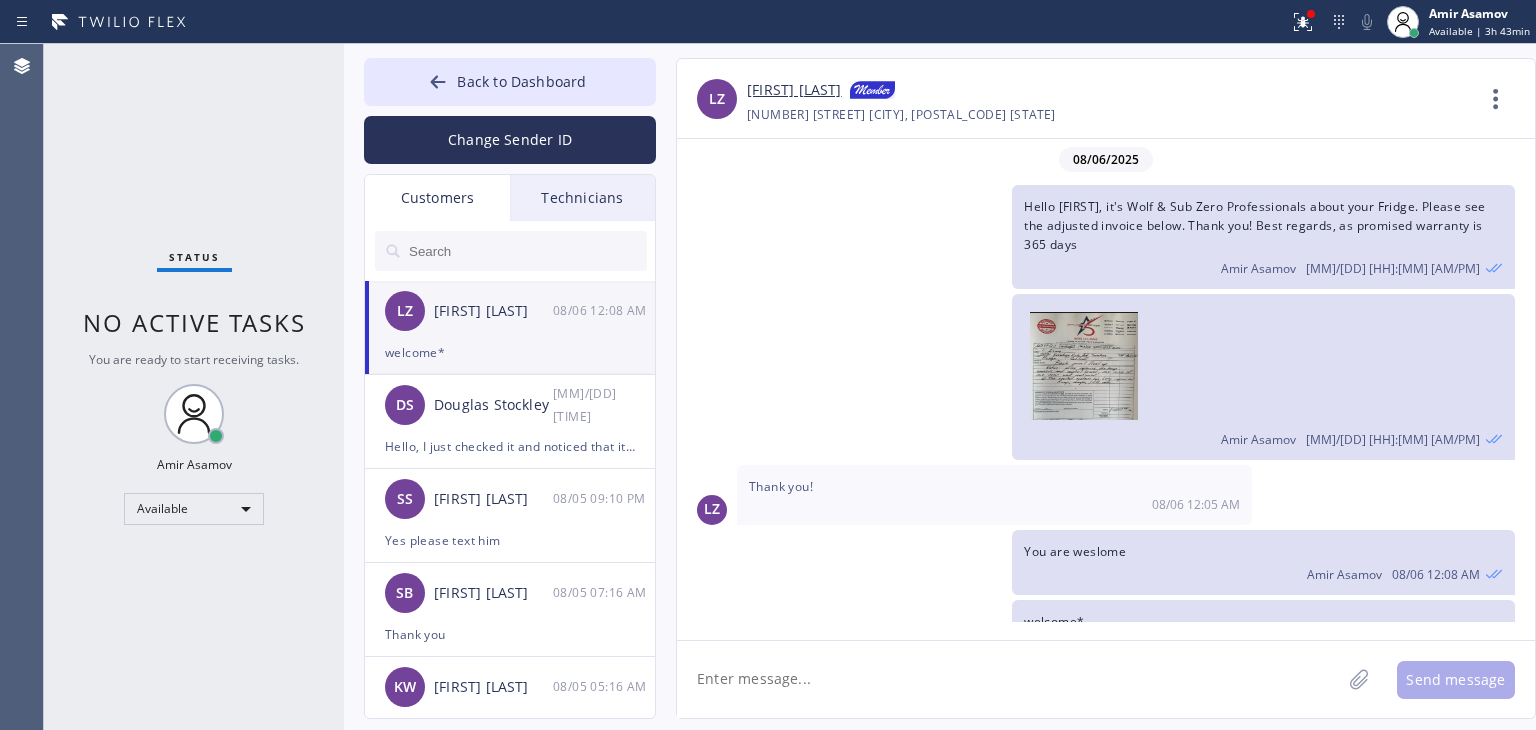 scroll, scrollTop: 43, scrollLeft: 0, axis: vertical 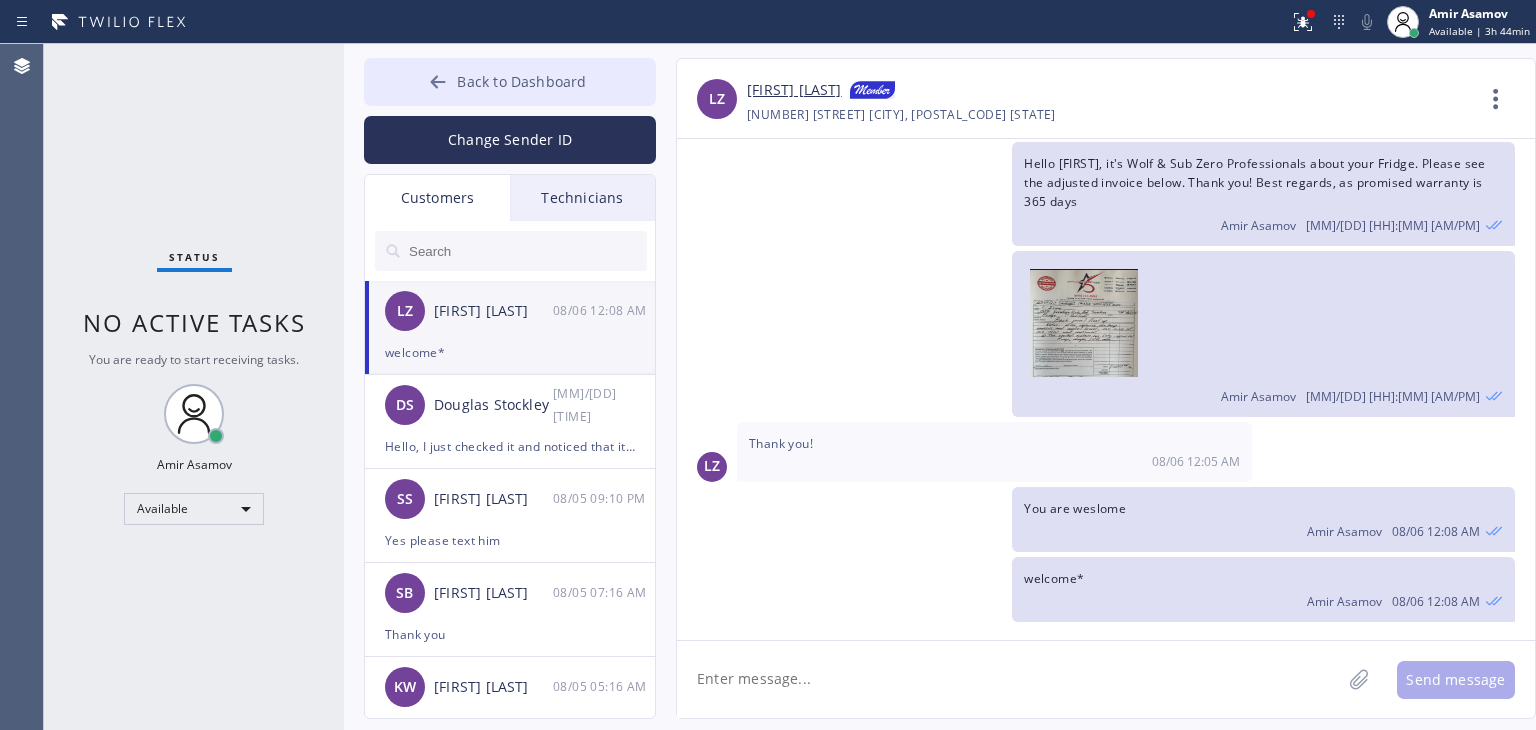 click on "Back to Dashboard" at bounding box center (521, 81) 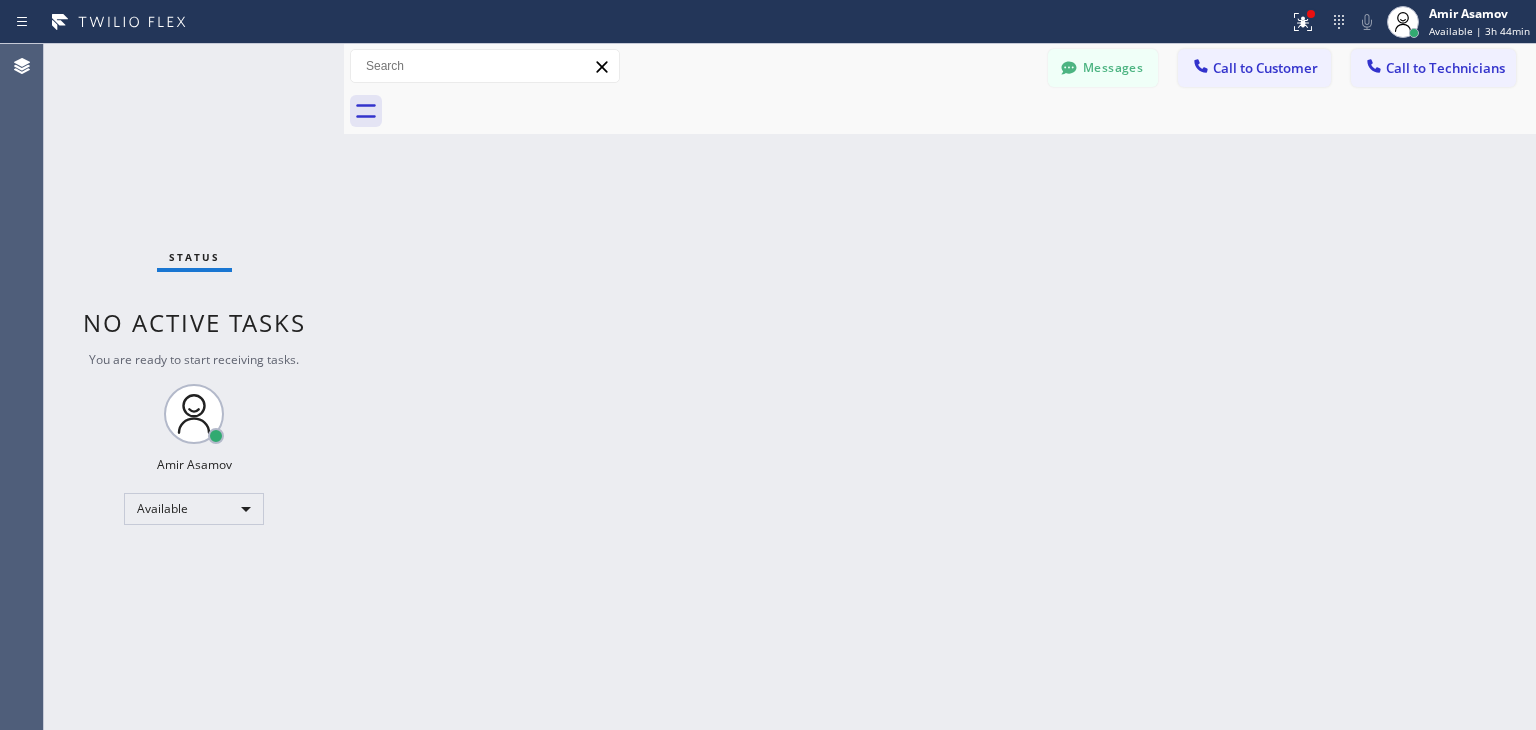click on "Back to Dashboard Change Sender ID Customers Technicians LZ [FIRST] [LAST] [DATE] [TIME] welcome* DS [FIRST] [LAST] [DATE] [TIME] Hello, I just checked it and noticed that it's not paid yet. May you please pay it as promised cause we need to get payment asap. Thank you SS [FIRST] [LAST] [DATE] [TIME] Yes please text him SB [FIRST] [LAST] [DATE] [TIME] Thank you KW [FIRST] [LAST] [DATE] [TIME] Awesome!!! BS [FIRST] [LAST] [DATE] [TIME] Hello, I cancelled this appointment Thursday night after the first reschedule RU [FIRST] [LAST] [DATE] [TIME] Hello, [FIRST], I'm texting you from appliance repair about your today's appointment, we are super sorry but it turned out that our technician got some emergency and can't come today. May we please reschedule it for tomorrow? would 1-4 work? We are sorry for inconveniences again
BR [FIRST] [LAST] [DATE] [TIME] MM [FIRST] [LAST] [DATE] [TIME] No thank you JZ [FIRST] [LAST] [DATE] [TIME] JL [FIRST] [LAST] [DATE] [TIME] MU [FIRST] [LAST] [DATE] [TIME] OO Yes MP" at bounding box center (940, 387) 